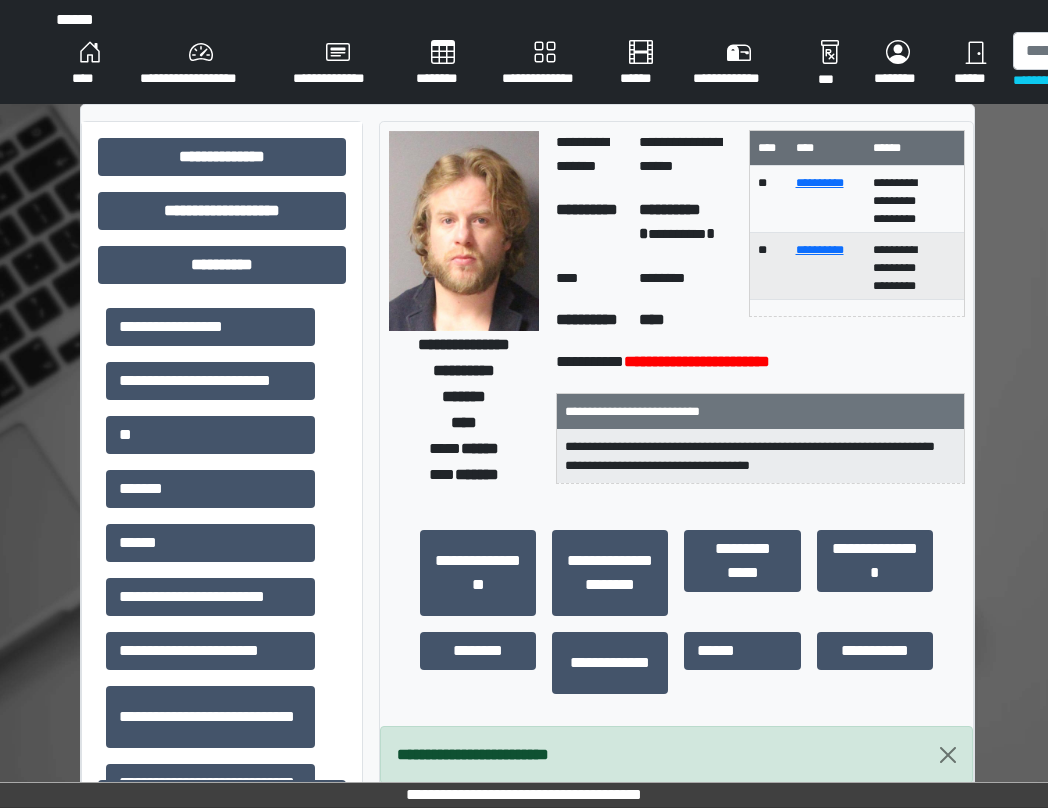 scroll, scrollTop: 0, scrollLeft: 99, axis: horizontal 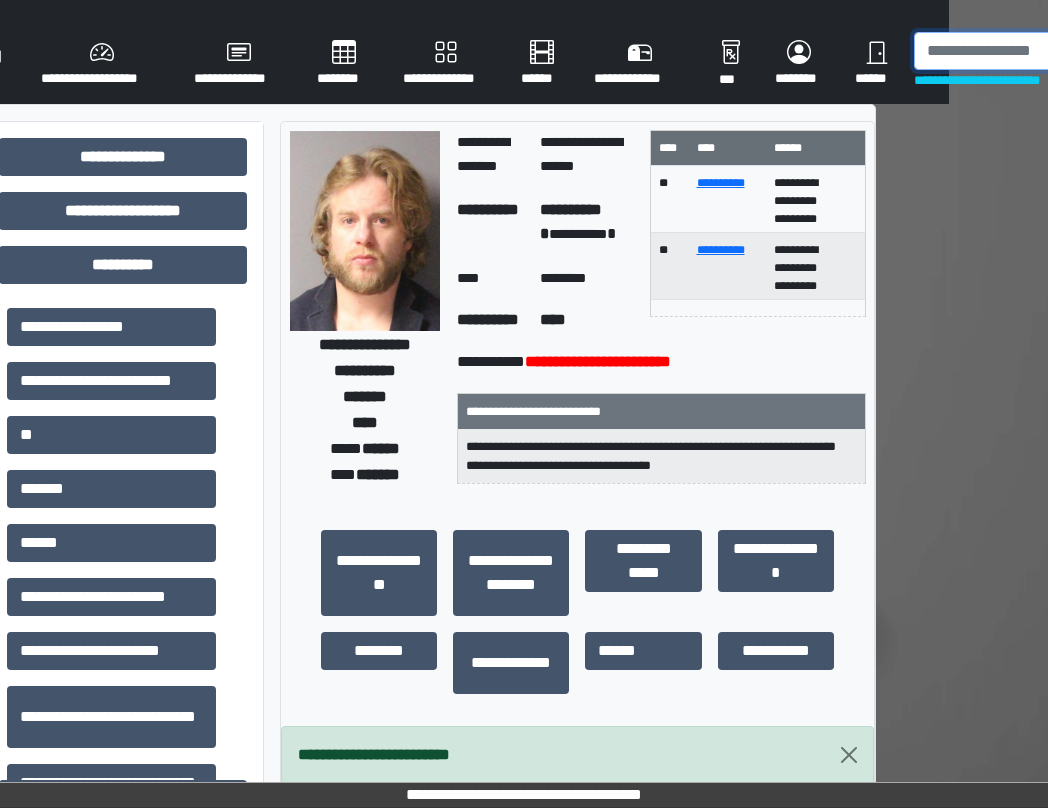 click at bounding box center (1017, 51) 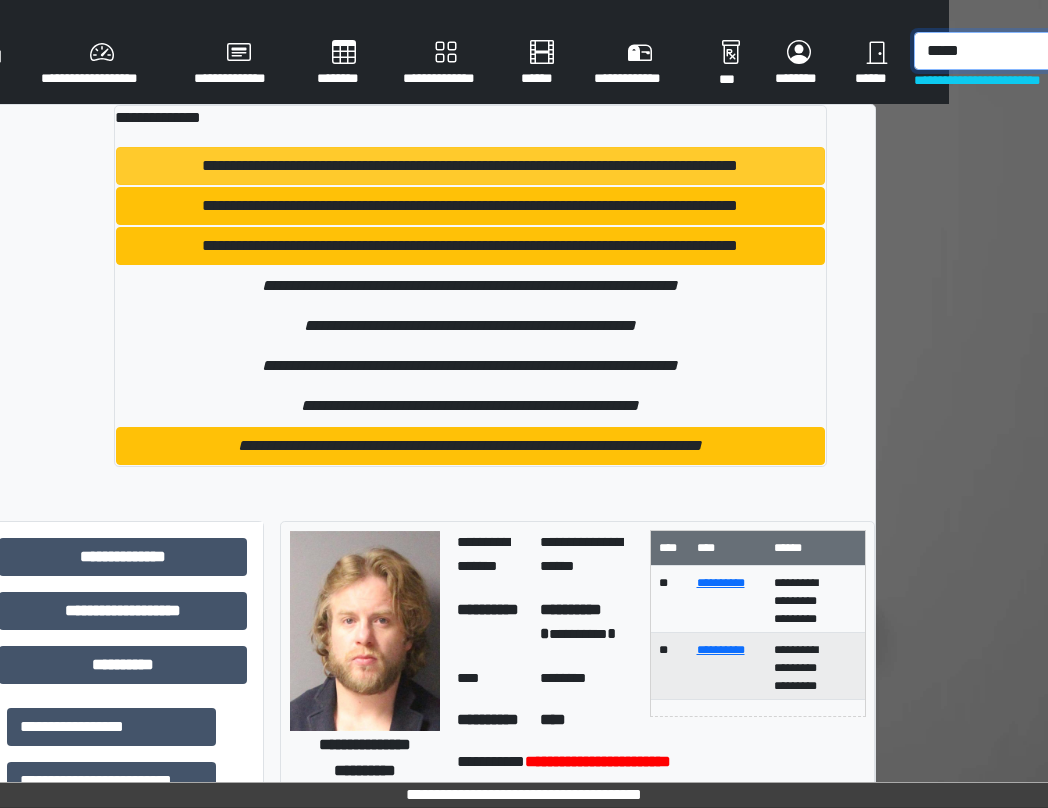 type on "*****" 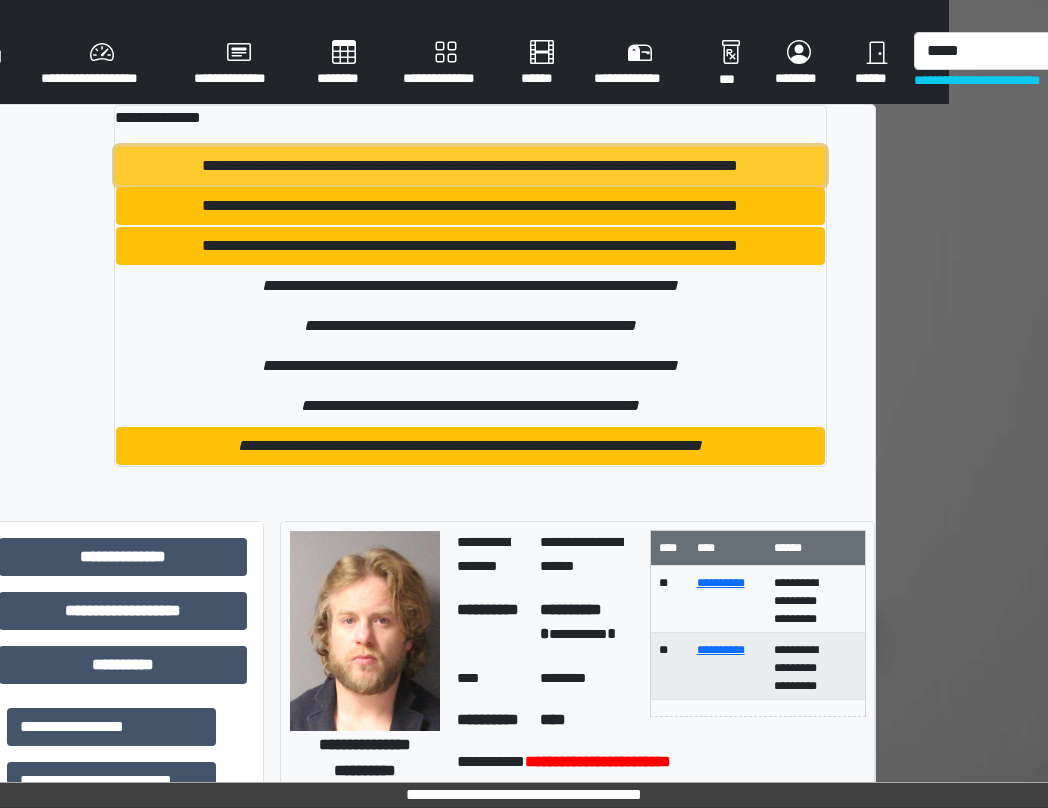 click on "**********" at bounding box center [470, 166] 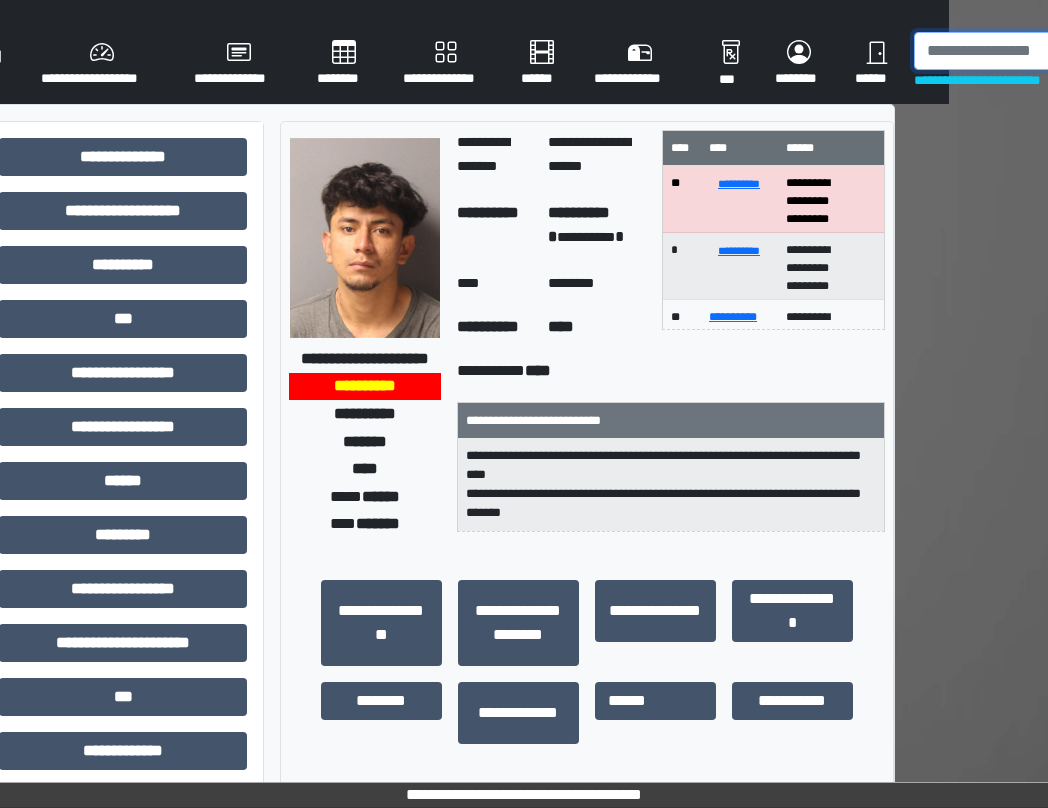 click at bounding box center (1017, 51) 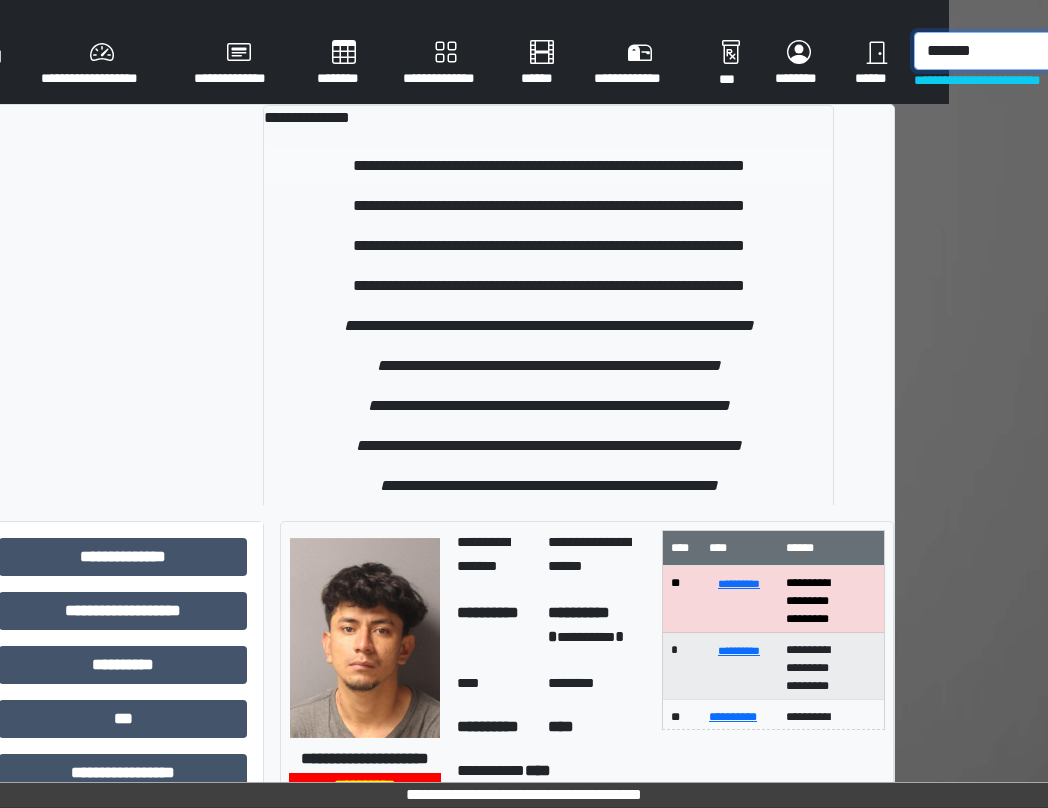 type on "*******" 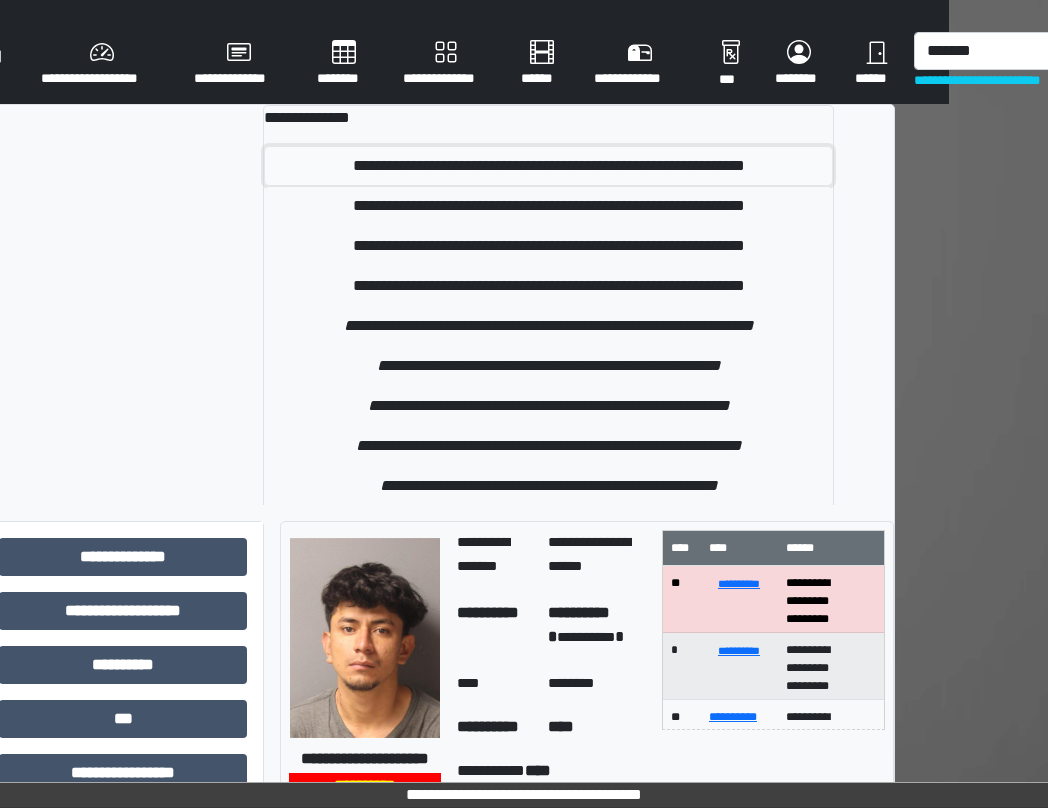 click on "**********" at bounding box center [549, 166] 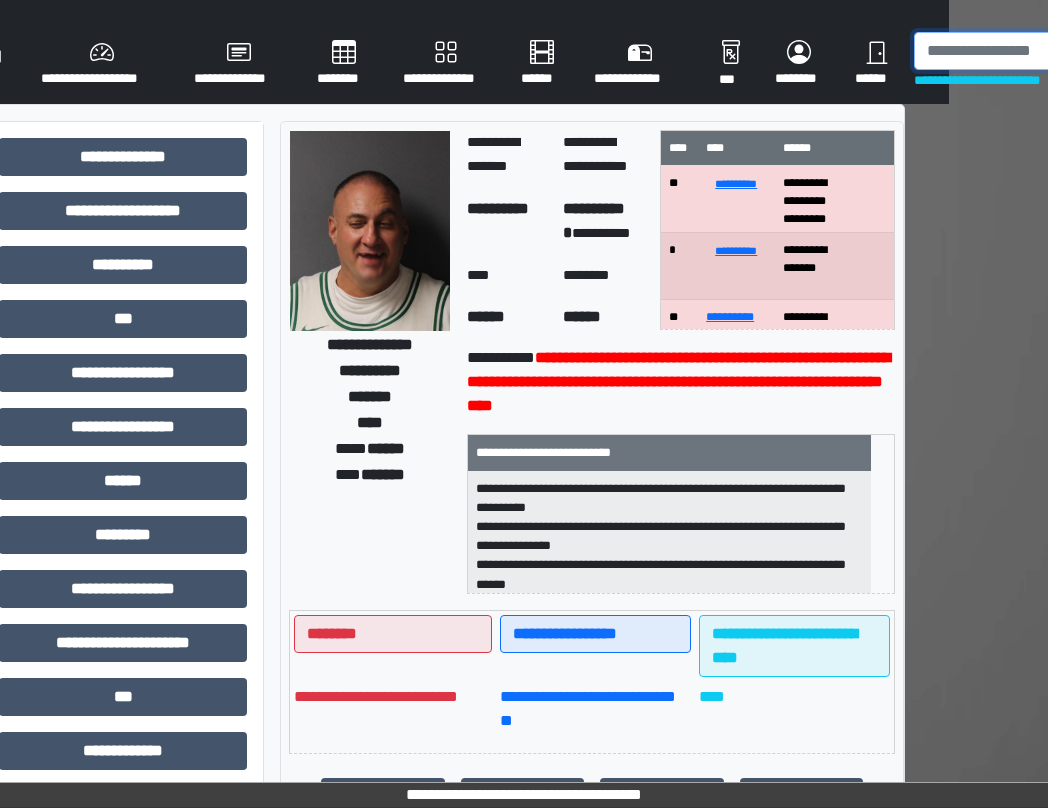 click at bounding box center (1017, 51) 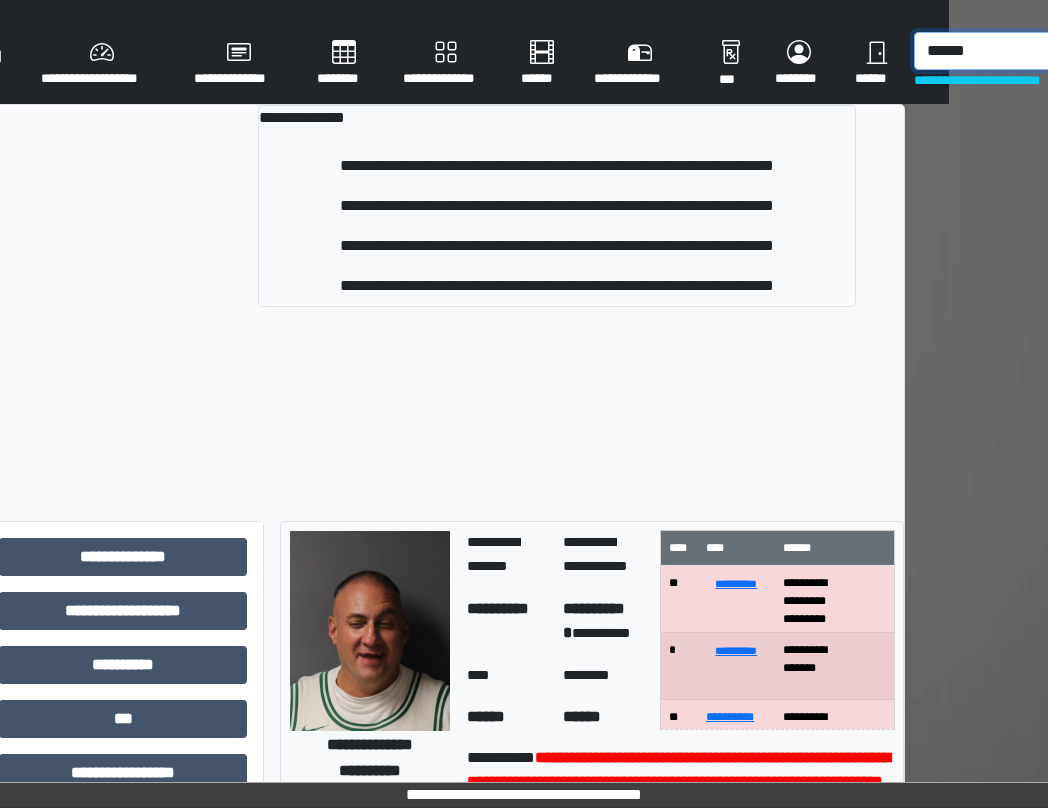 type on "******" 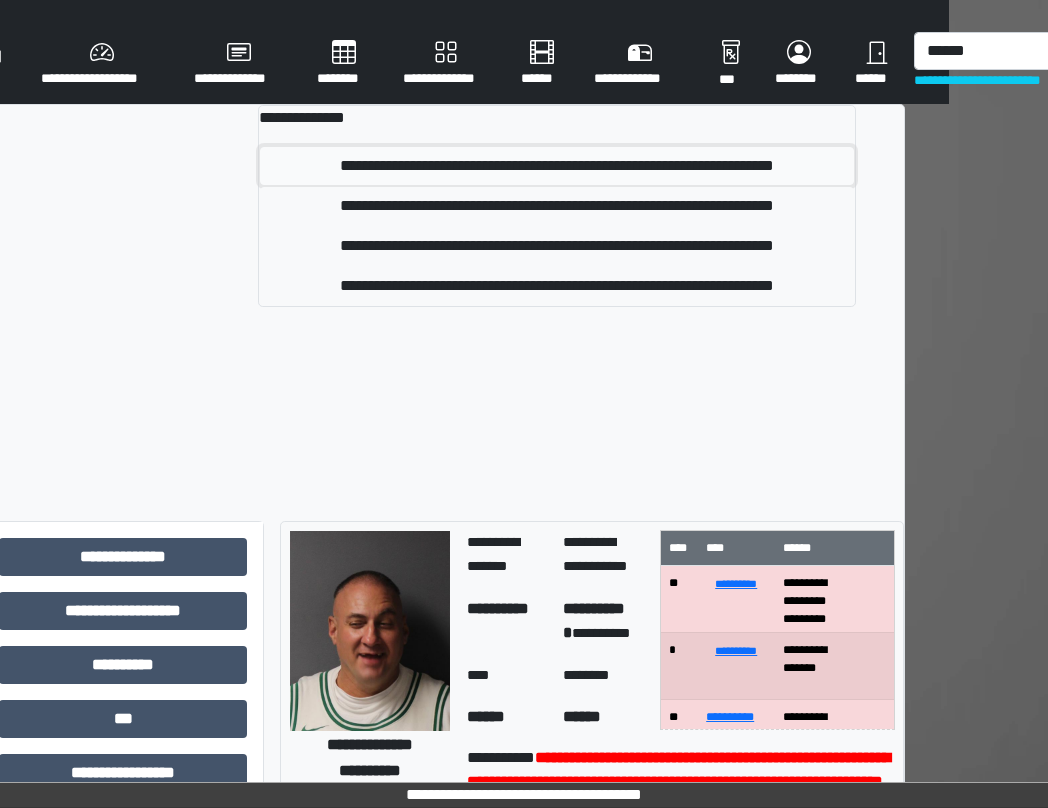 click on "**********" at bounding box center [557, 166] 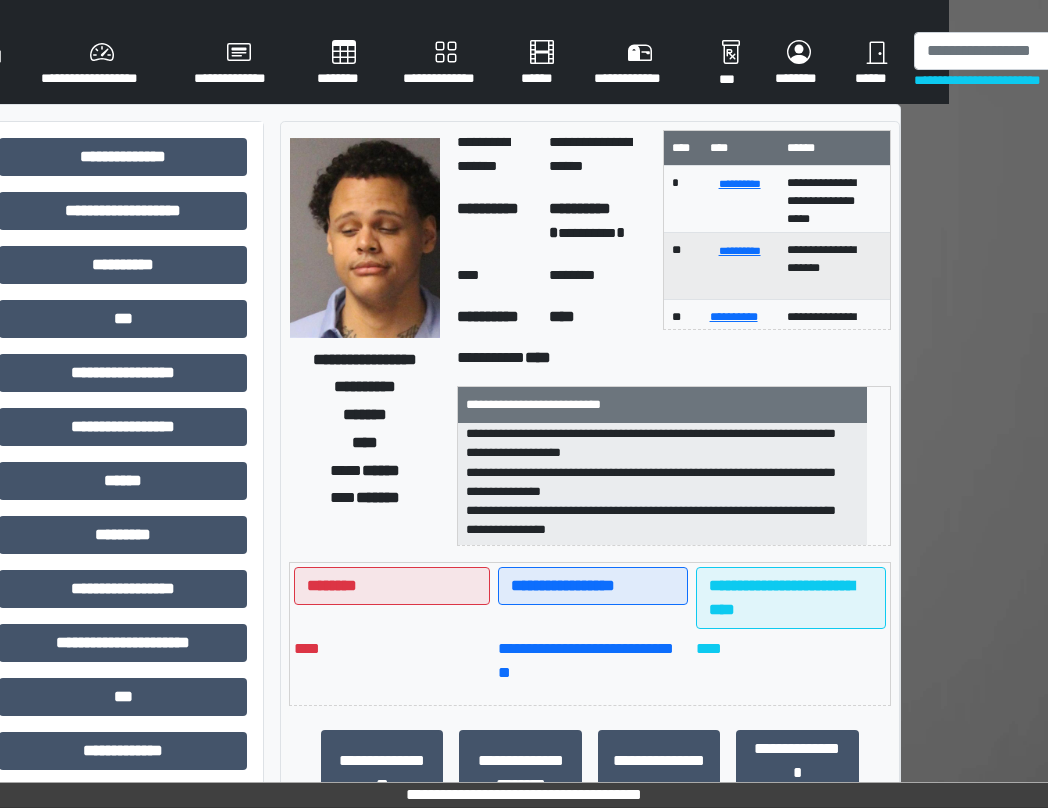 scroll, scrollTop: 102, scrollLeft: 0, axis: vertical 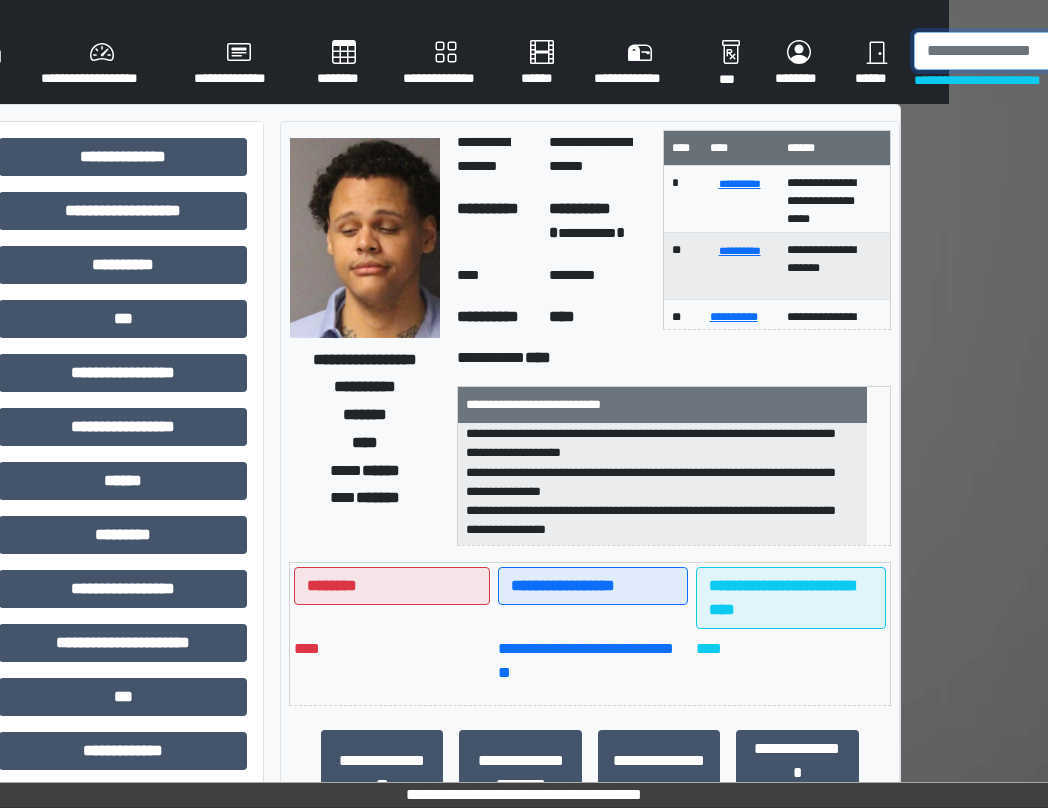 click at bounding box center (1017, 51) 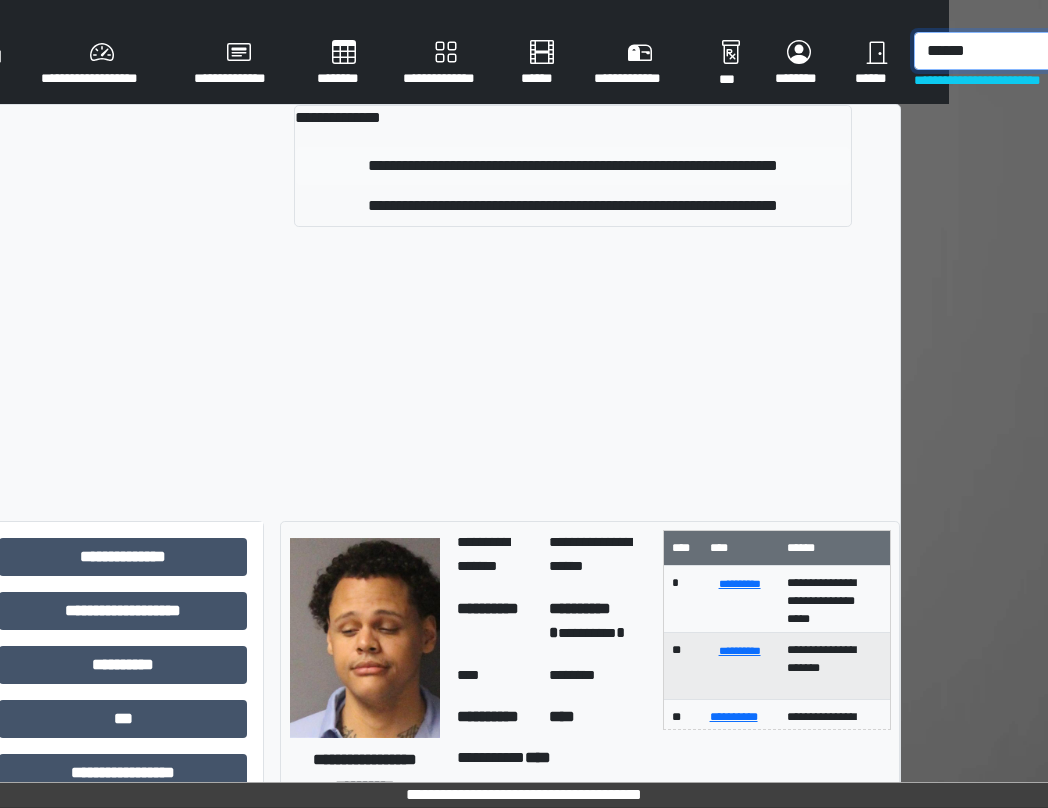 type on "******" 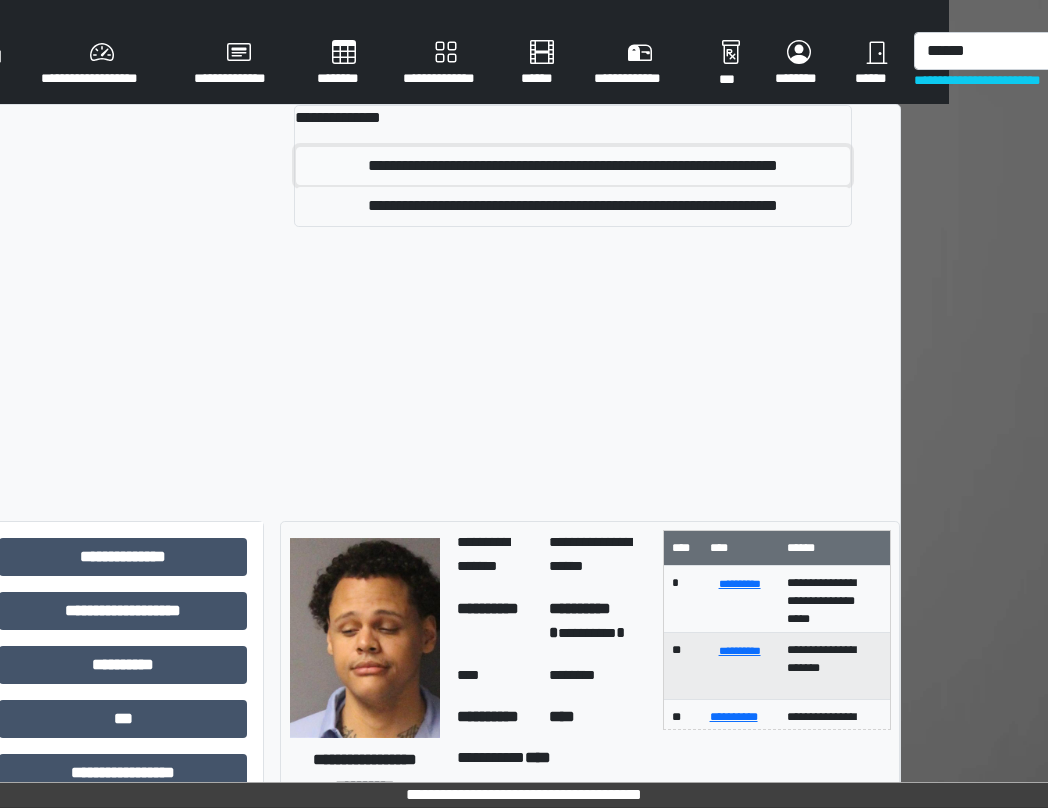 click on "**********" at bounding box center [573, 166] 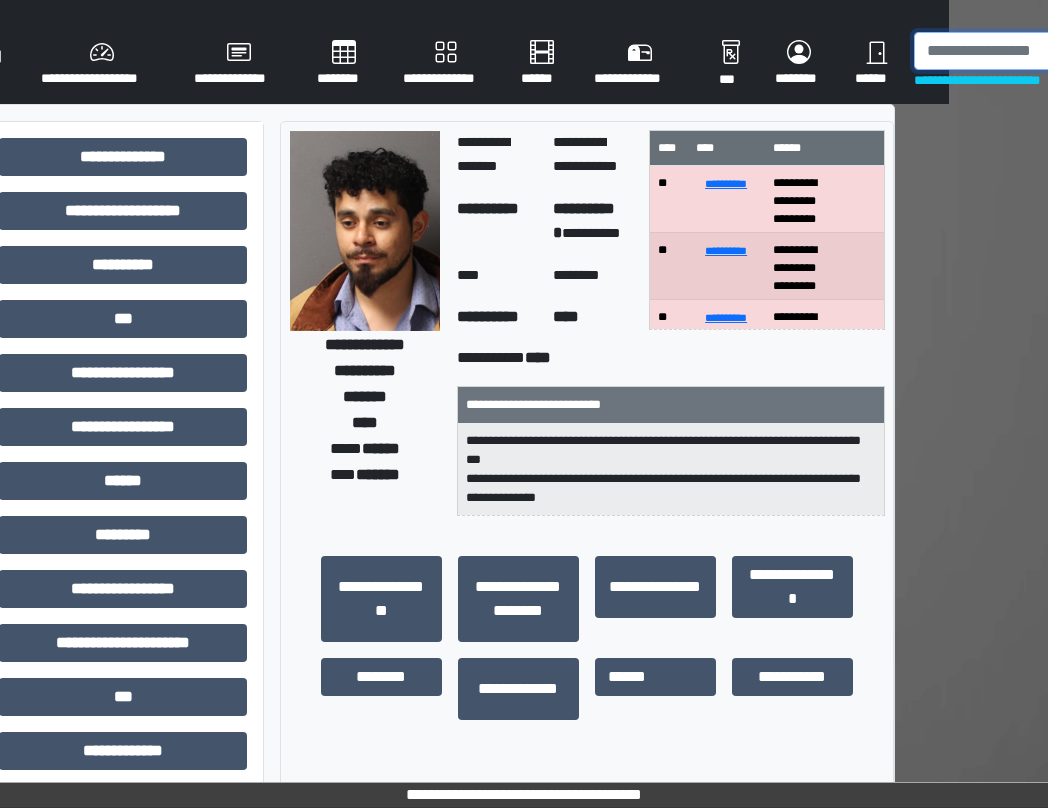 click at bounding box center (1017, 51) 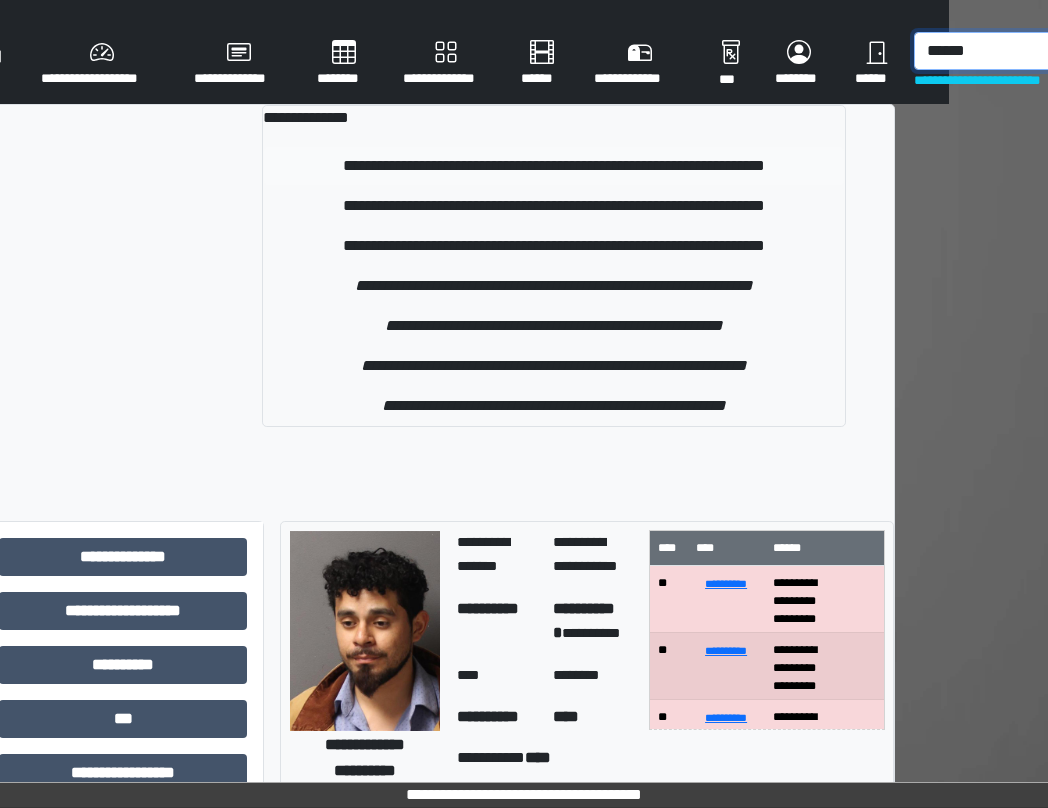 type on "******" 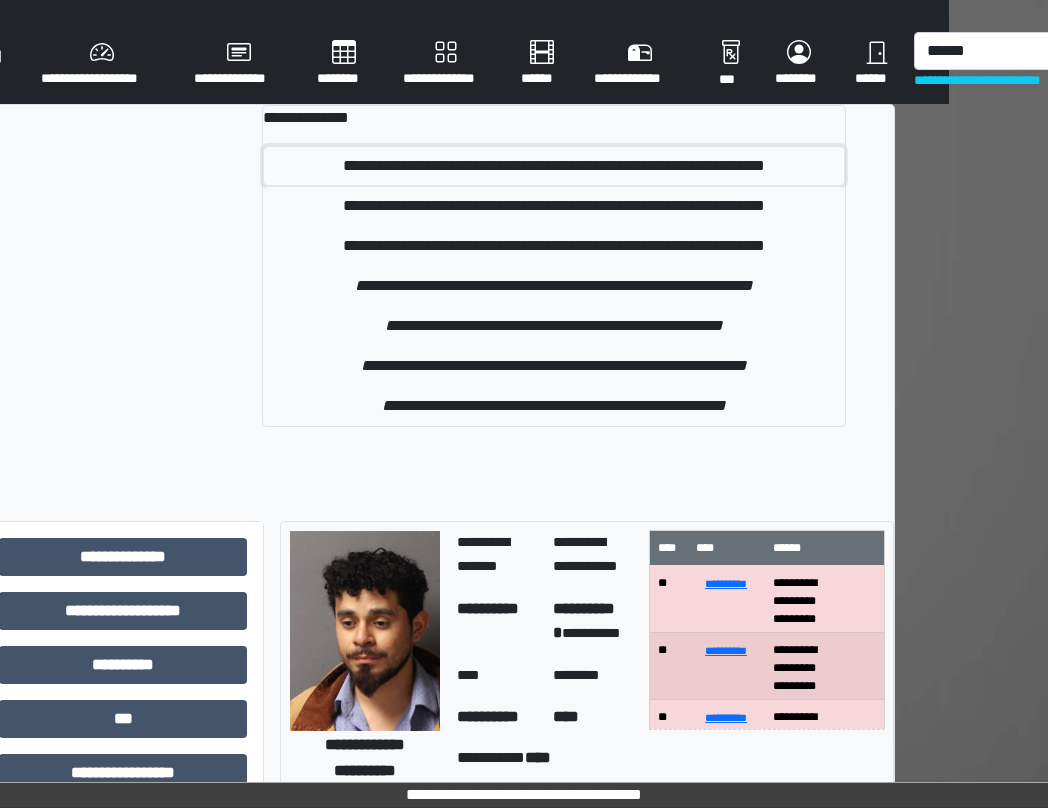 click on "**********" at bounding box center (554, 166) 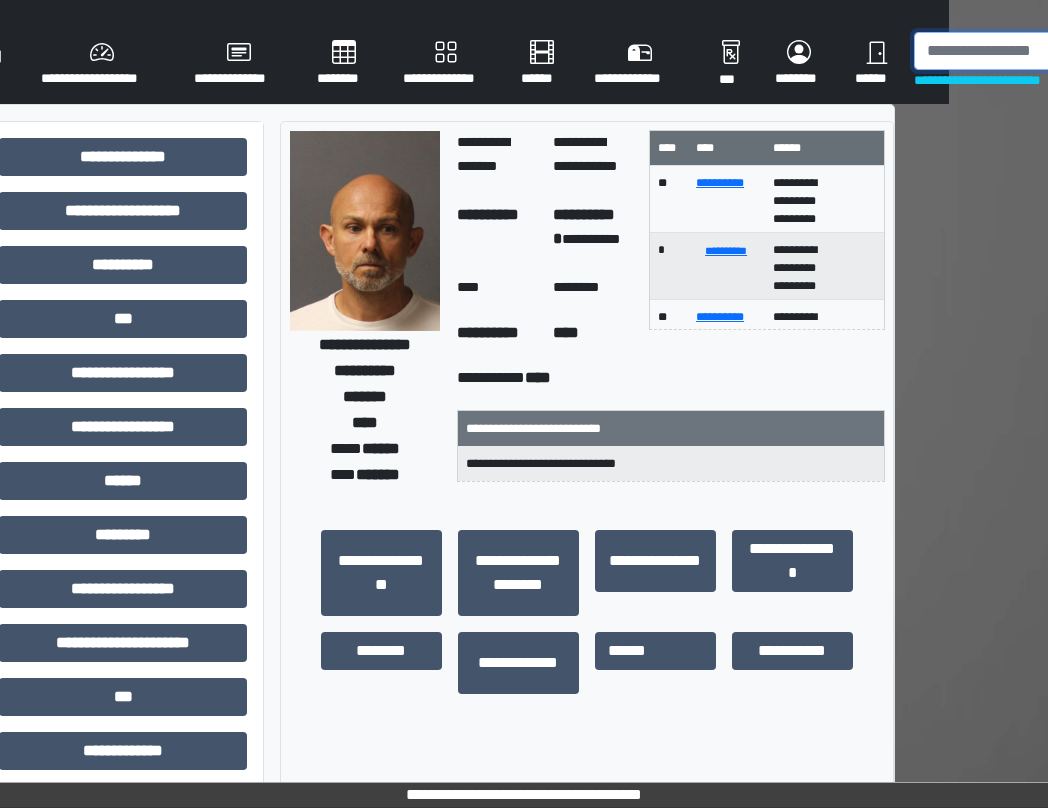 click at bounding box center [1017, 51] 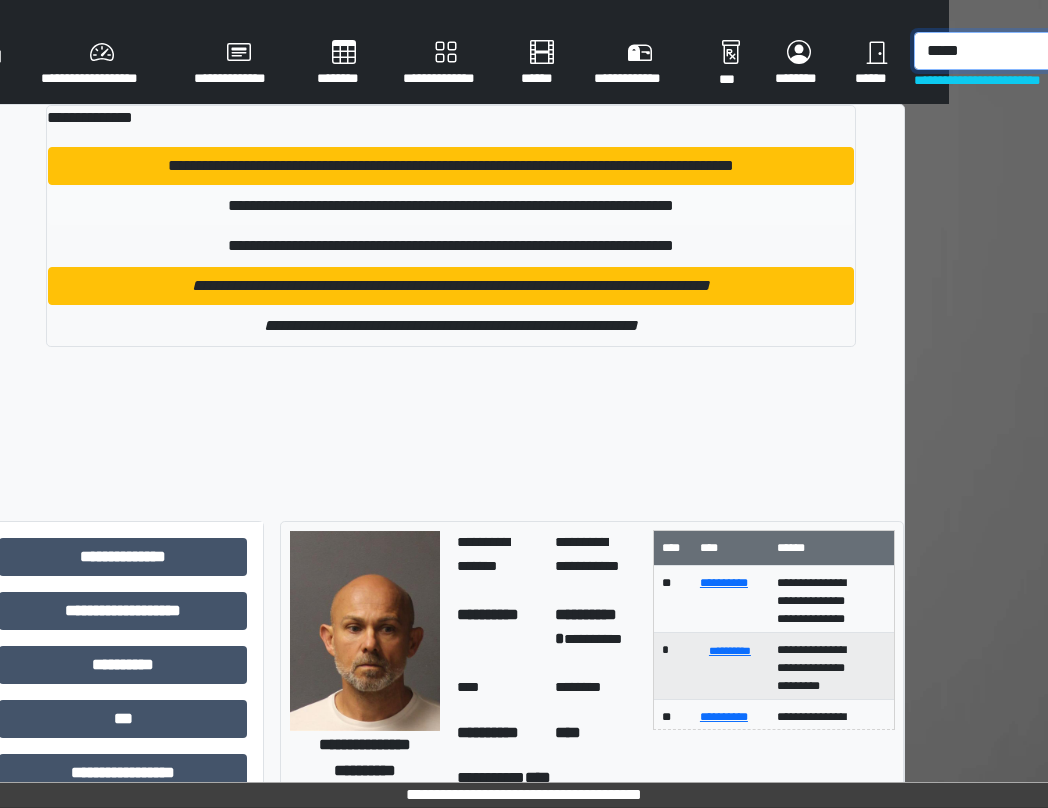 type on "*****" 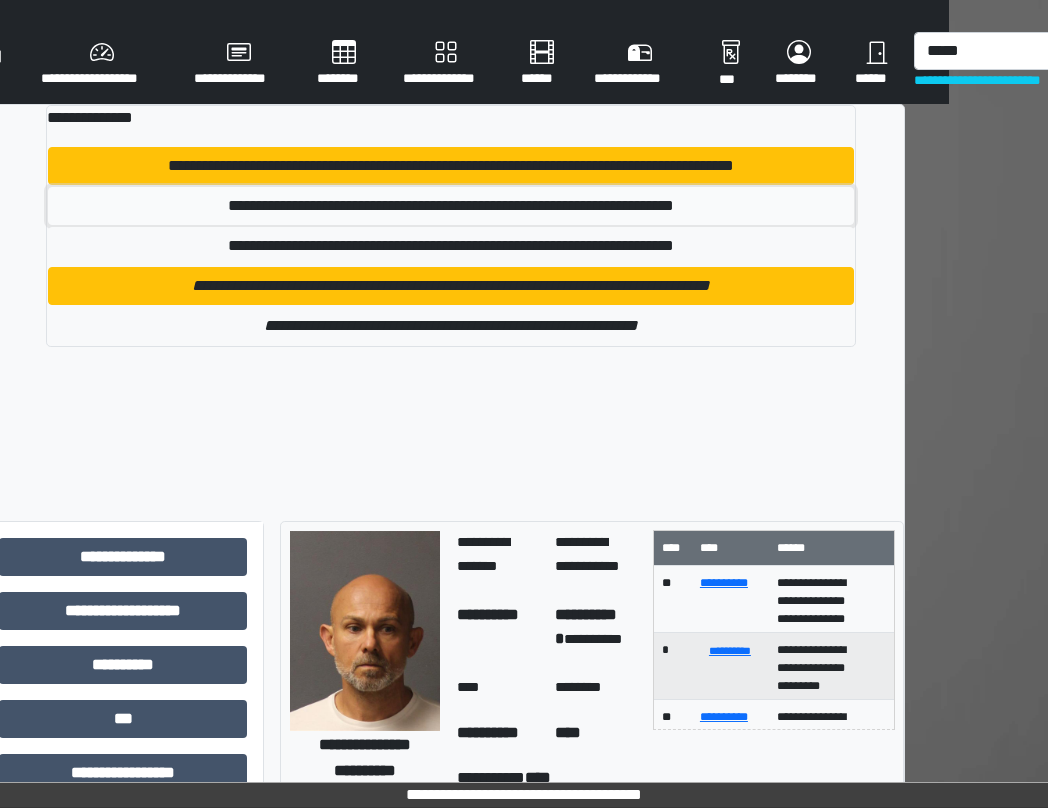 click on "**********" at bounding box center (451, 206) 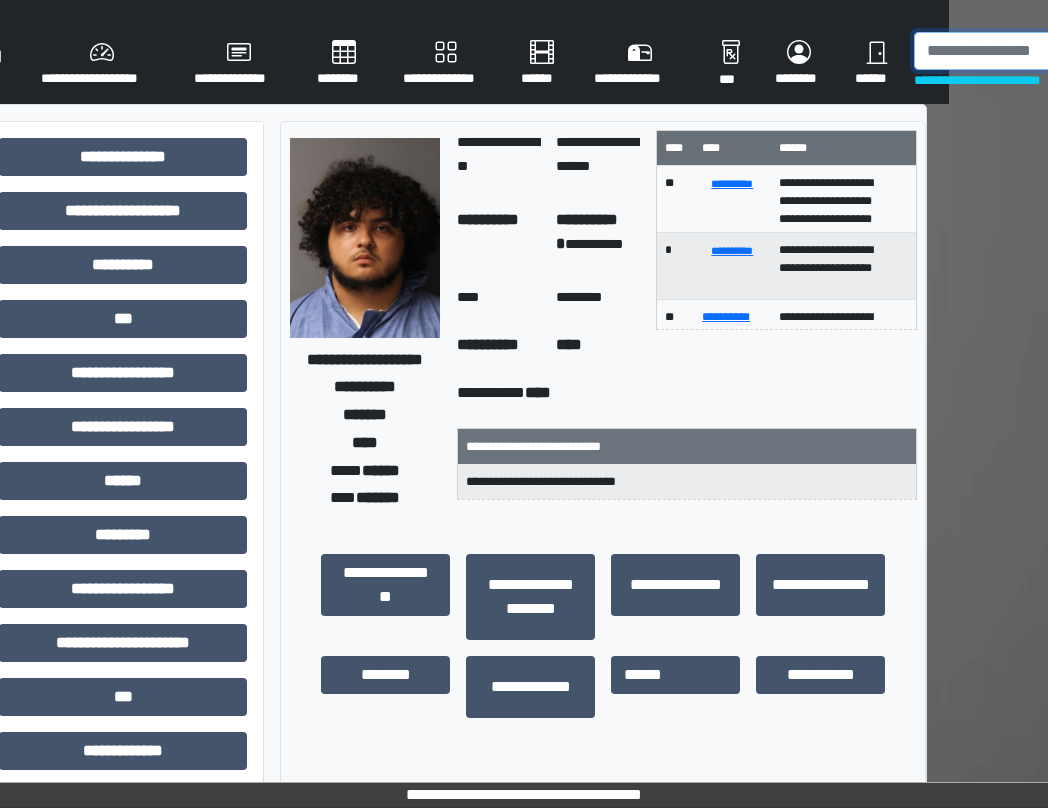 click at bounding box center (1017, 51) 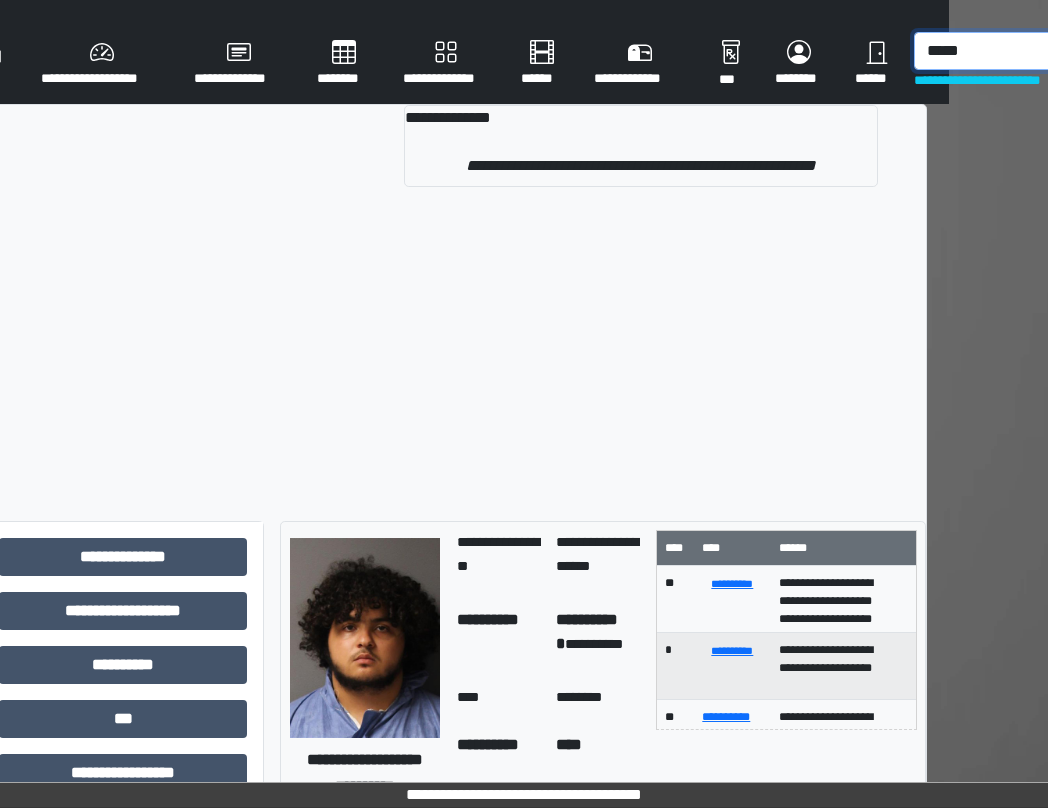 type on "******" 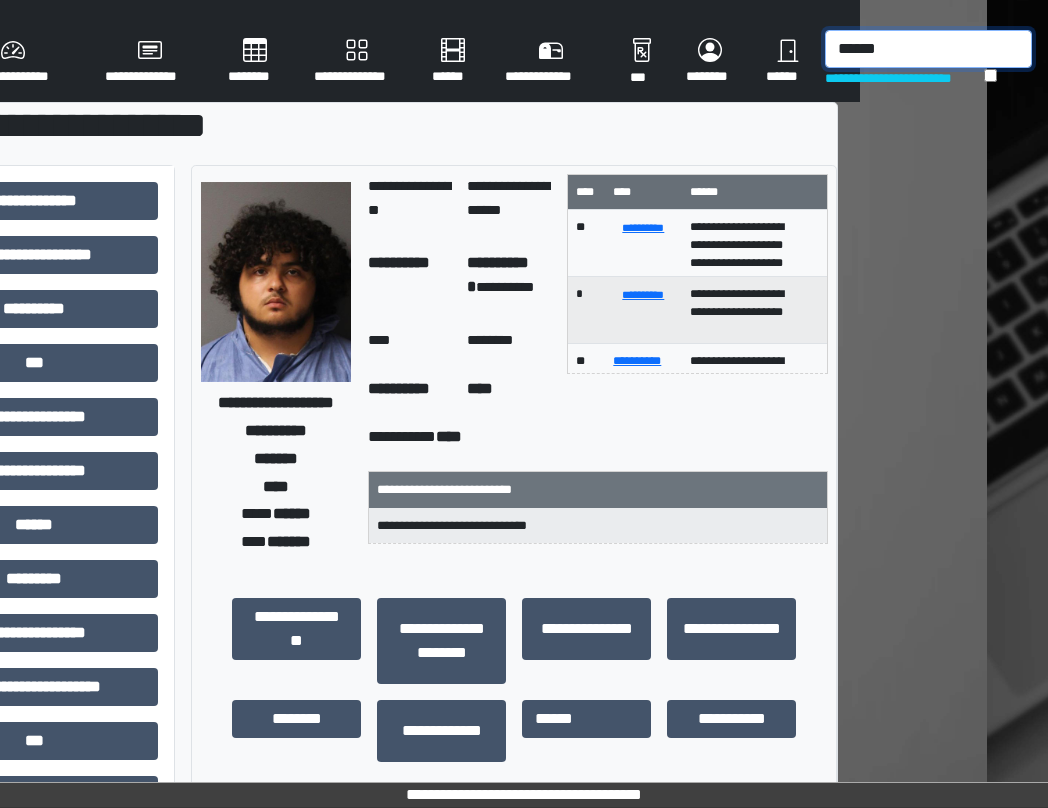 scroll, scrollTop: 3, scrollLeft: 188, axis: both 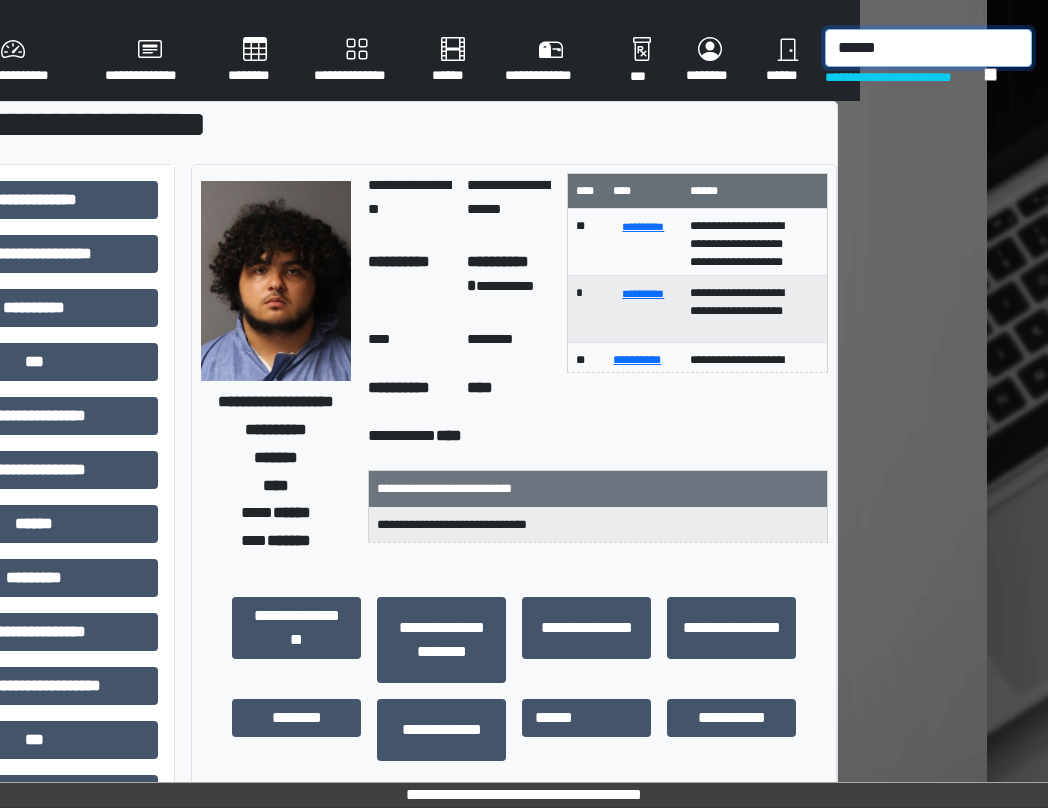 drag, startPoint x: 893, startPoint y: 50, endPoint x: 703, endPoint y: 71, distance: 191.157 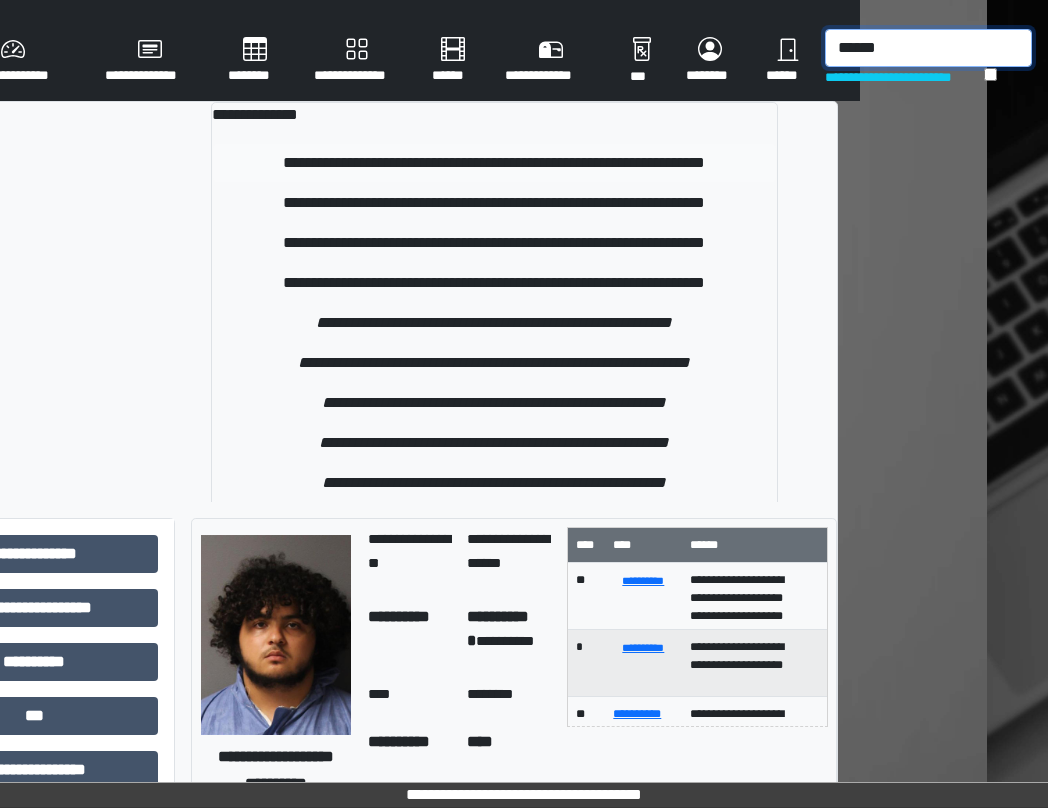 type on "******" 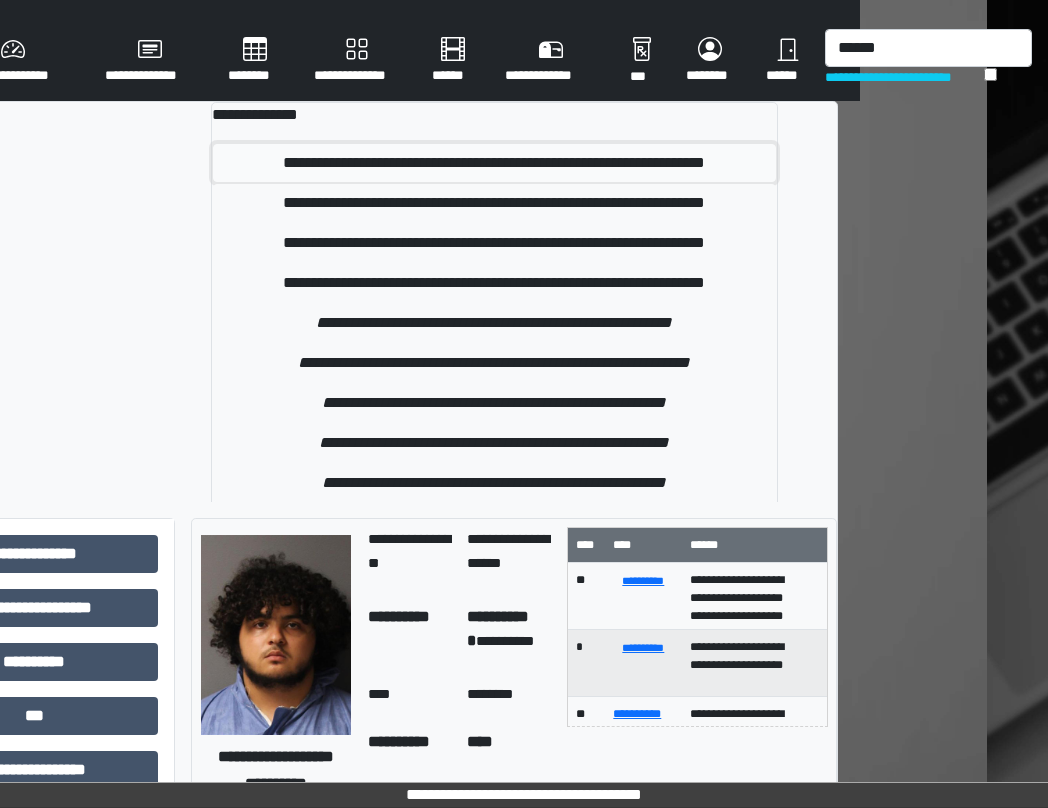 click on "**********" at bounding box center [494, 163] 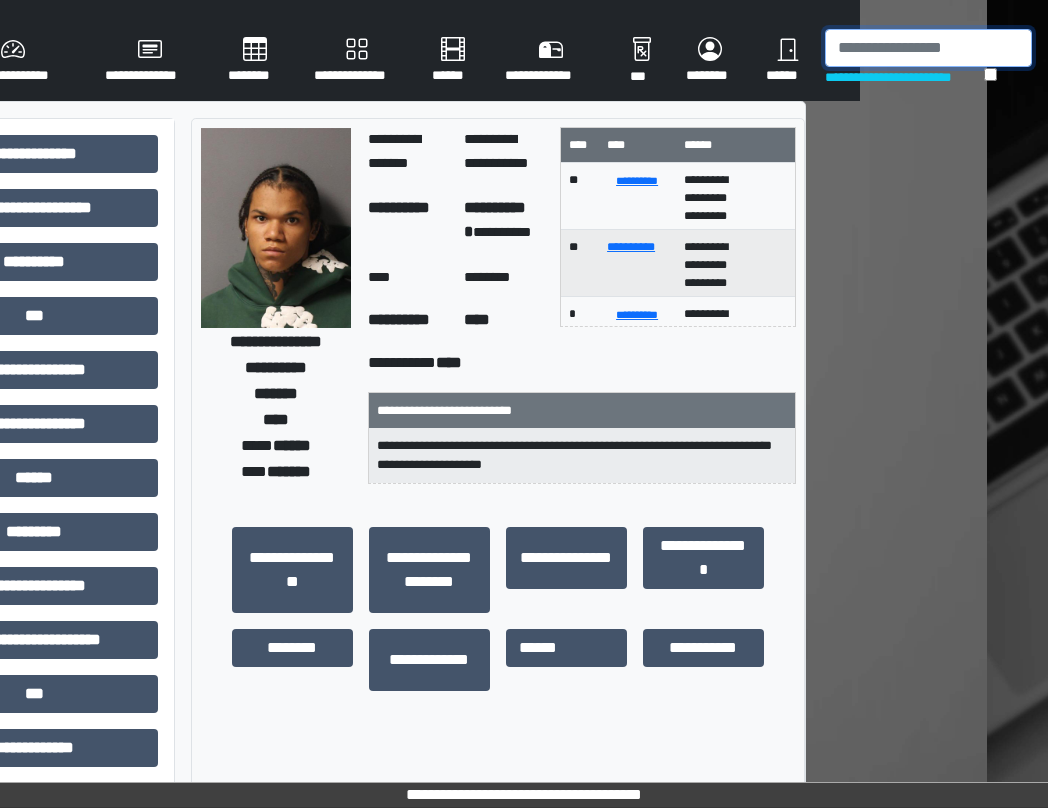 click at bounding box center (928, 48) 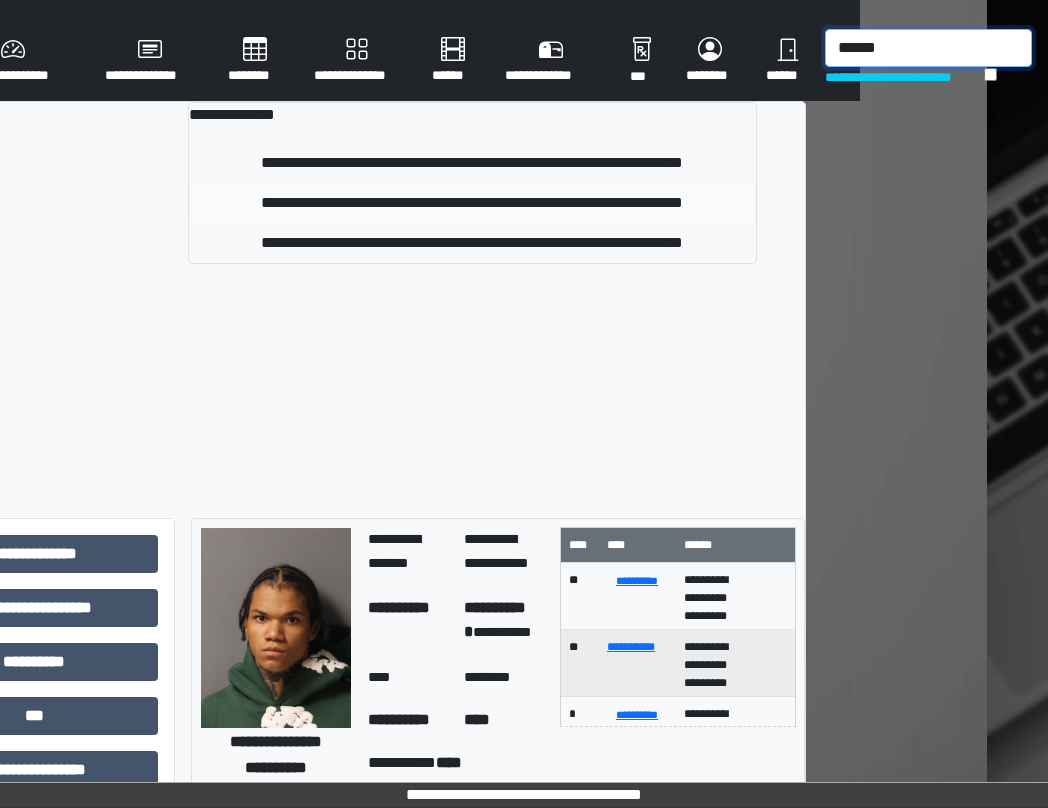 type on "******" 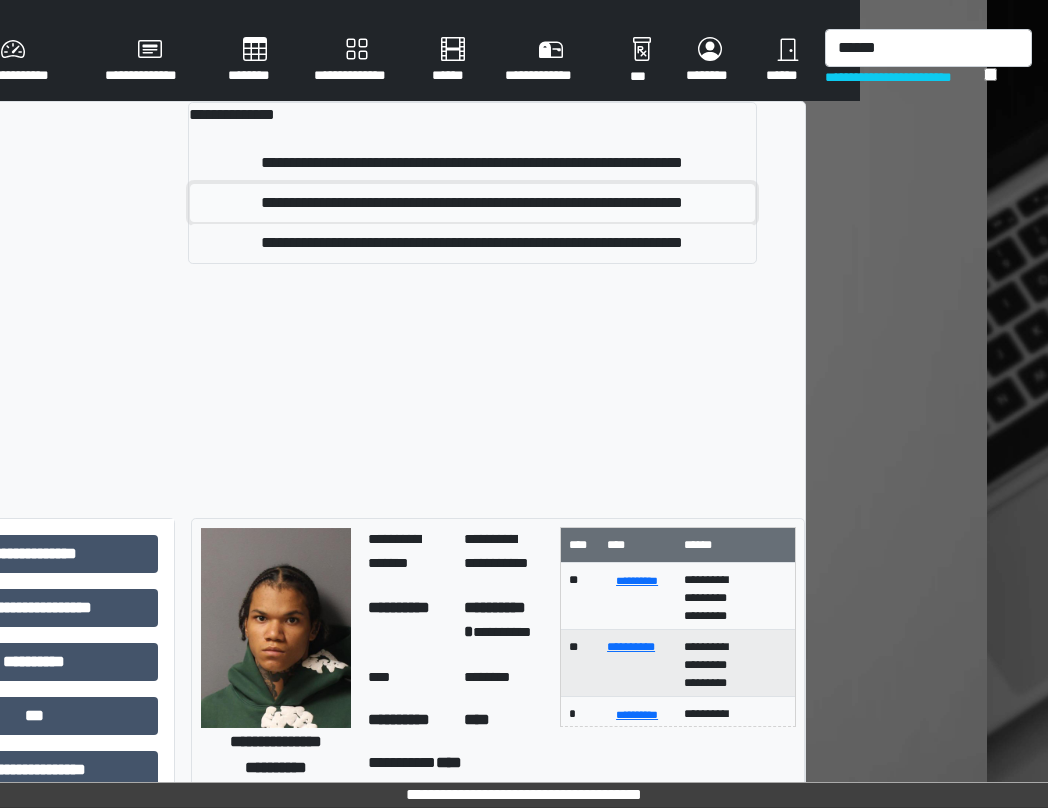click on "**********" at bounding box center [472, 203] 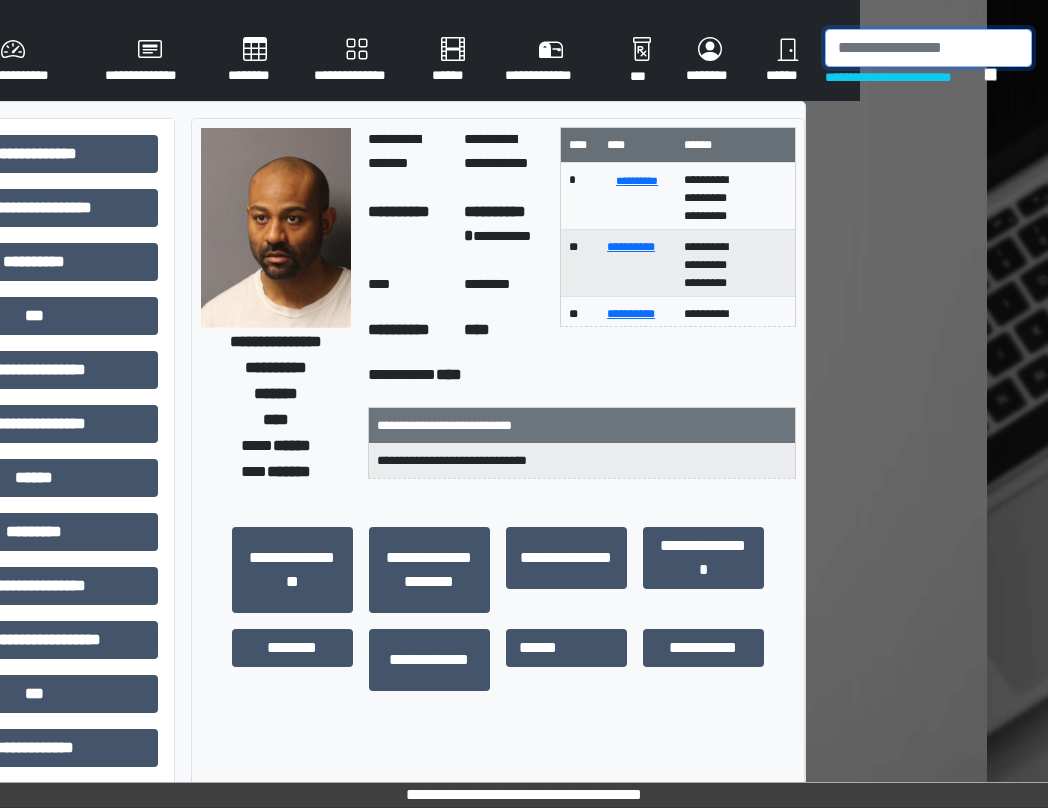 click at bounding box center (928, 48) 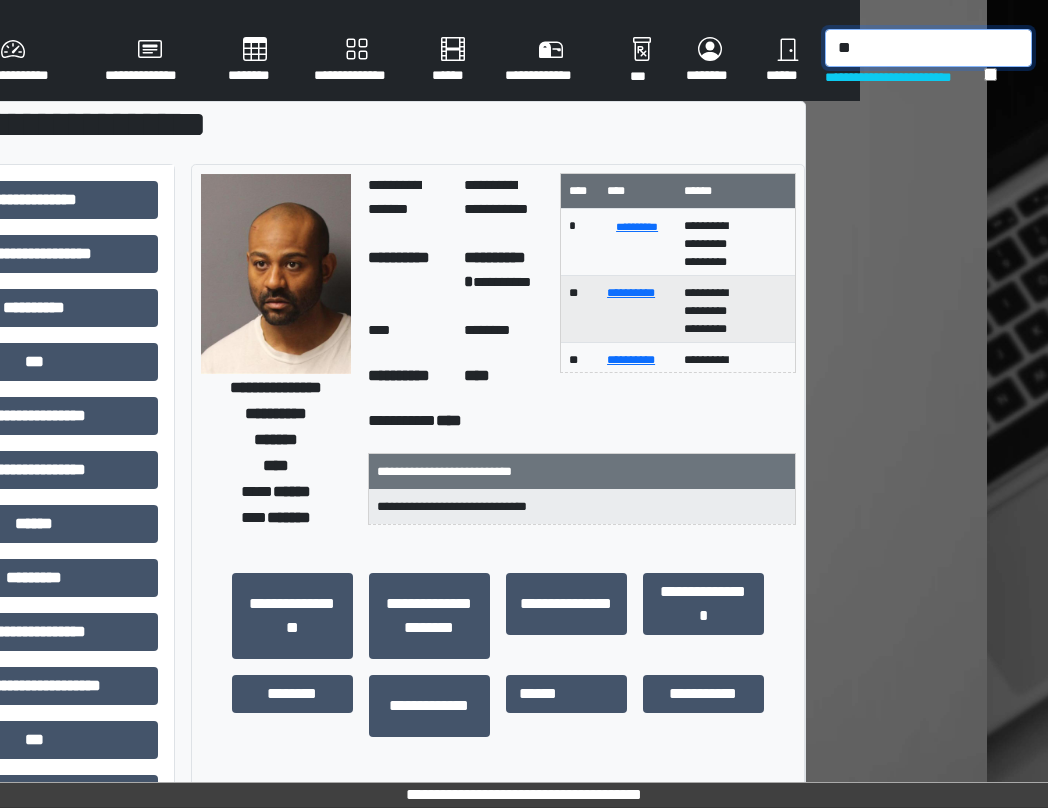 type on "*" 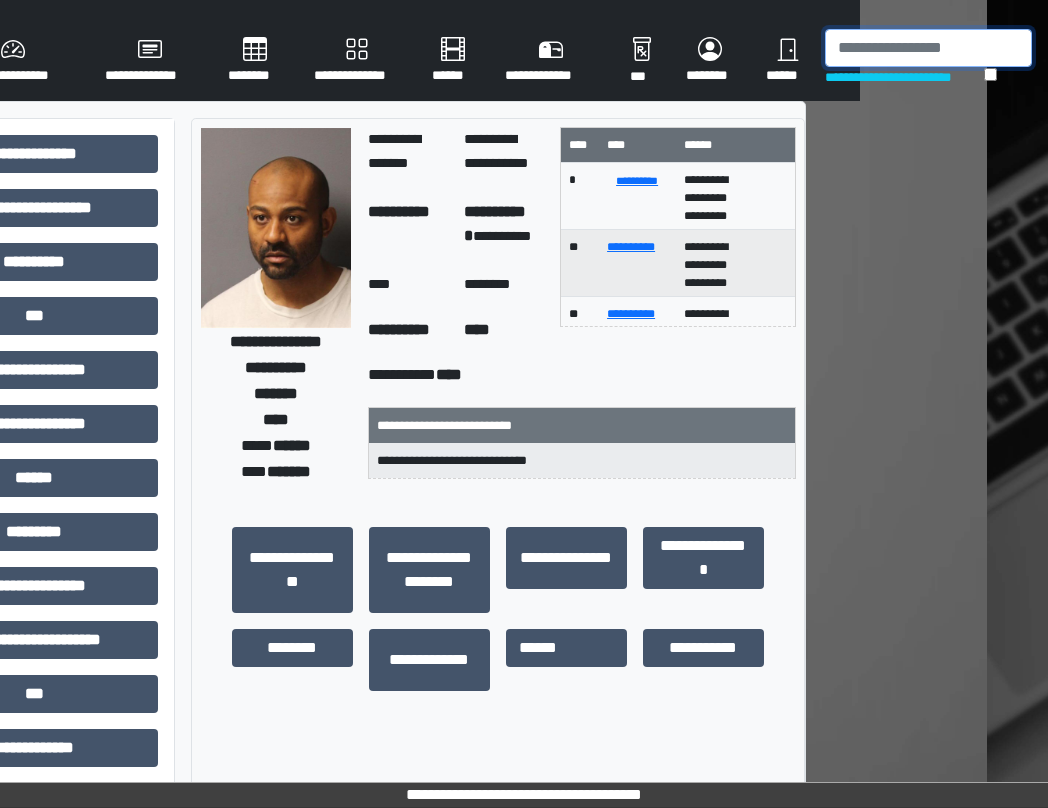 click at bounding box center [928, 48] 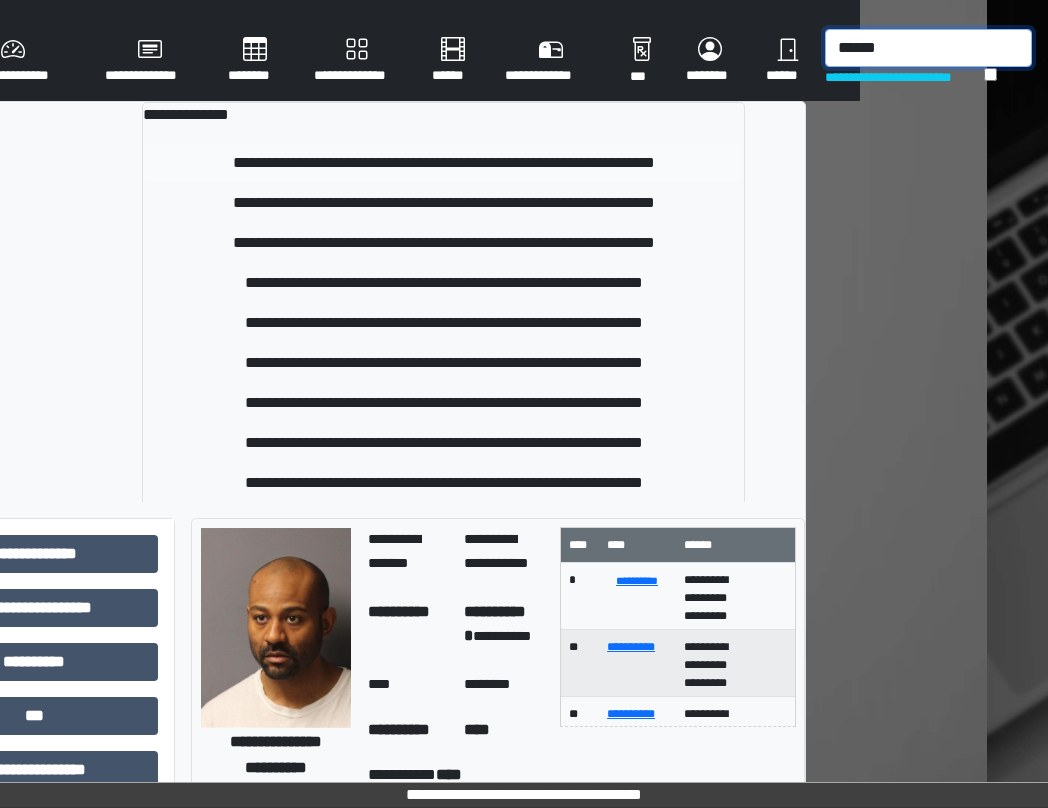 type on "******" 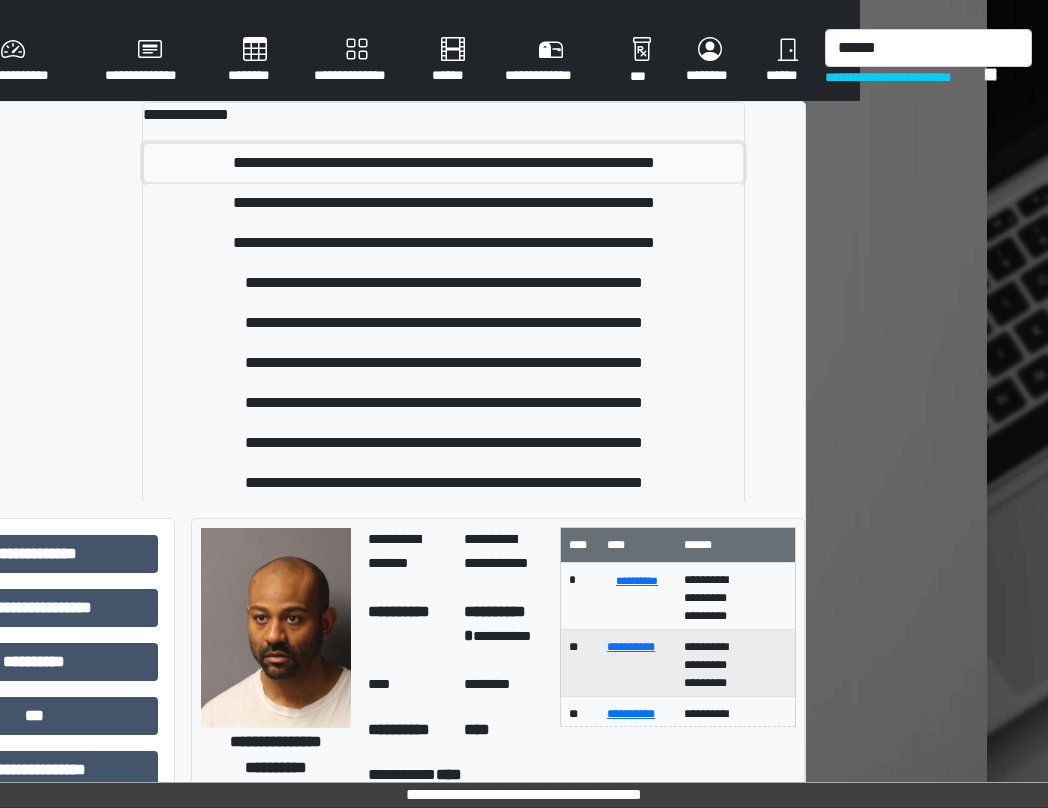 click on "**********" at bounding box center [444, 163] 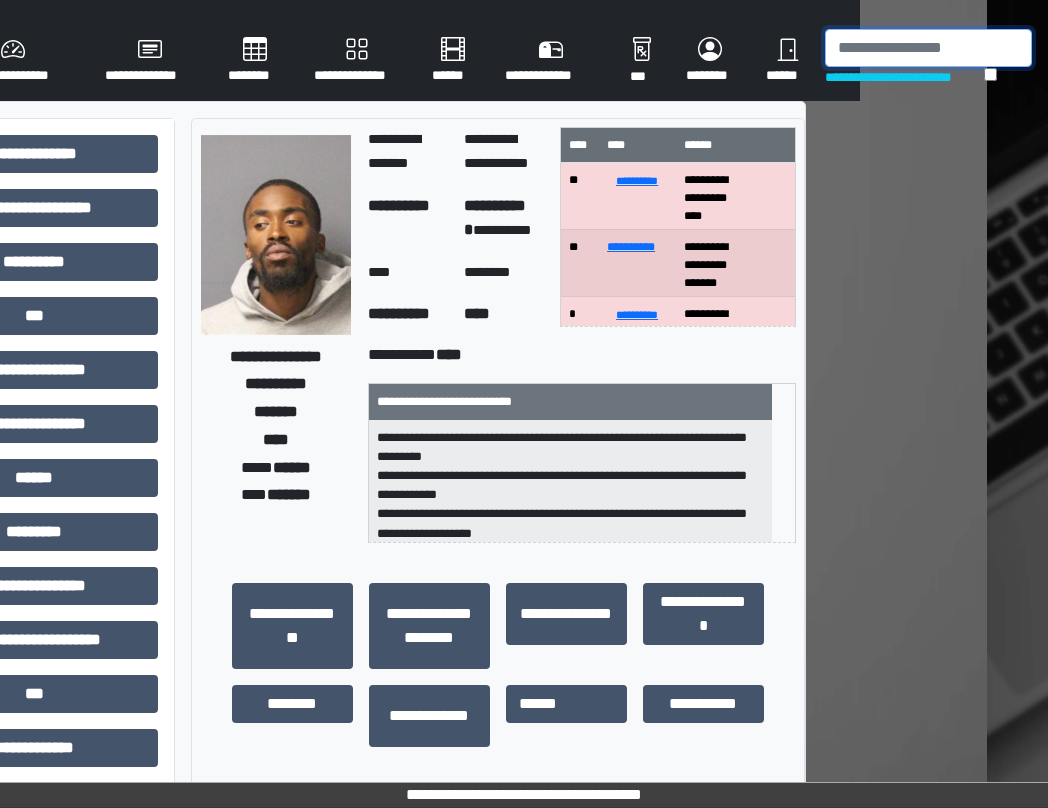 click at bounding box center (928, 48) 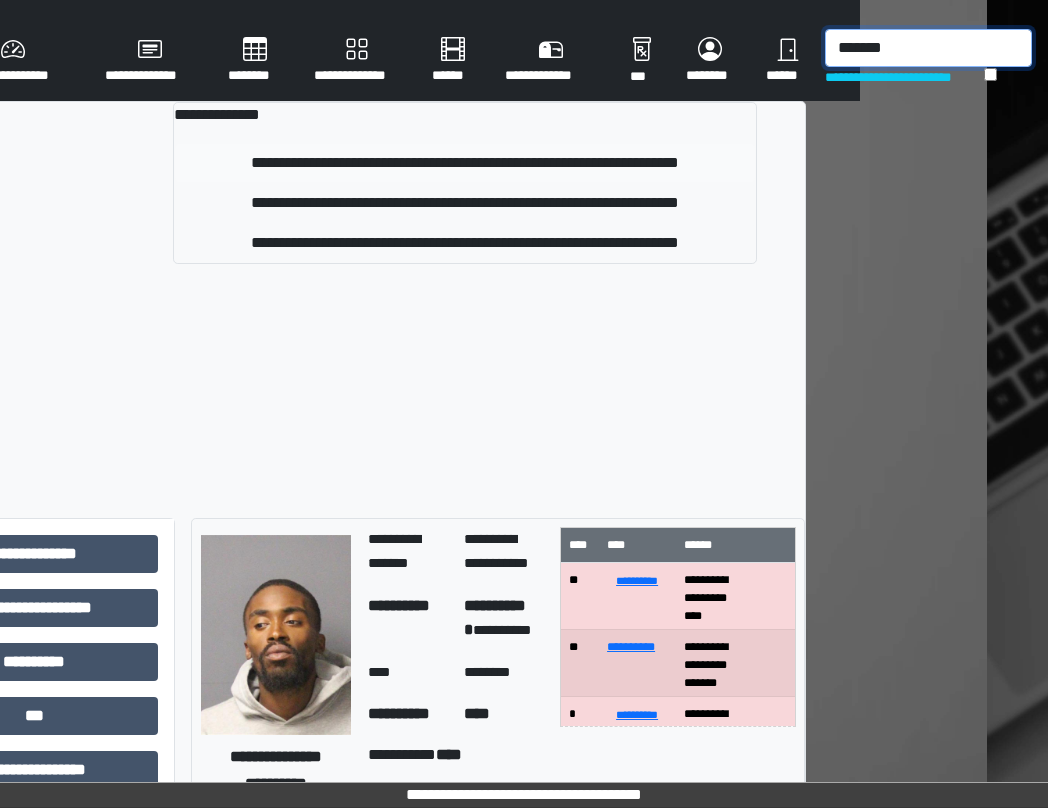 type on "*******" 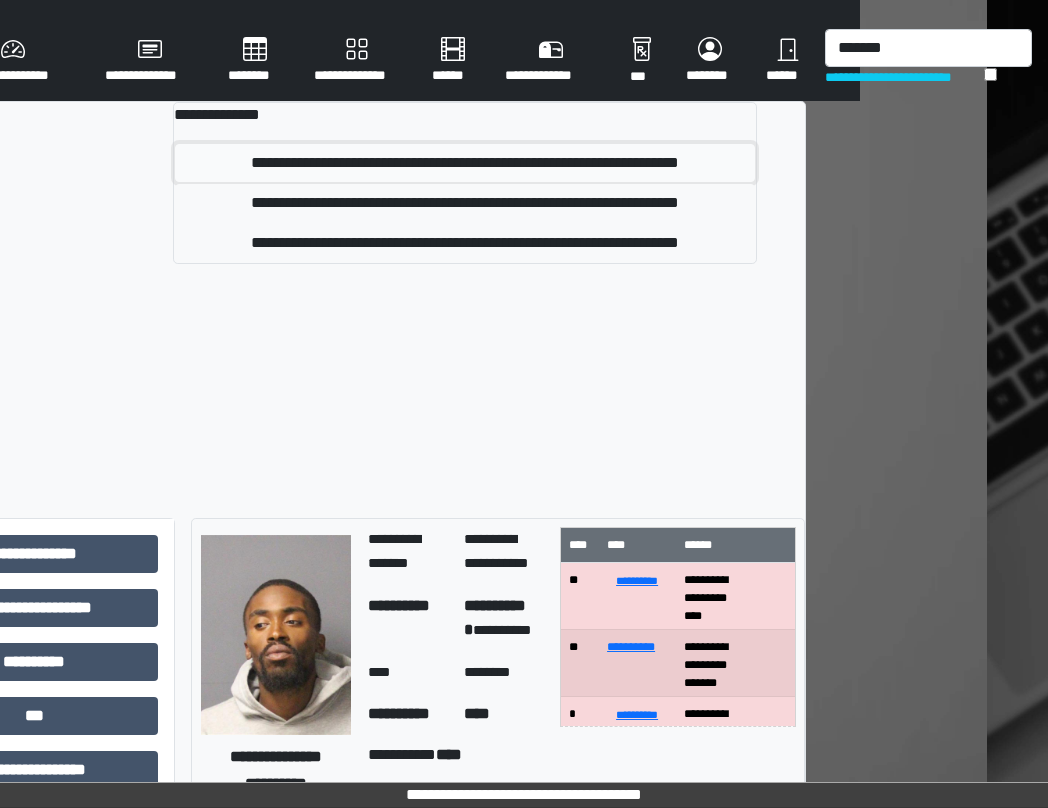 click on "**********" at bounding box center [465, 163] 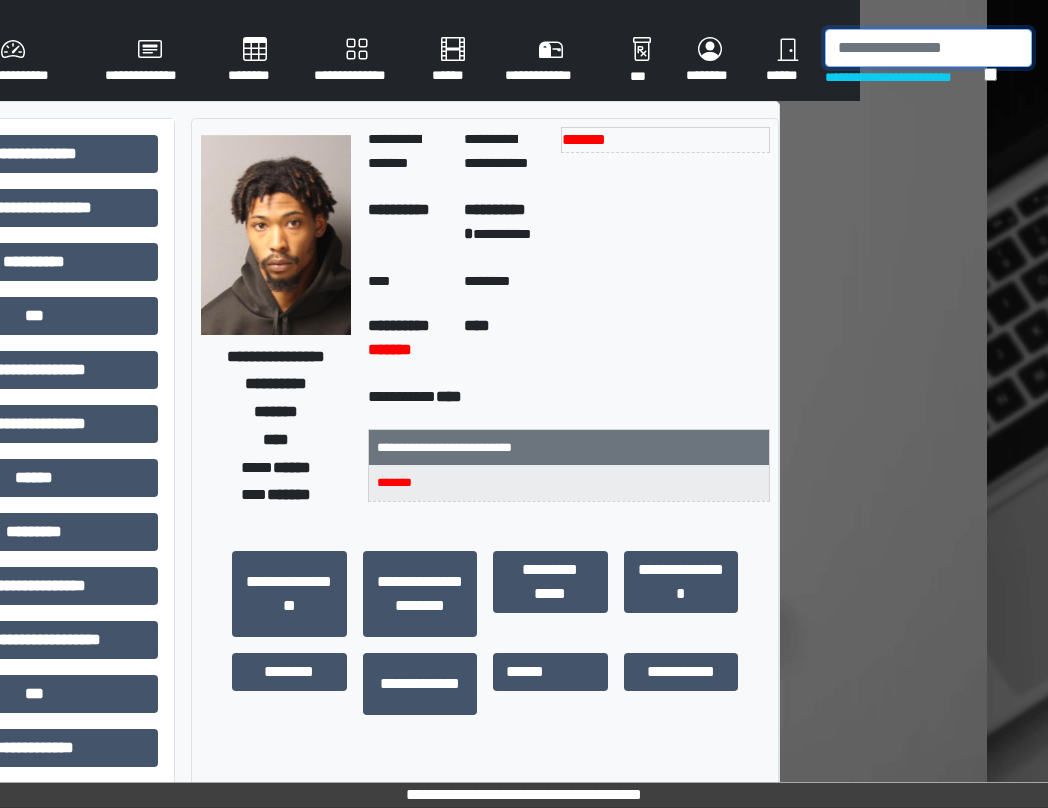 click at bounding box center (928, 48) 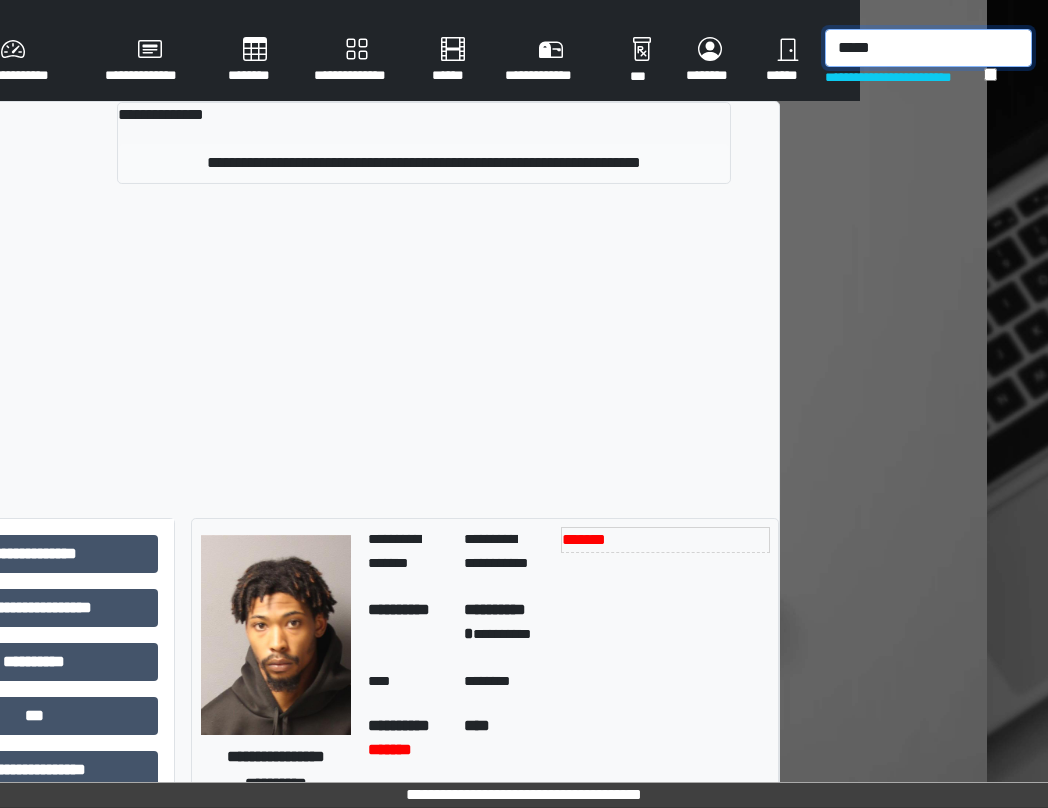 type on "*****" 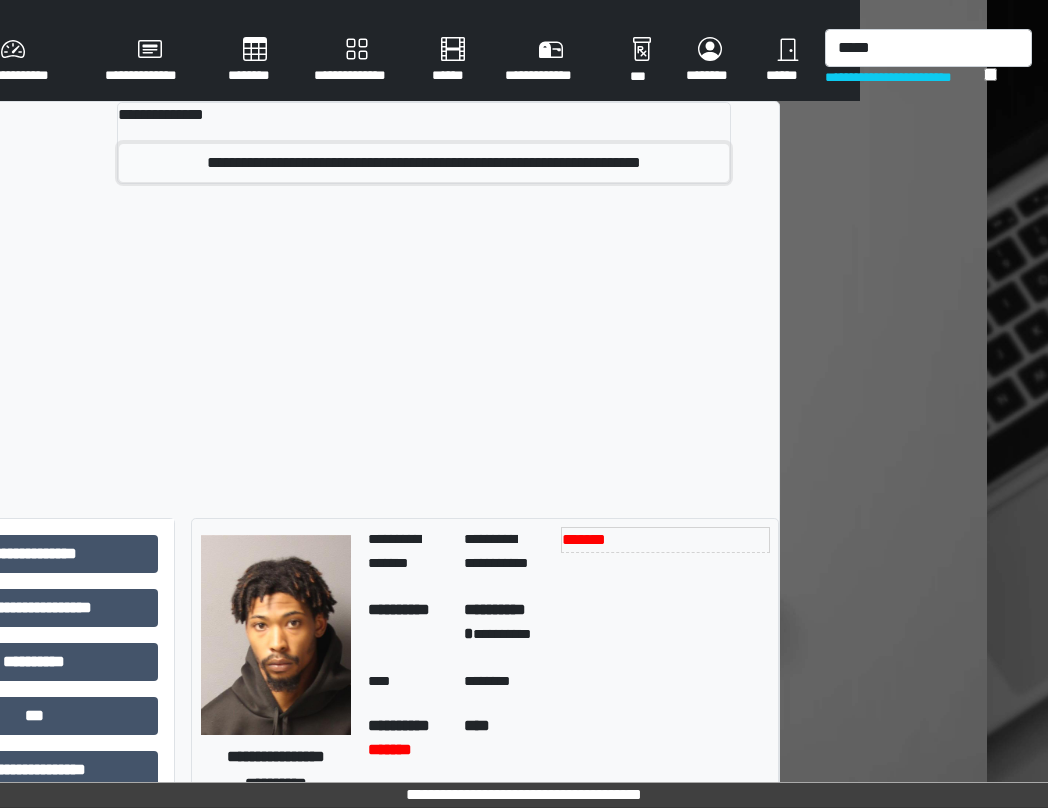 click on "**********" at bounding box center [424, 163] 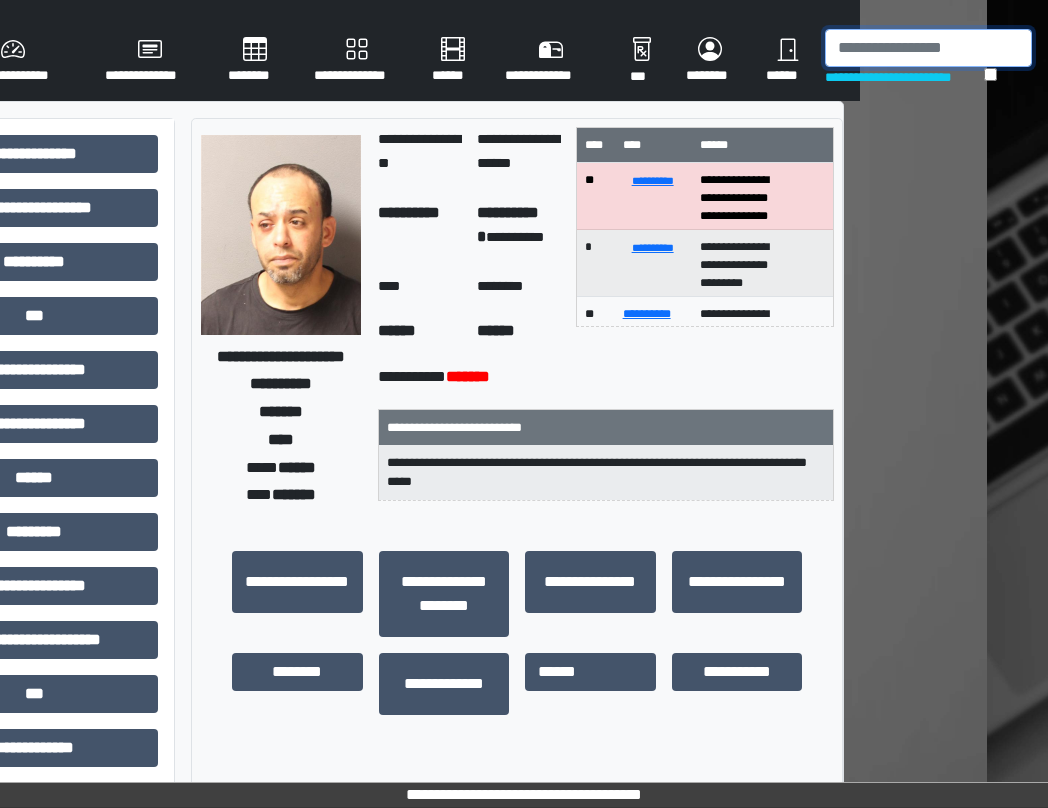 click at bounding box center (928, 48) 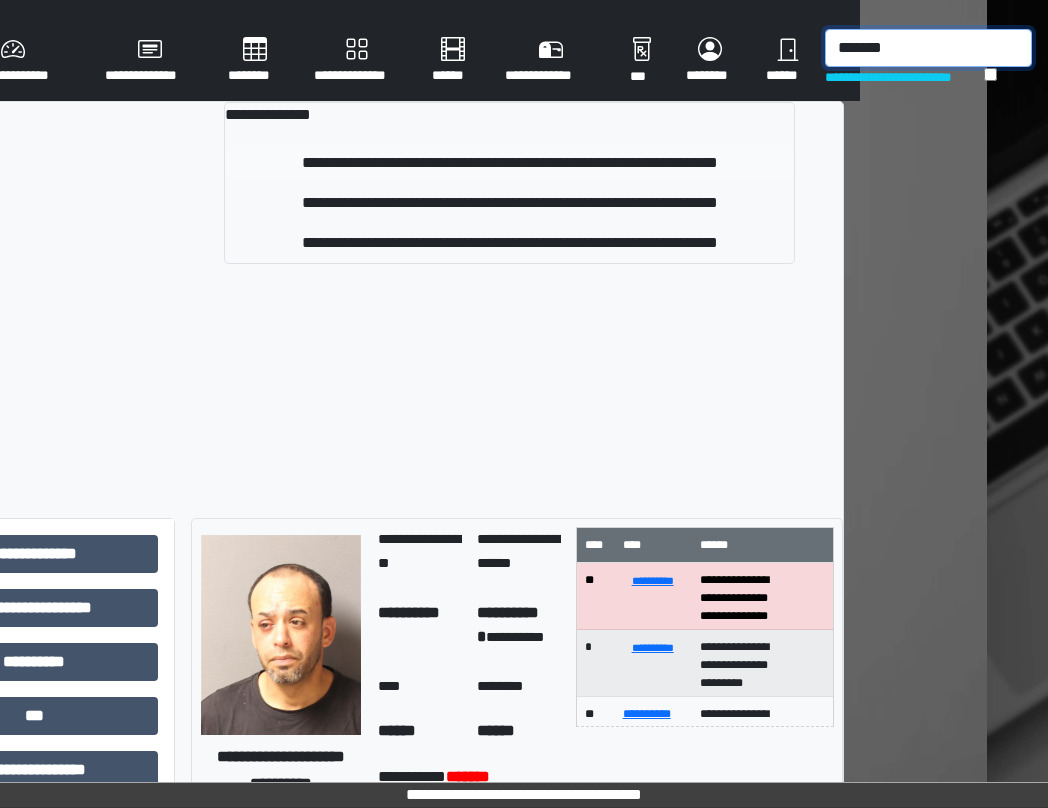 type on "*******" 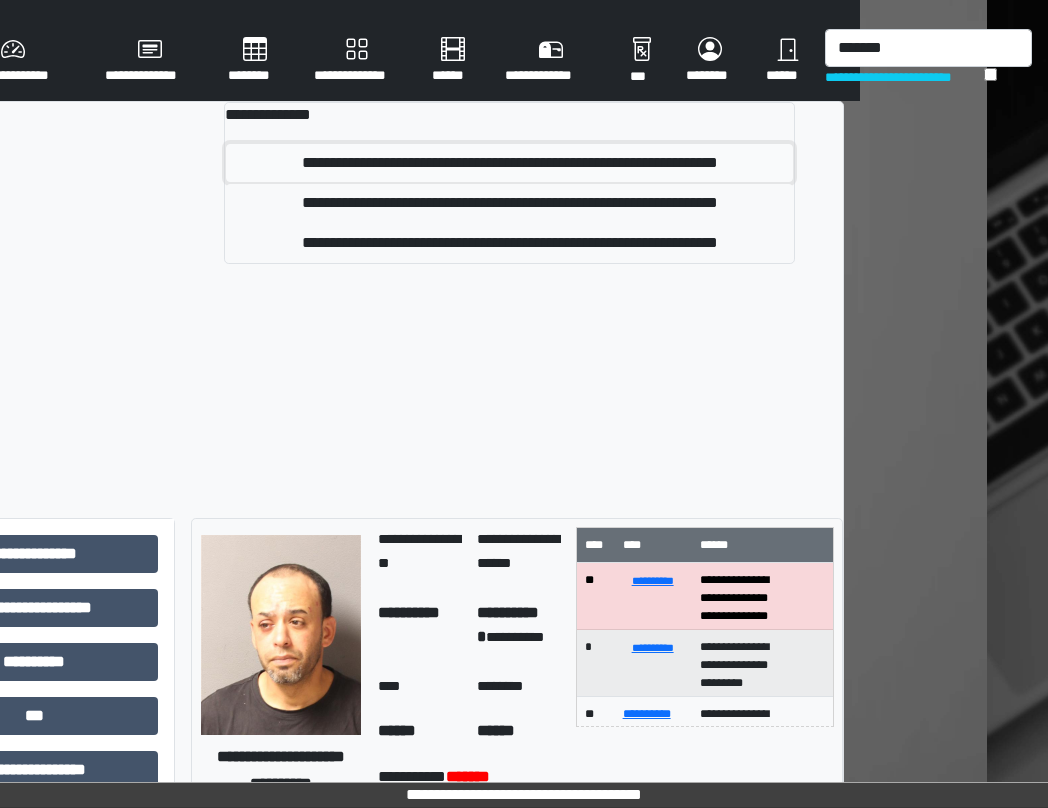 click on "**********" at bounding box center [509, 163] 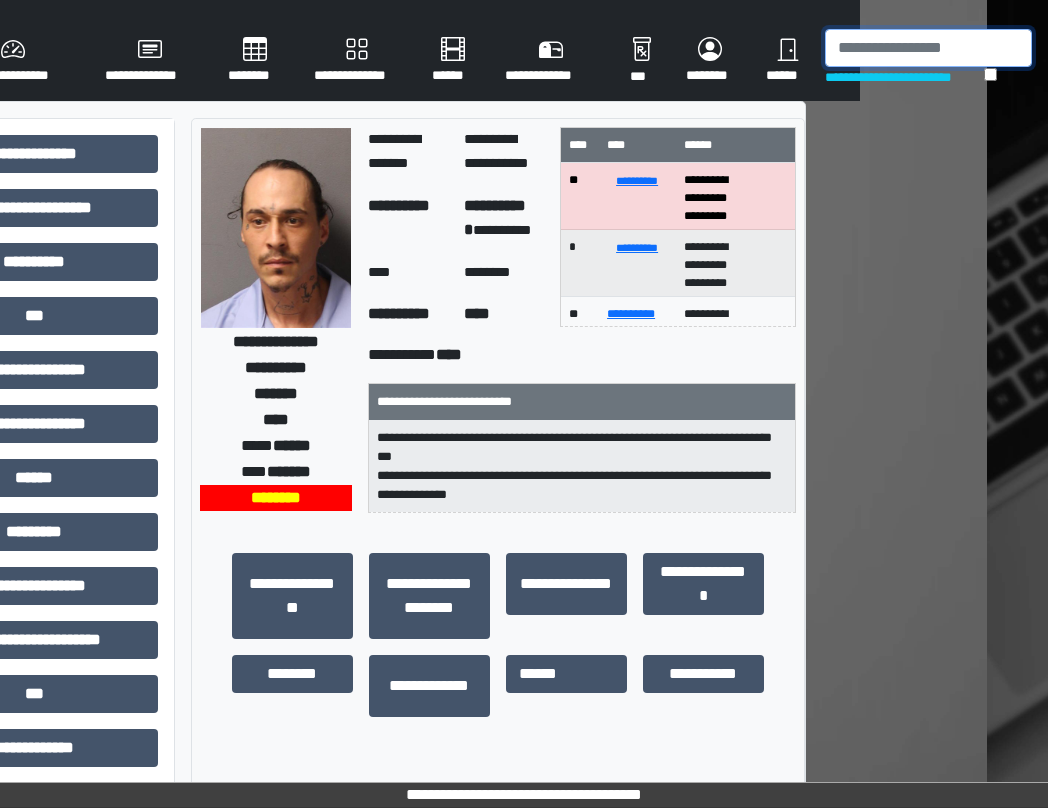 click at bounding box center (928, 48) 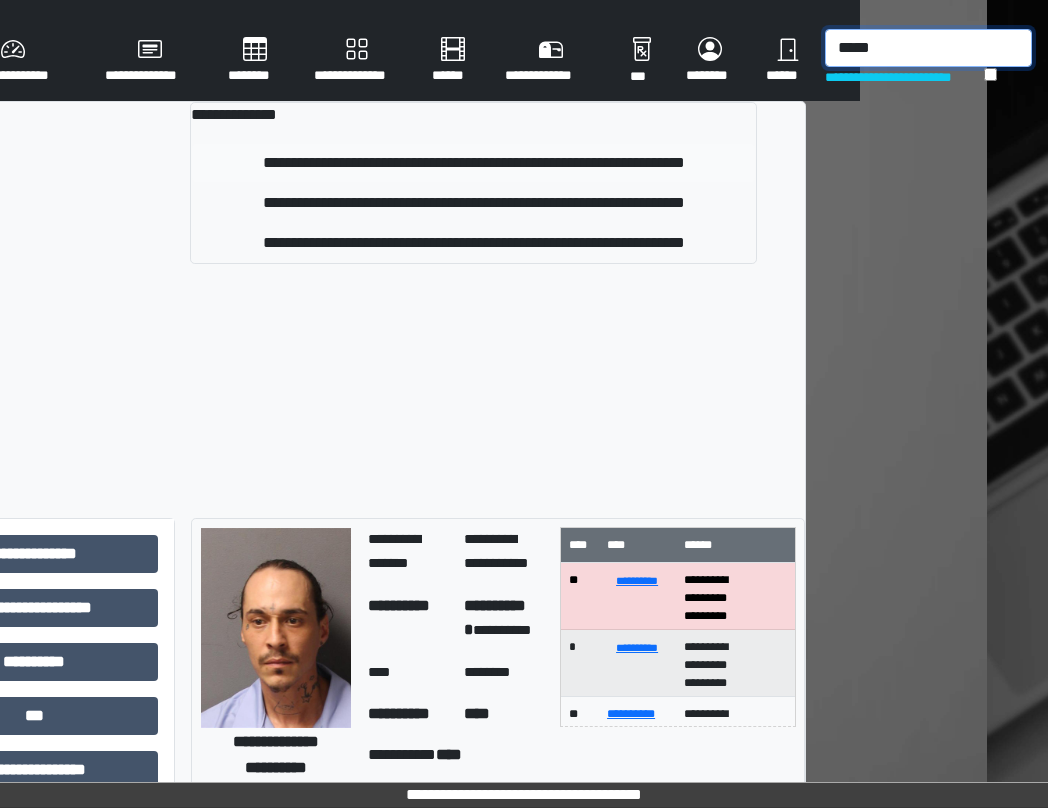 type on "*****" 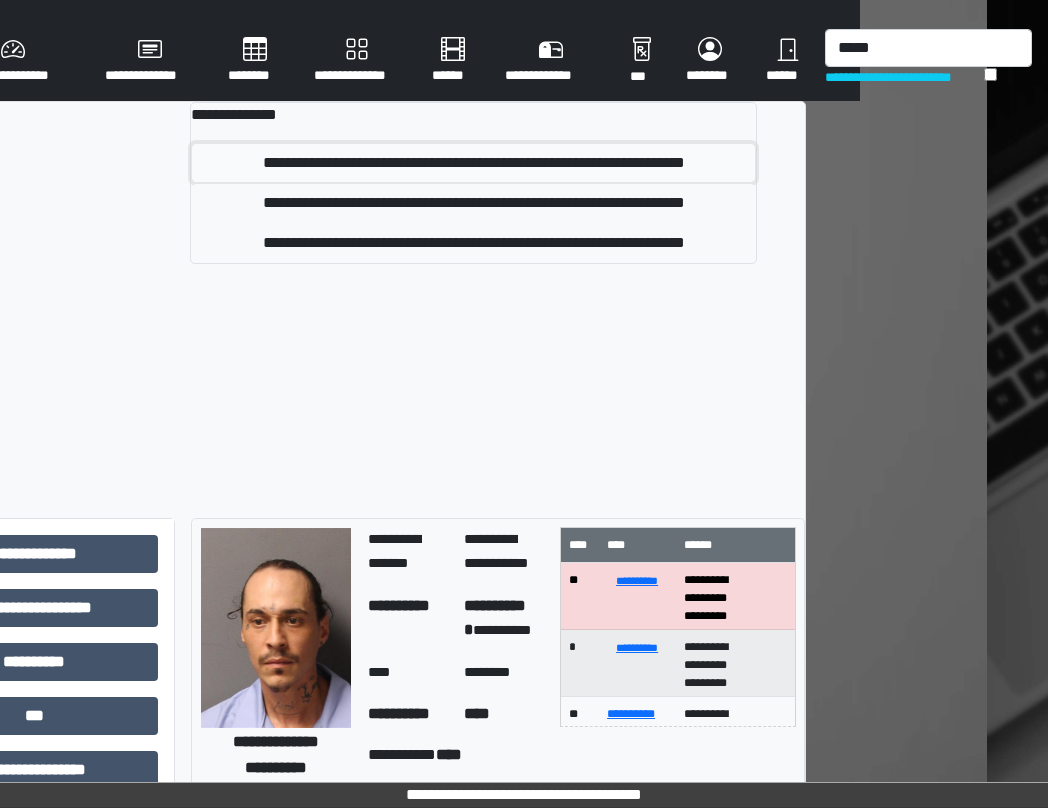 click on "**********" at bounding box center [473, 163] 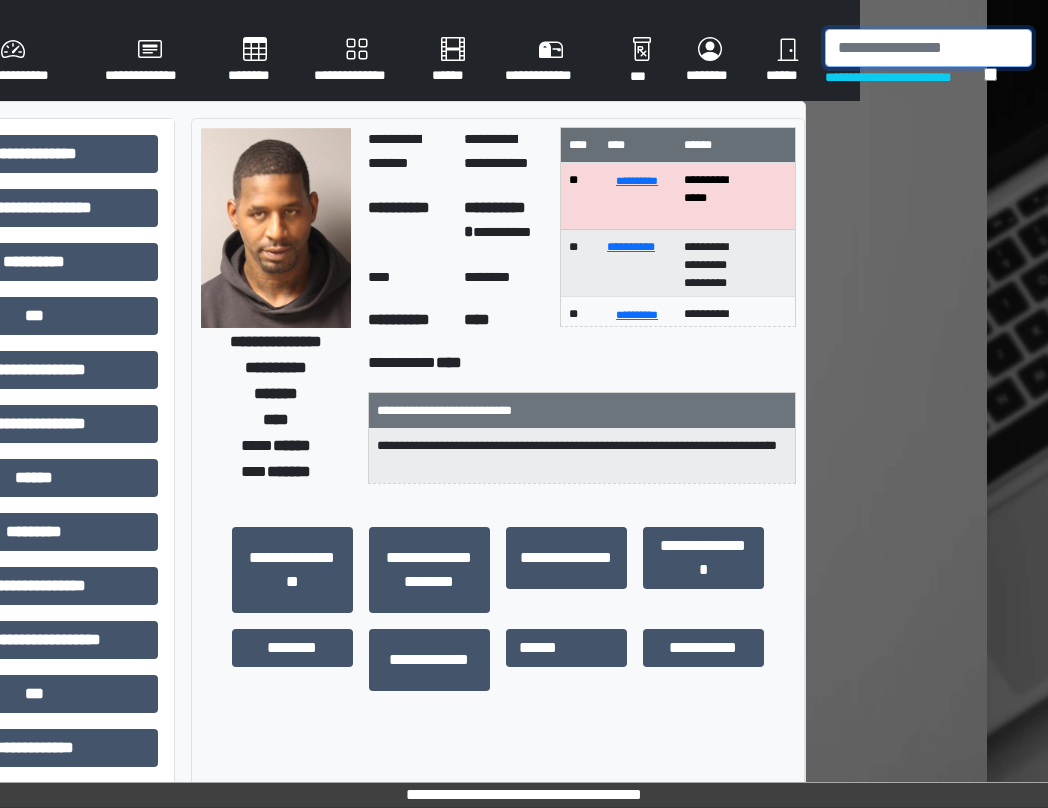 click at bounding box center [928, 48] 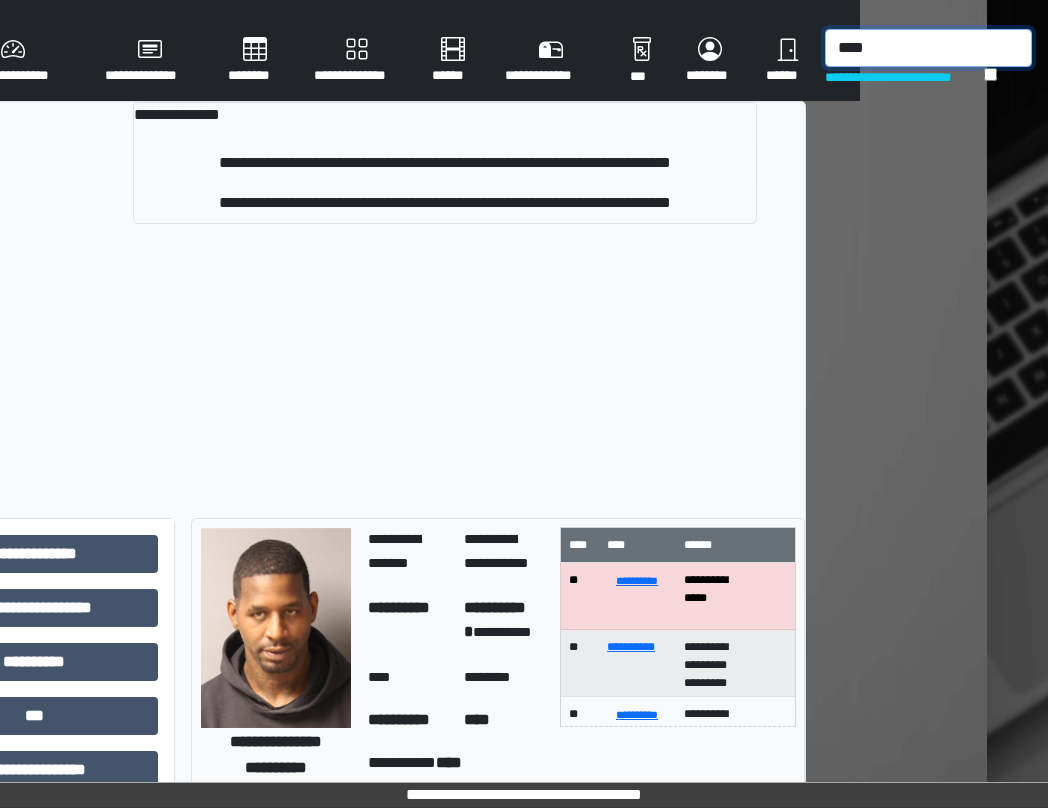 type on "****" 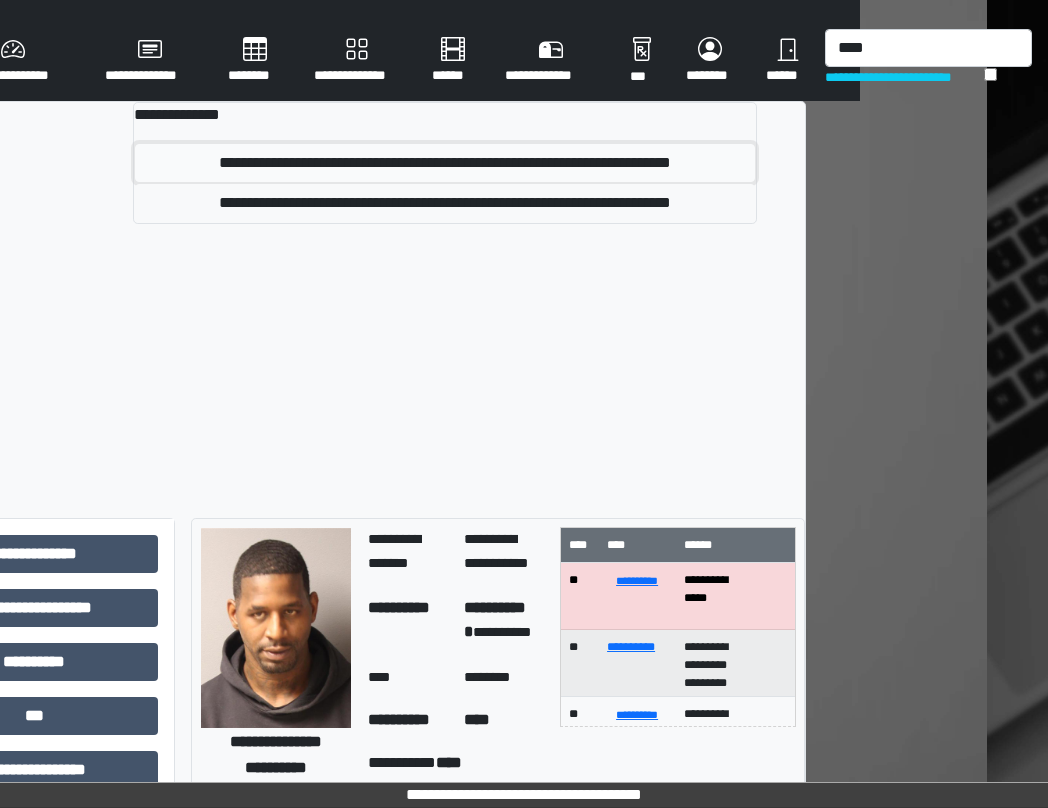 click on "**********" at bounding box center (445, 163) 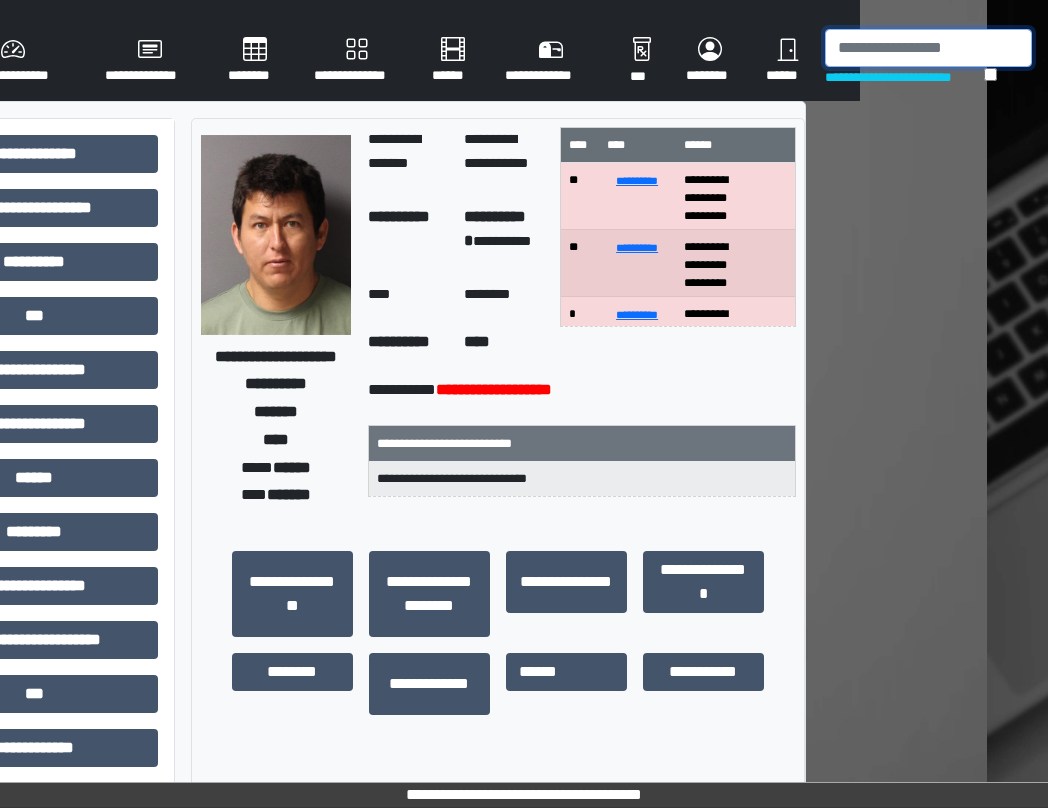 click at bounding box center [928, 48] 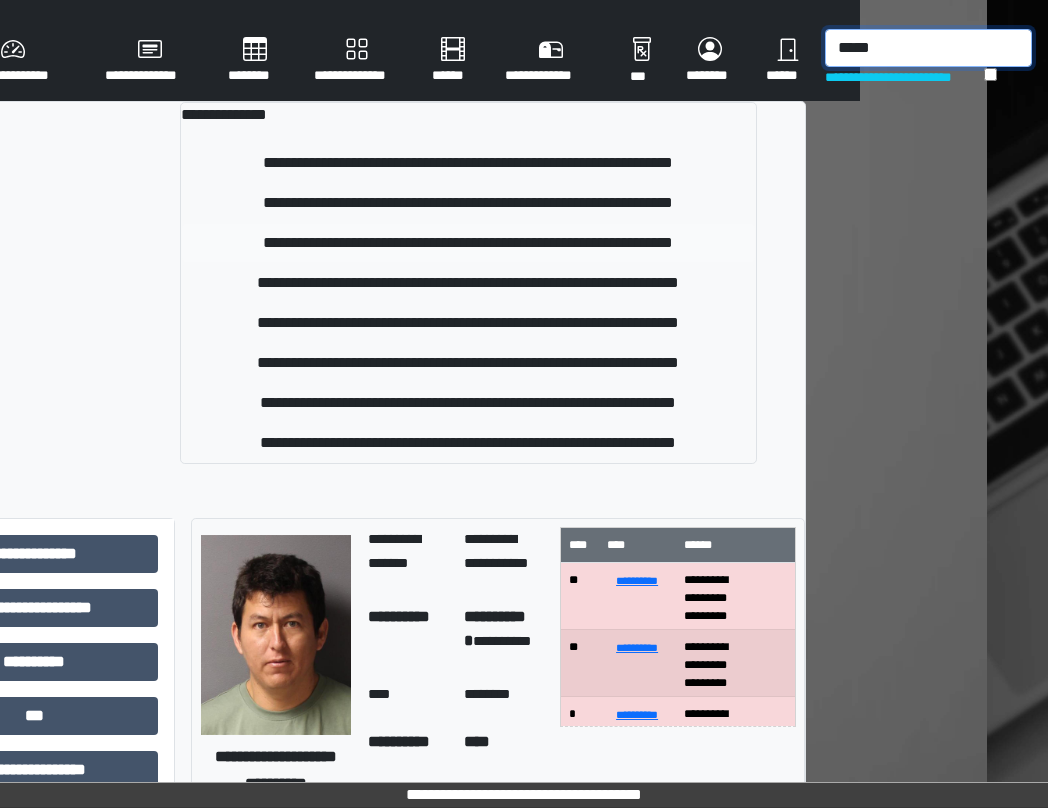 type on "*****" 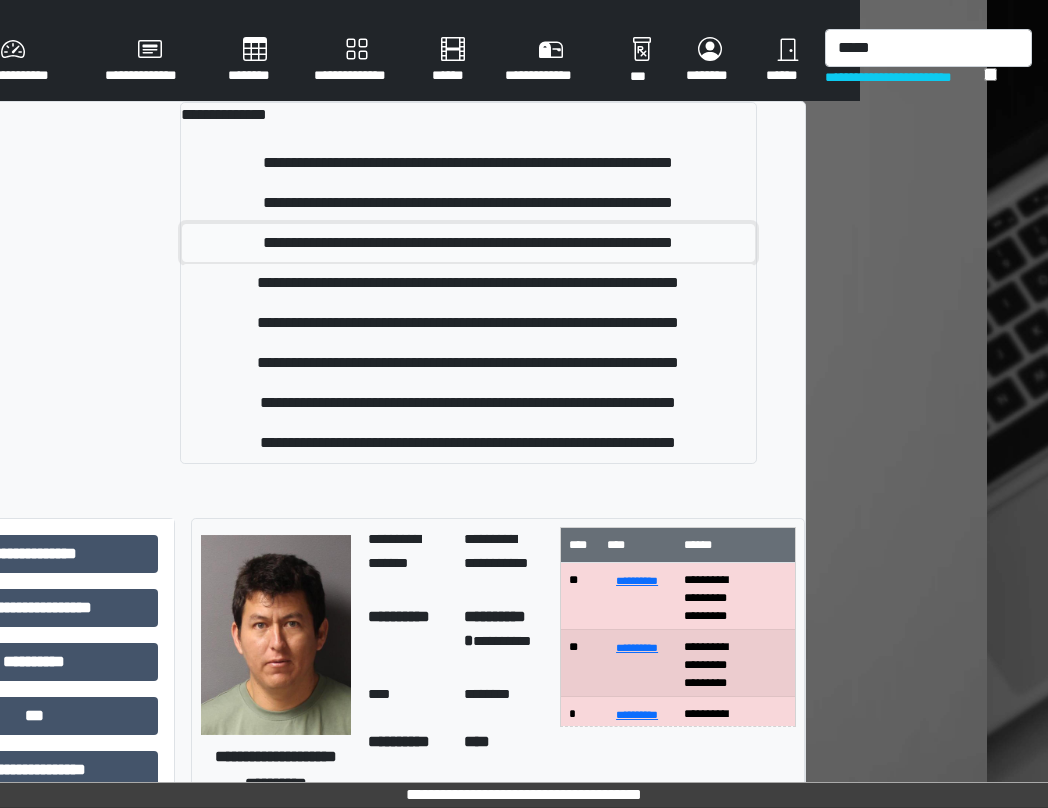 click on "**********" at bounding box center [468, 243] 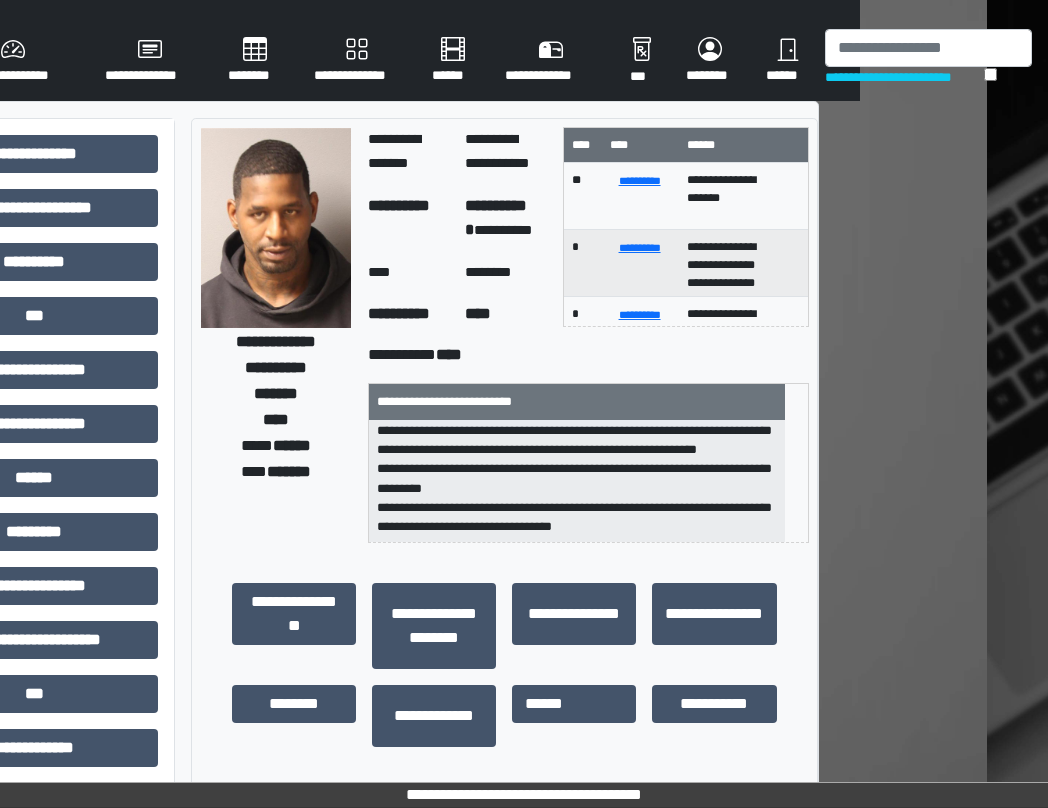 scroll, scrollTop: 63, scrollLeft: 0, axis: vertical 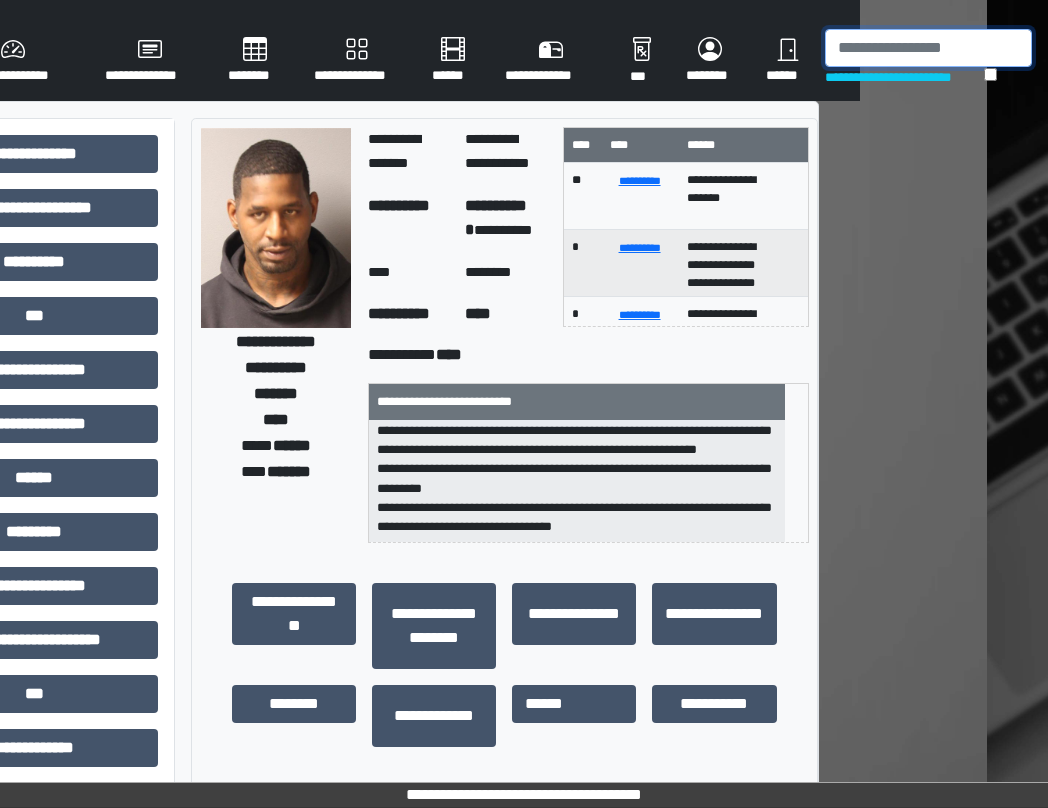 click at bounding box center (928, 48) 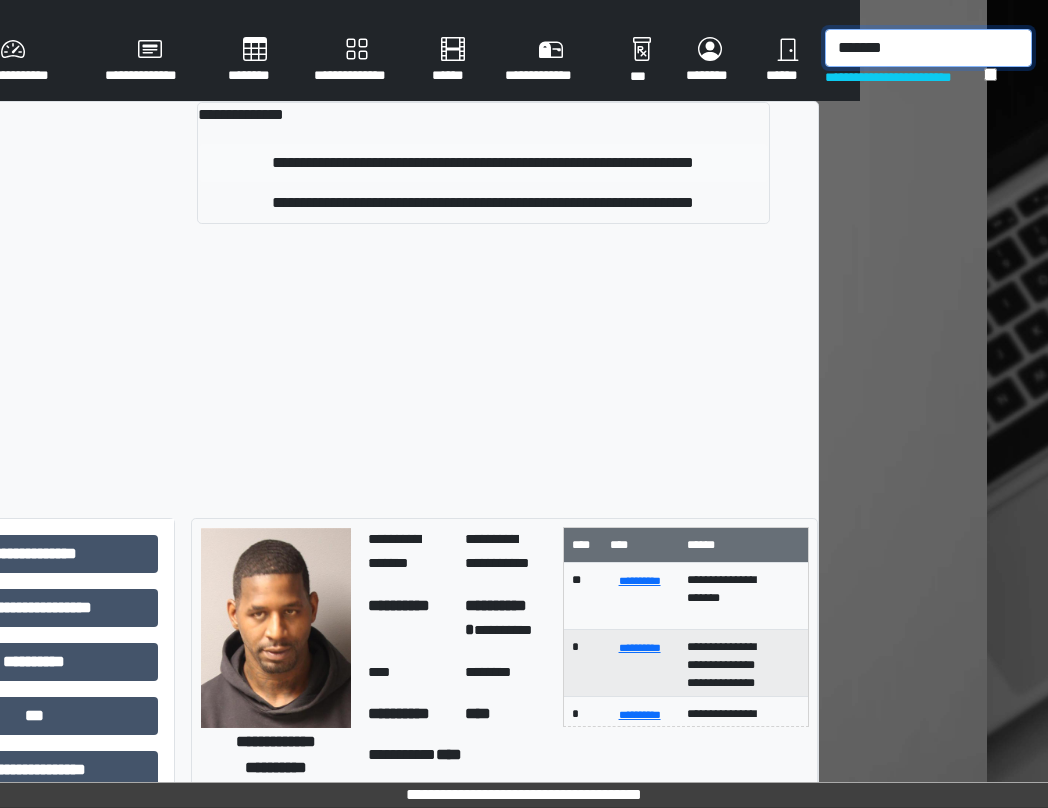 type on "*******" 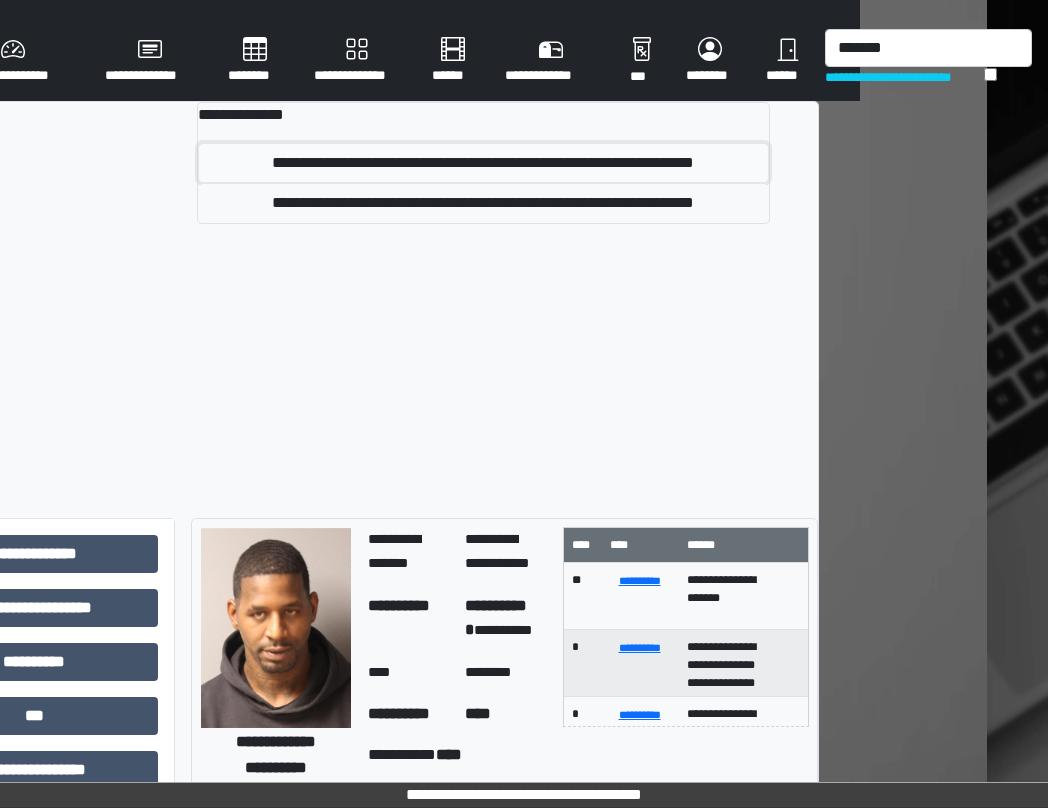 click on "**********" at bounding box center [483, 163] 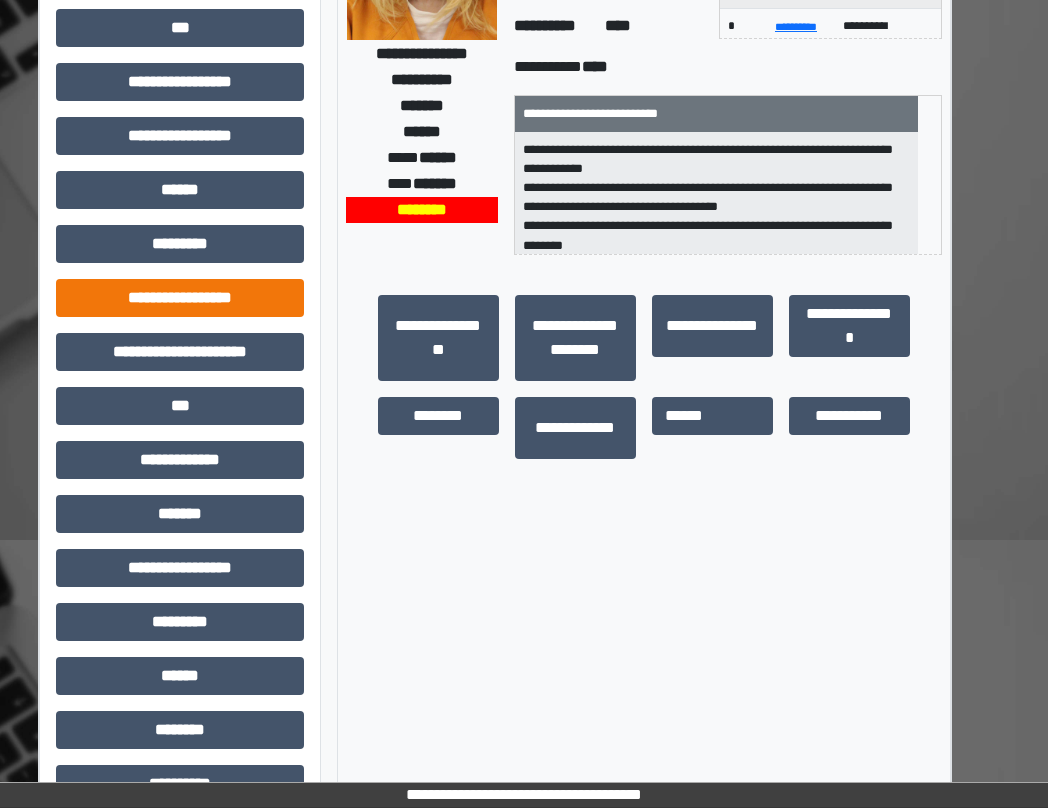 scroll, scrollTop: 390, scrollLeft: 42, axis: both 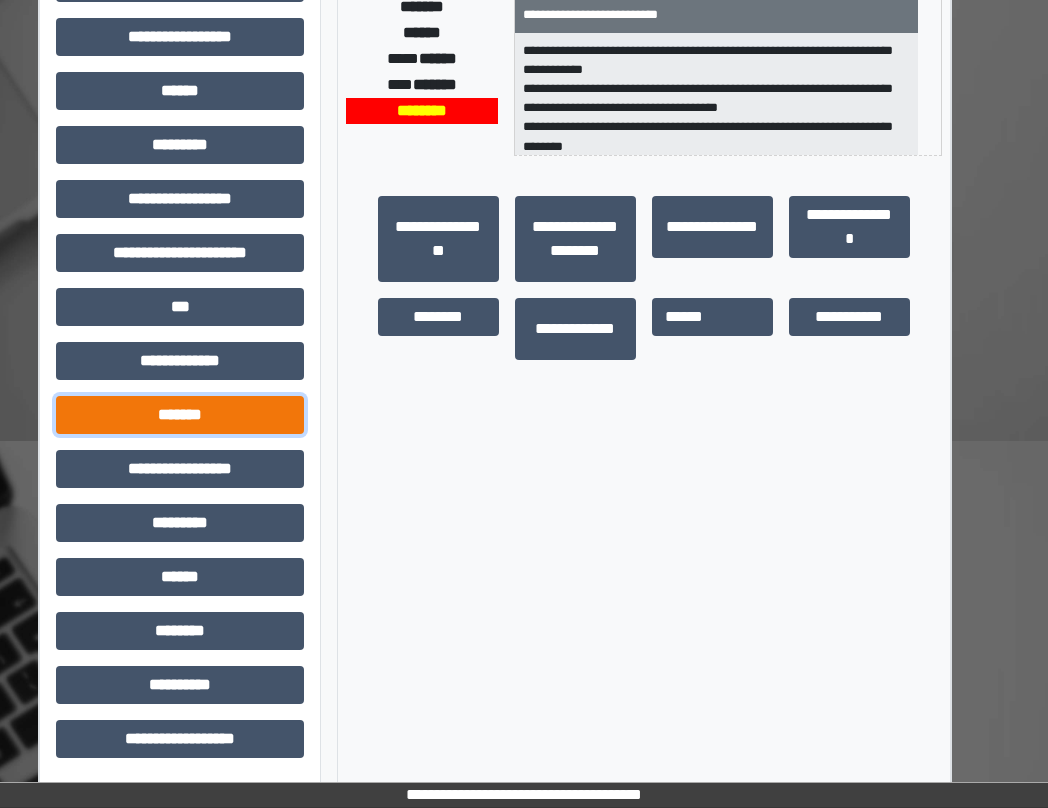 click on "*******" at bounding box center [180, 415] 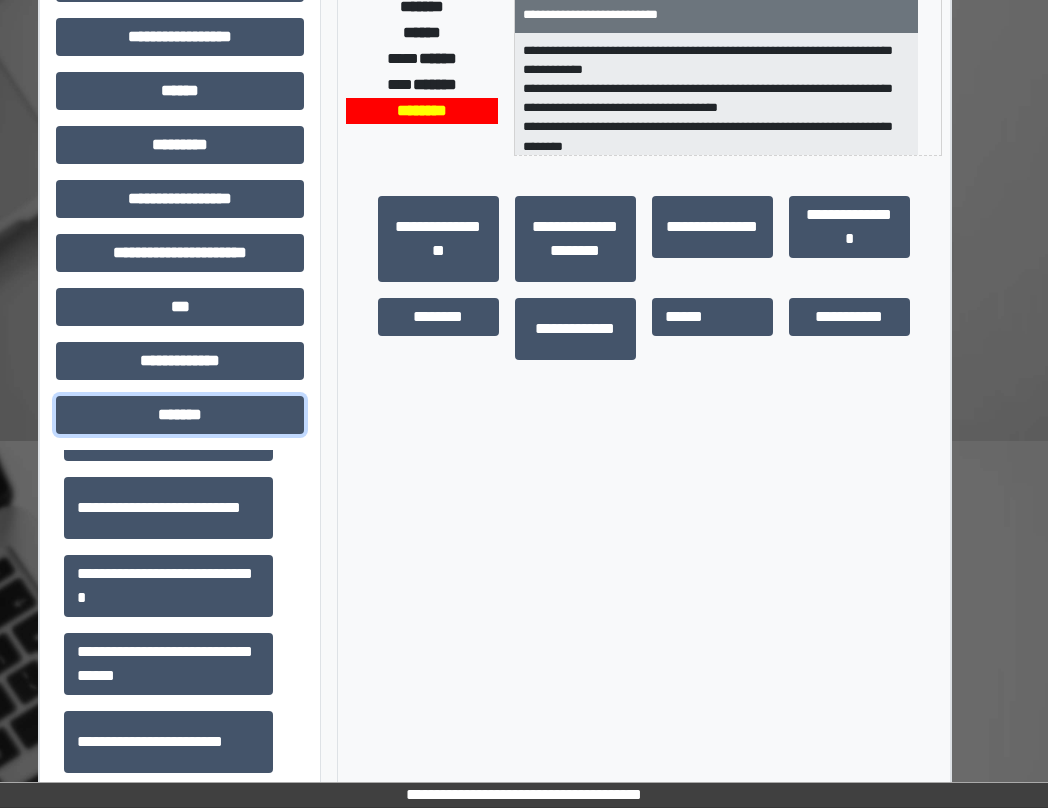 scroll, scrollTop: 656, scrollLeft: 0, axis: vertical 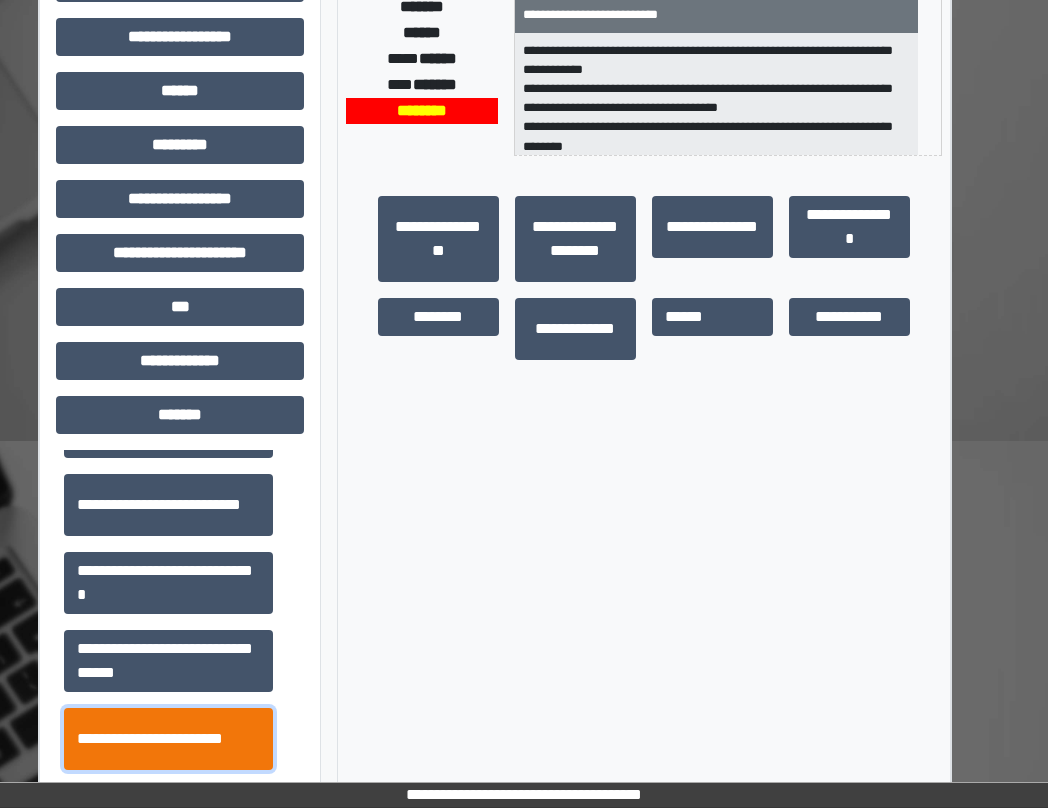 click on "**********" at bounding box center (168, 739) 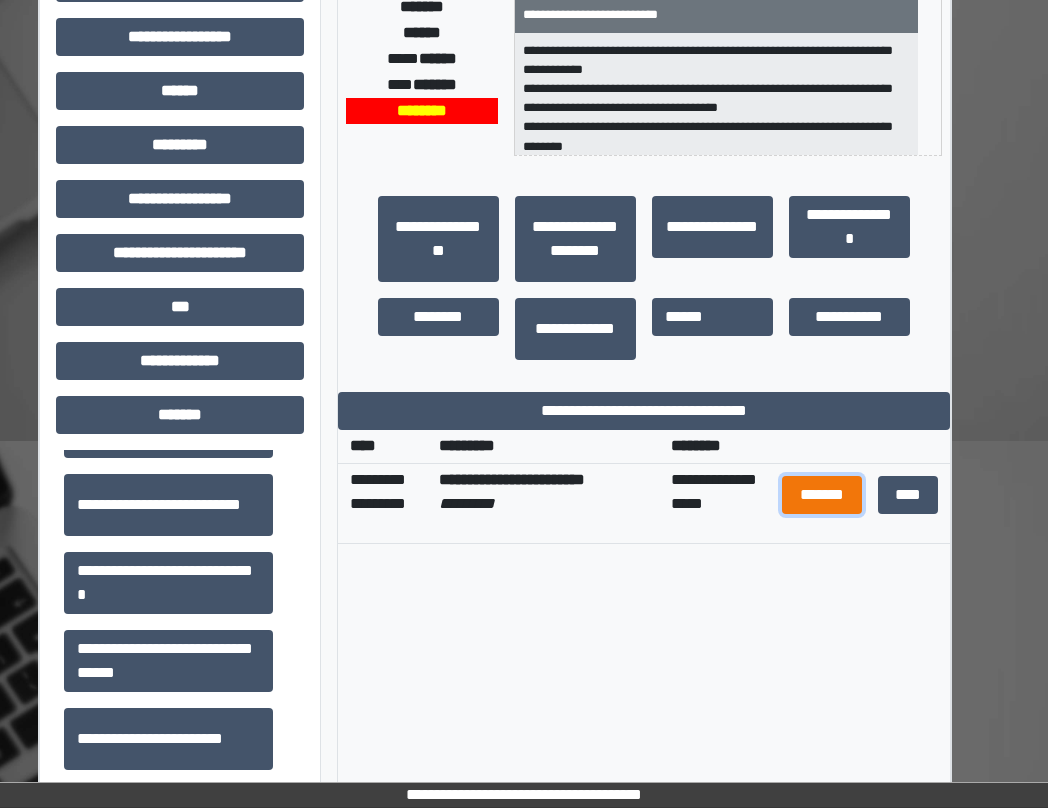 click on "*******" at bounding box center [822, 495] 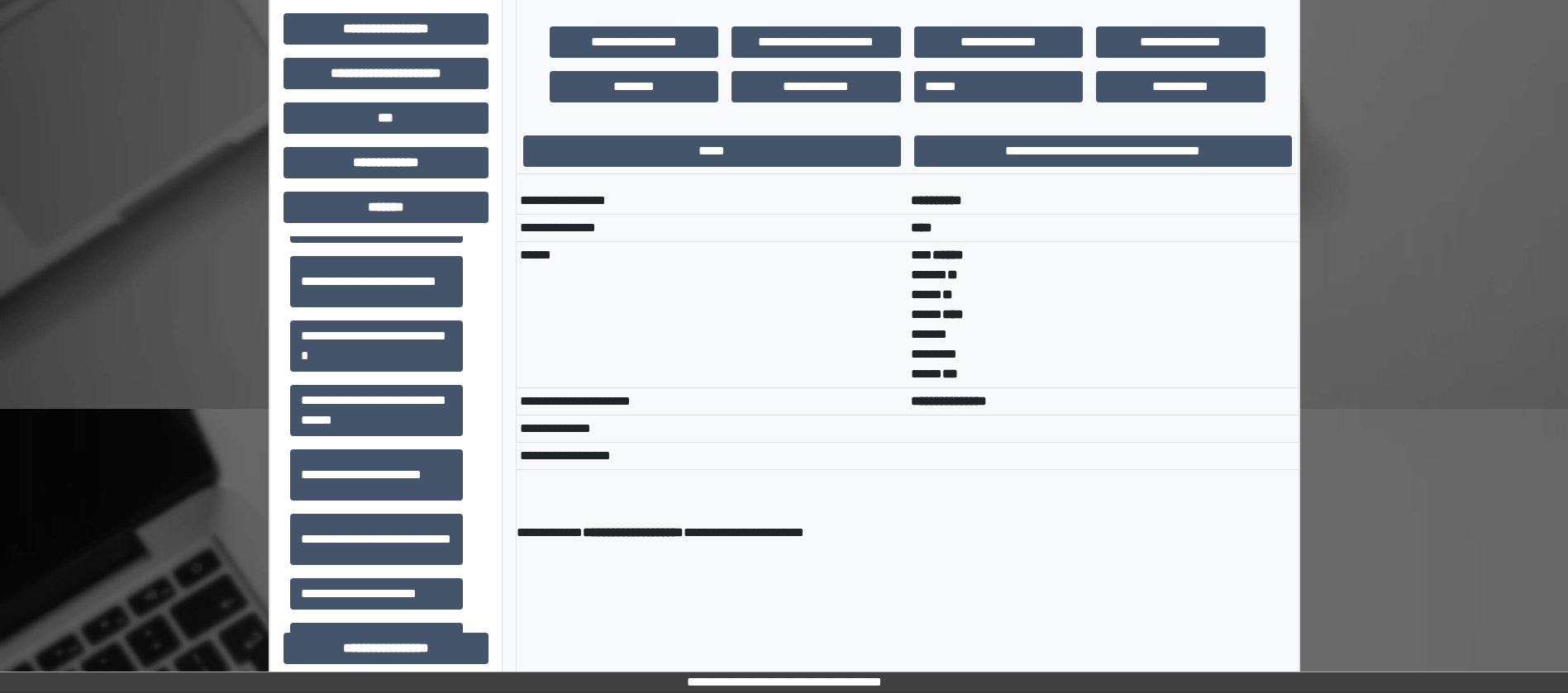 scroll, scrollTop: 0, scrollLeft: 0, axis: both 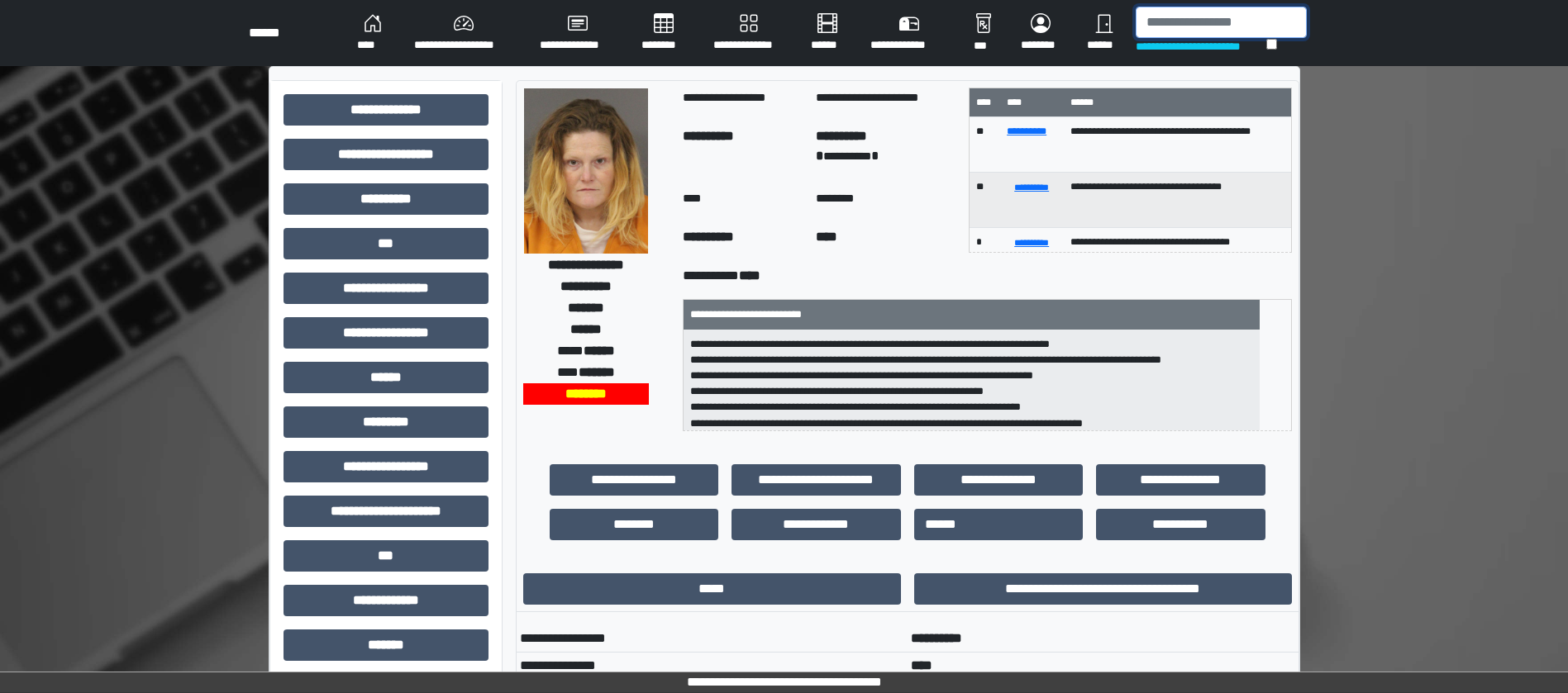 click at bounding box center (1221, 22) 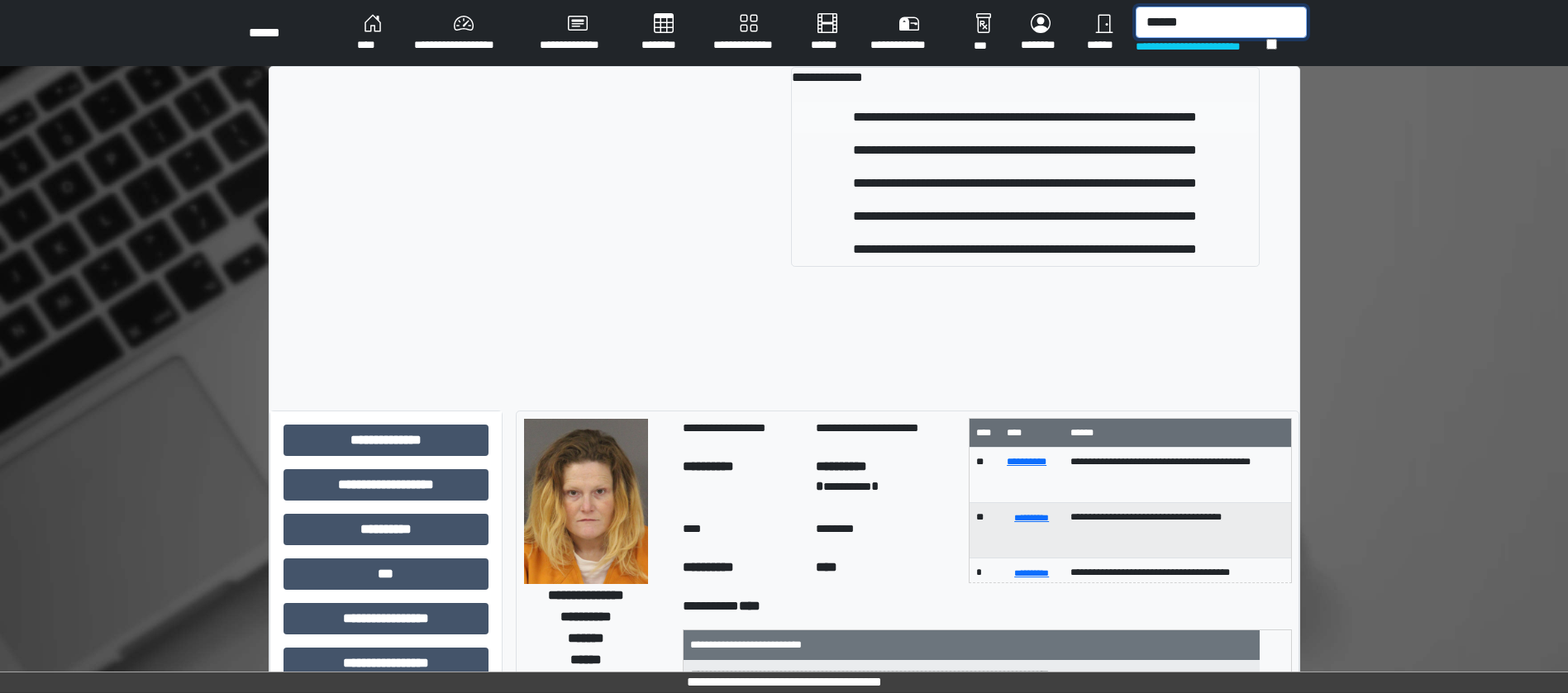 type on "******" 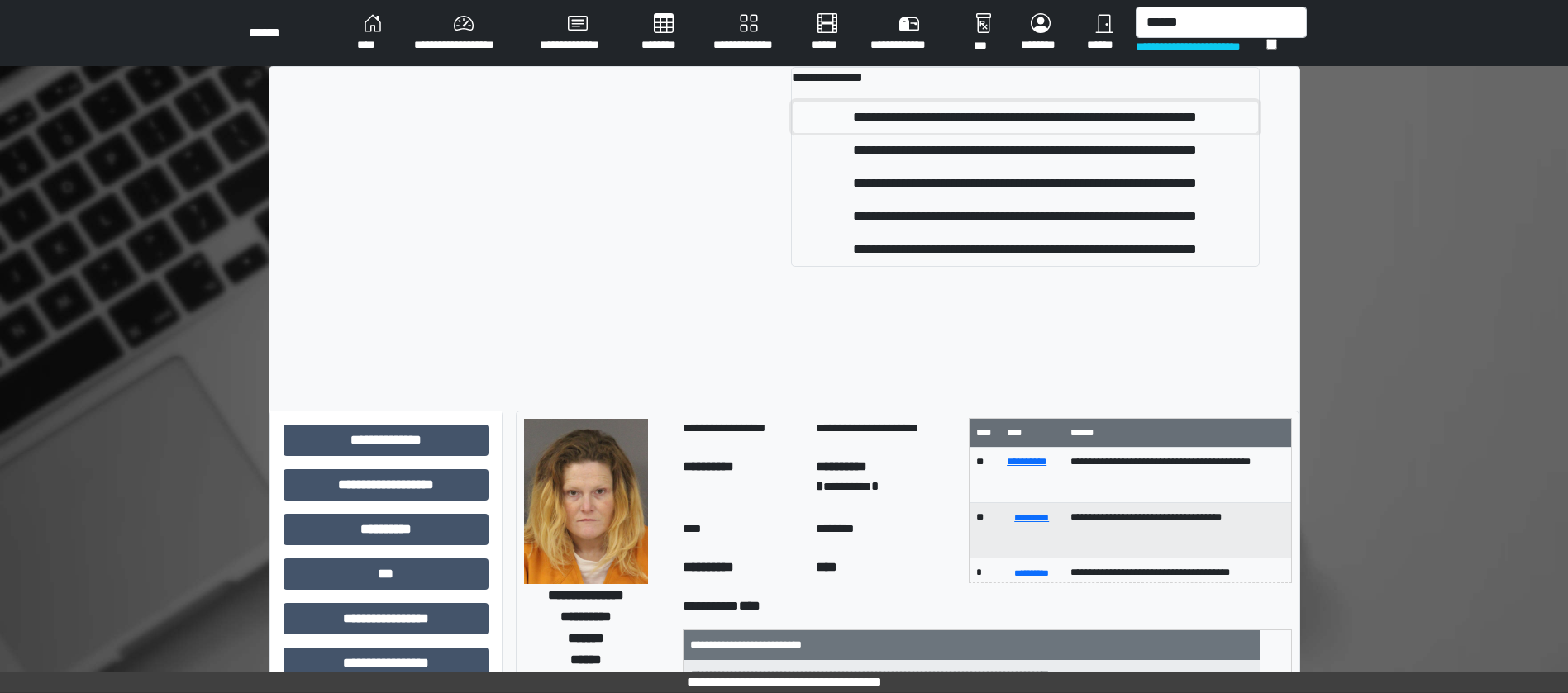 click on "**********" at bounding box center [1025, 117] 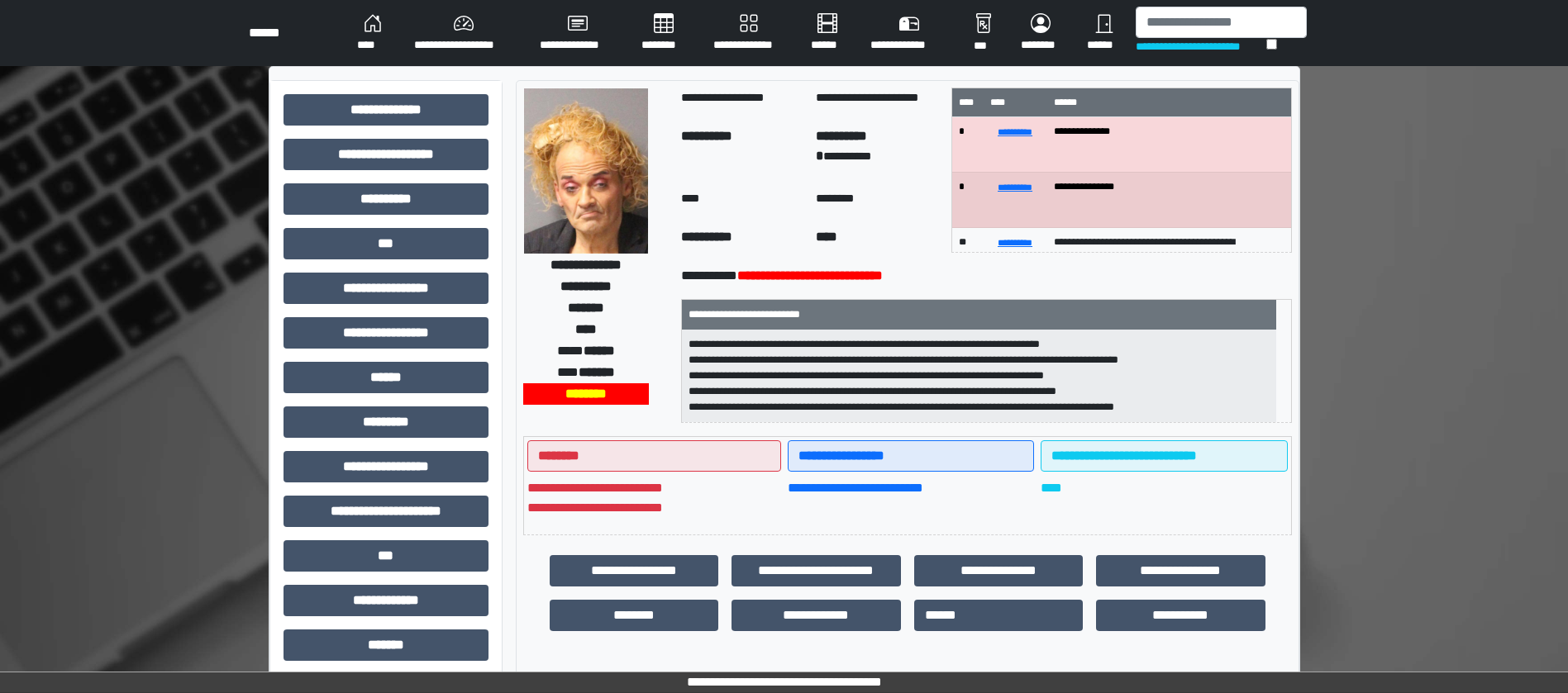 scroll, scrollTop: 277, scrollLeft: 0, axis: vertical 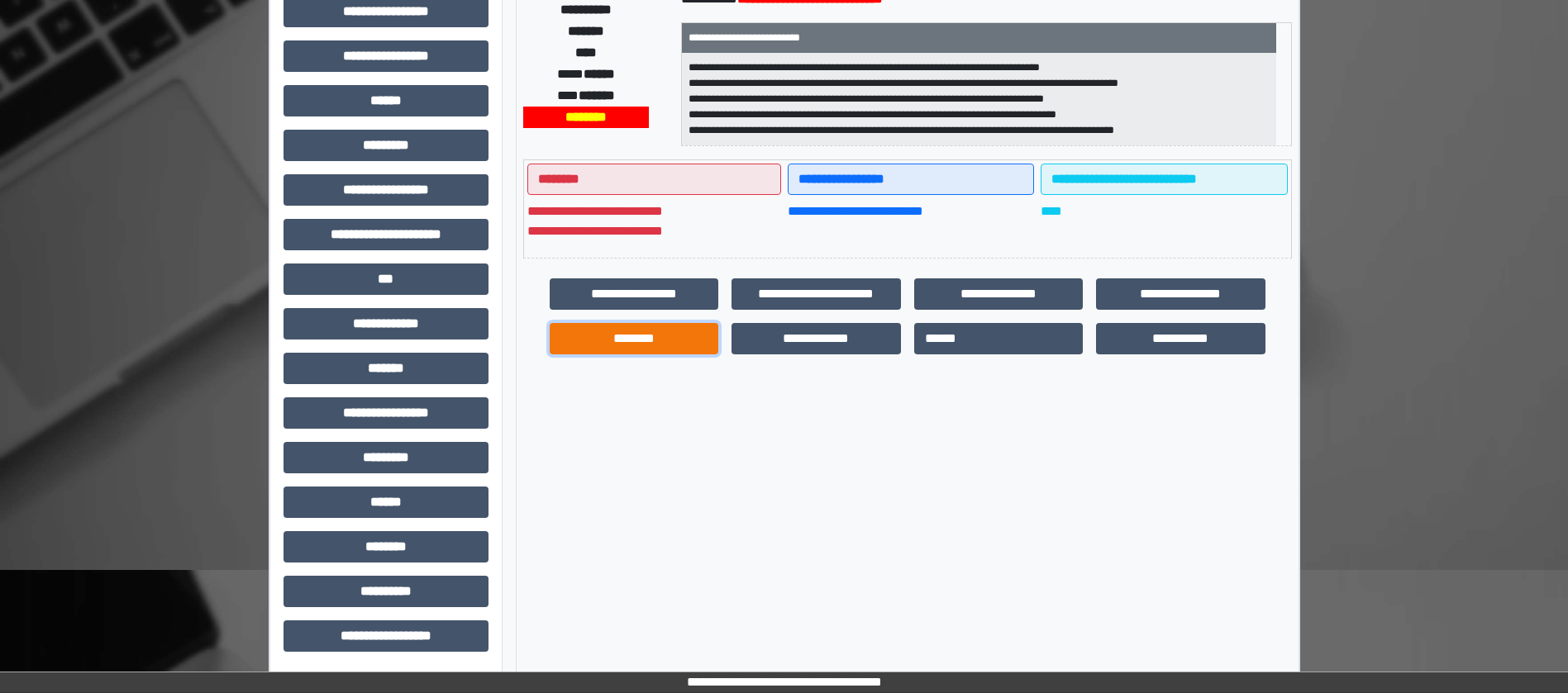 click on "********" at bounding box center [634, 339] 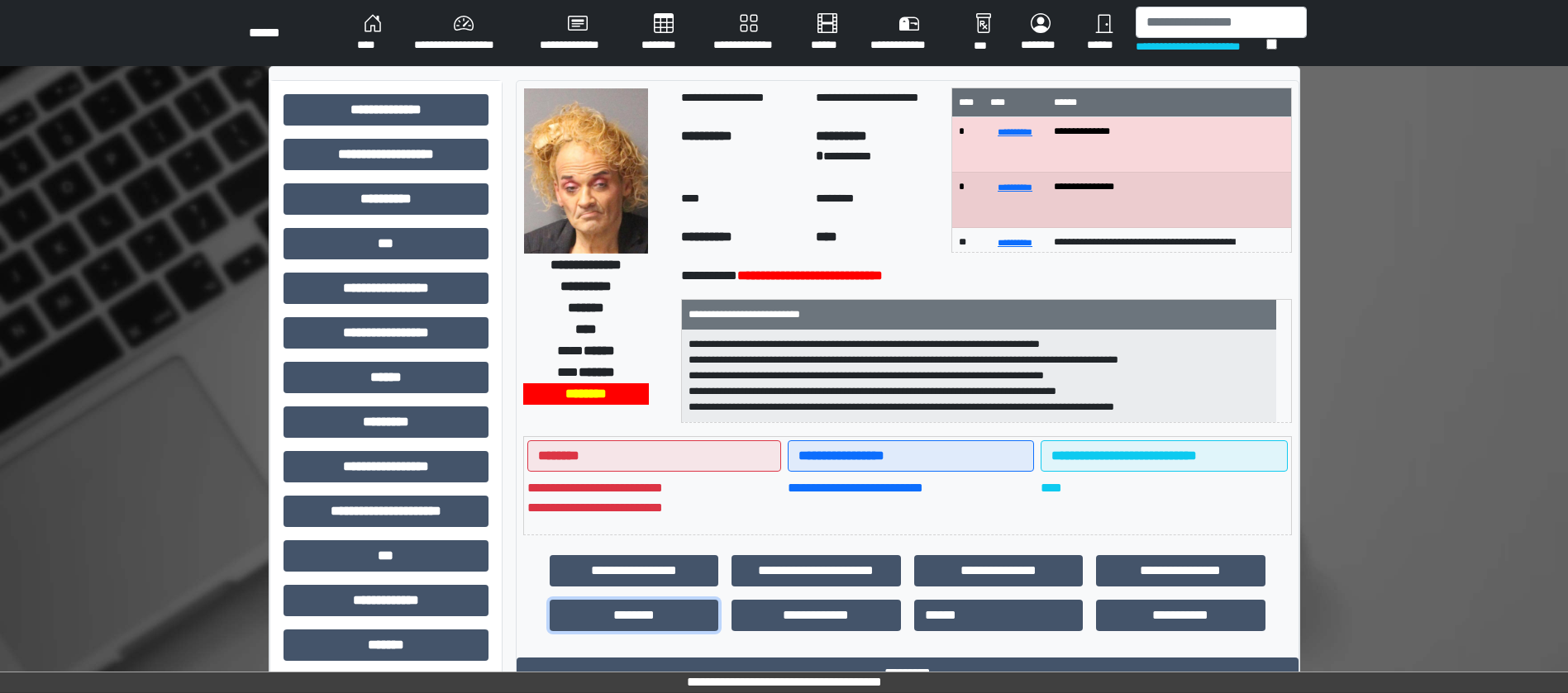 scroll, scrollTop: 478, scrollLeft: 0, axis: vertical 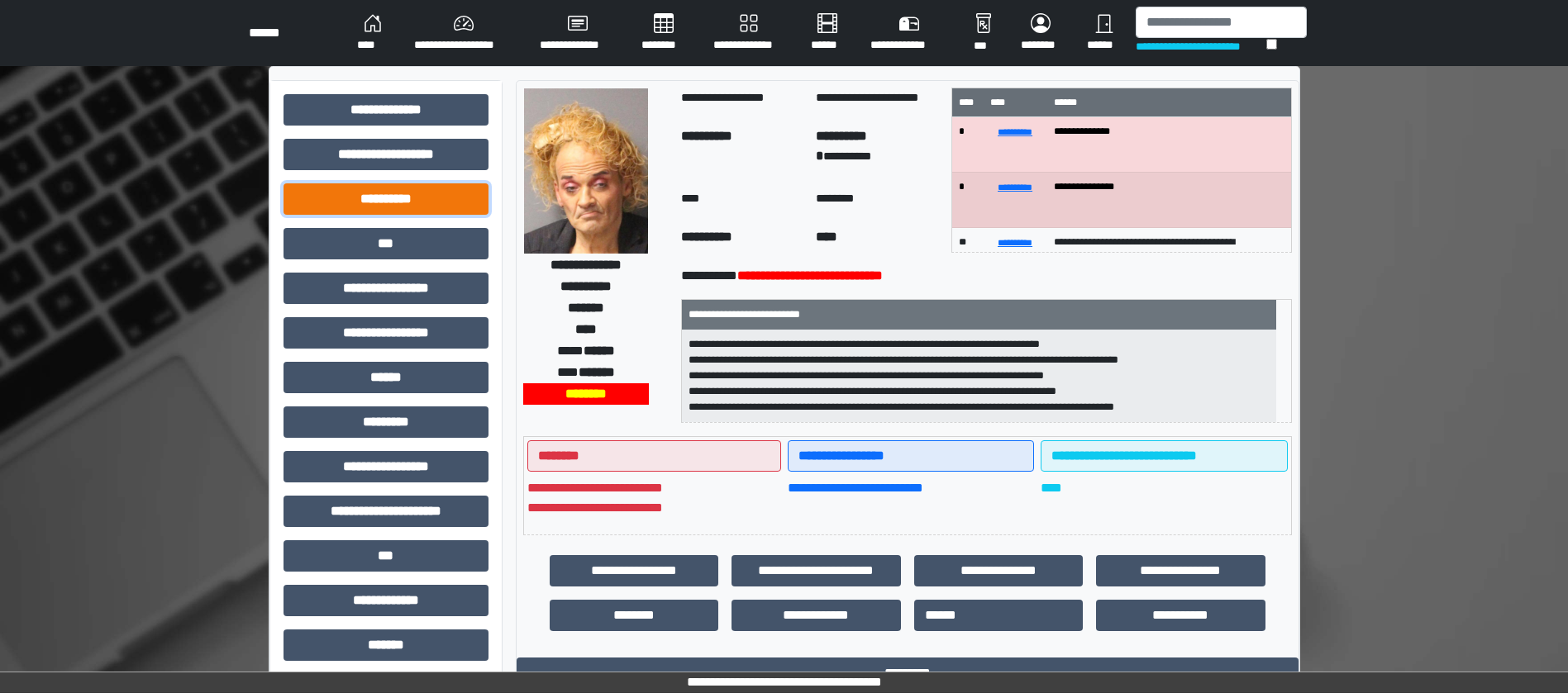 click on "**********" at bounding box center (386, 199) 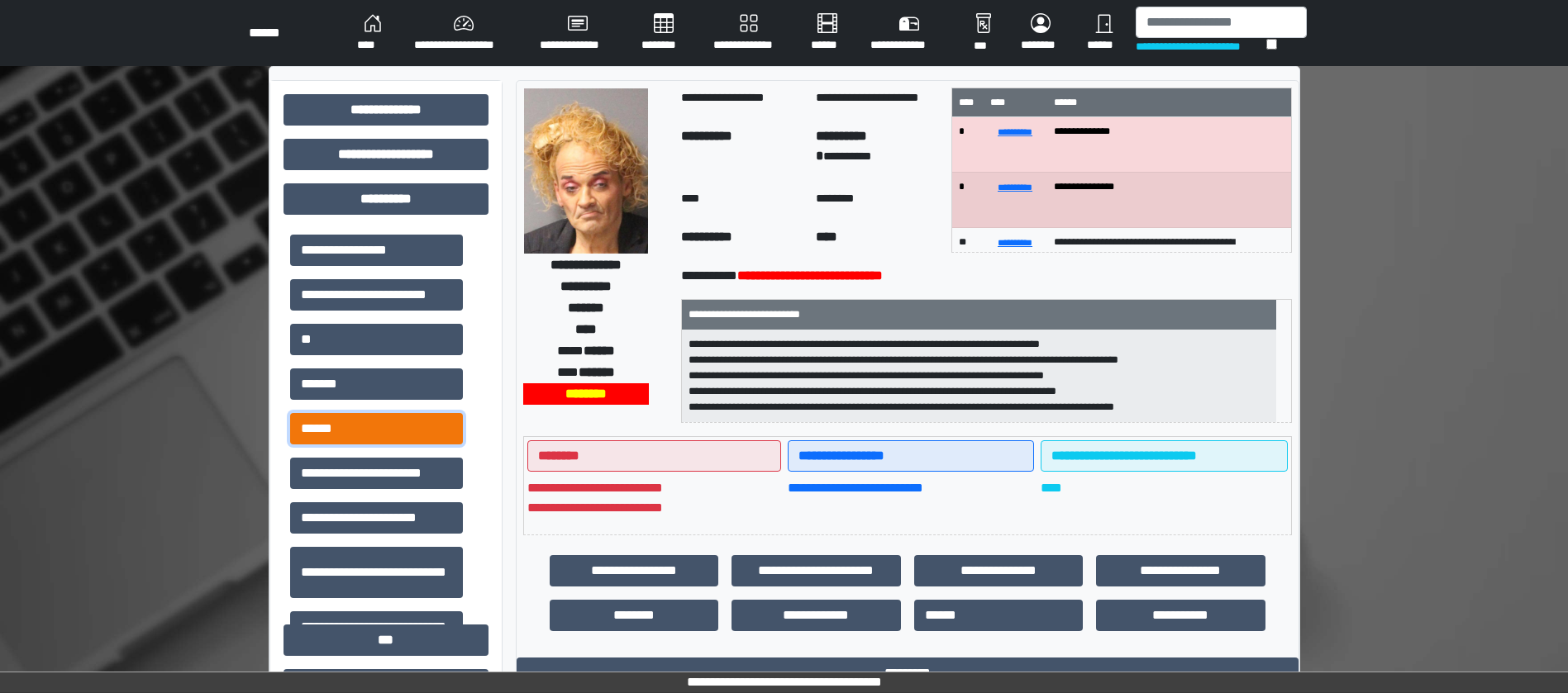 click on "******" at bounding box center (376, 429) 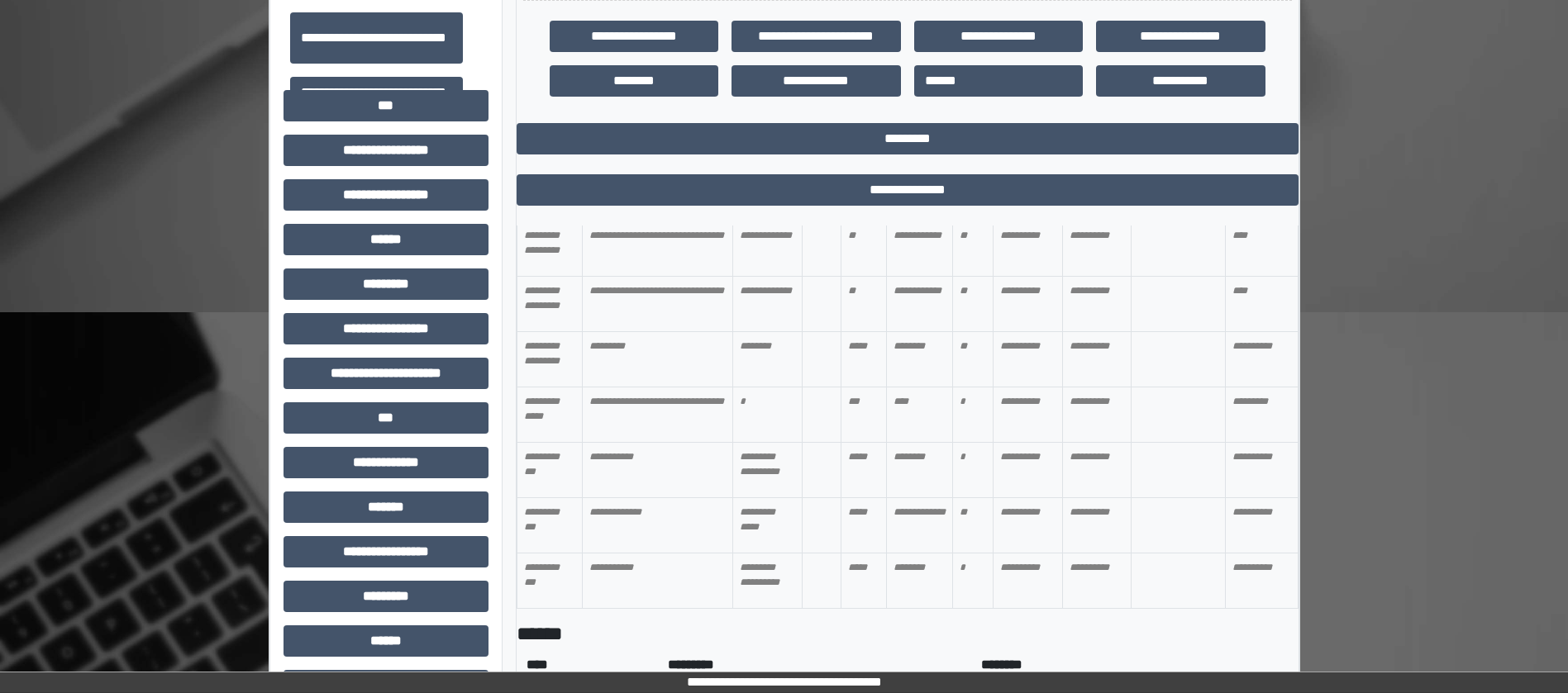 scroll, scrollTop: 535, scrollLeft: 0, axis: vertical 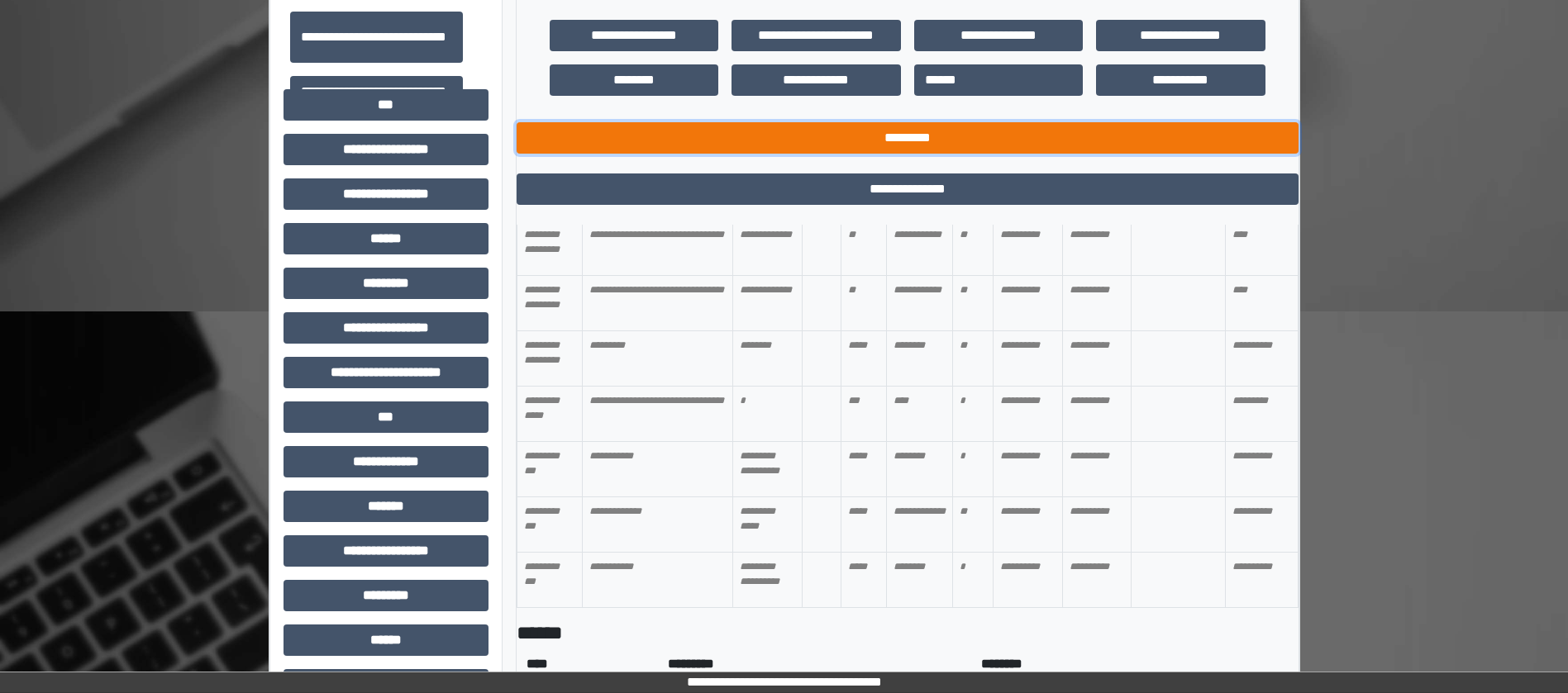 click on "*********" at bounding box center (908, 138) 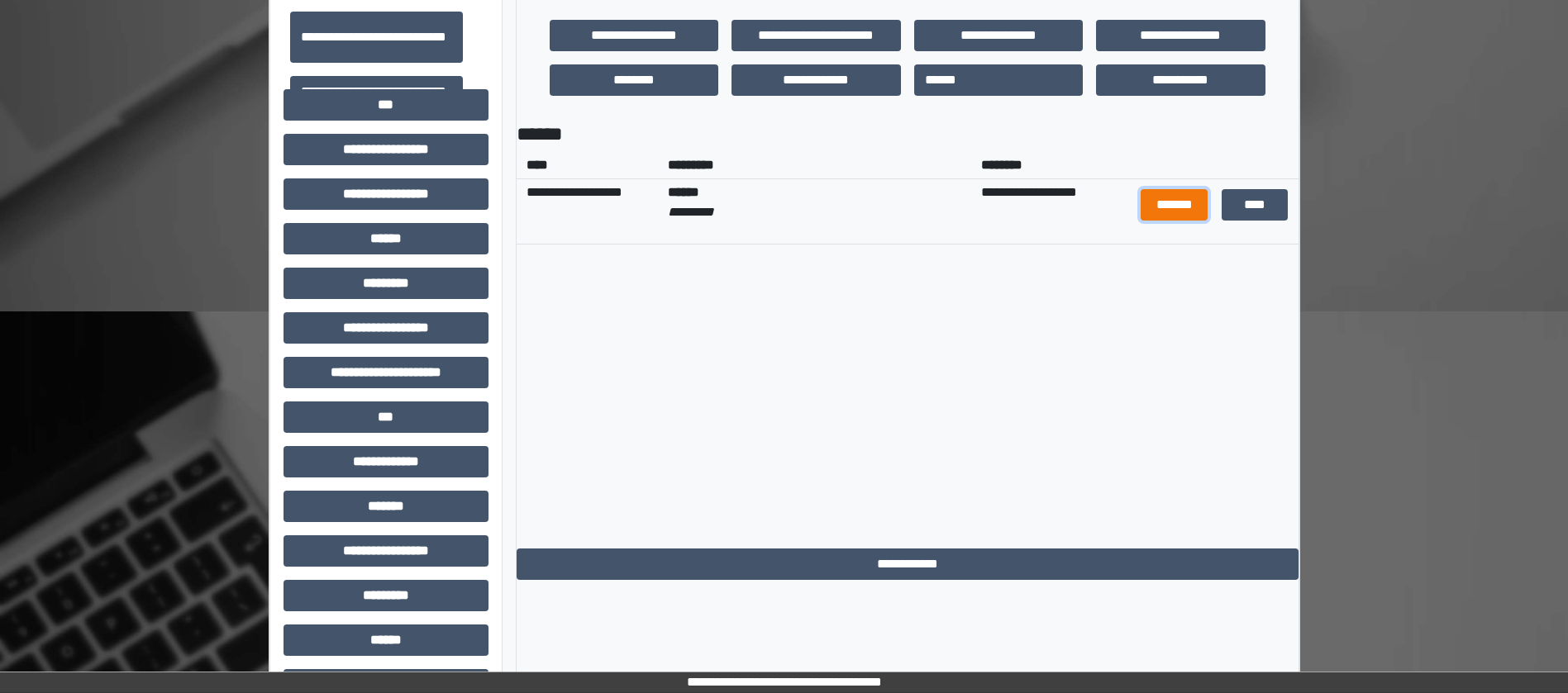 click on "*******" at bounding box center (1175, 205) 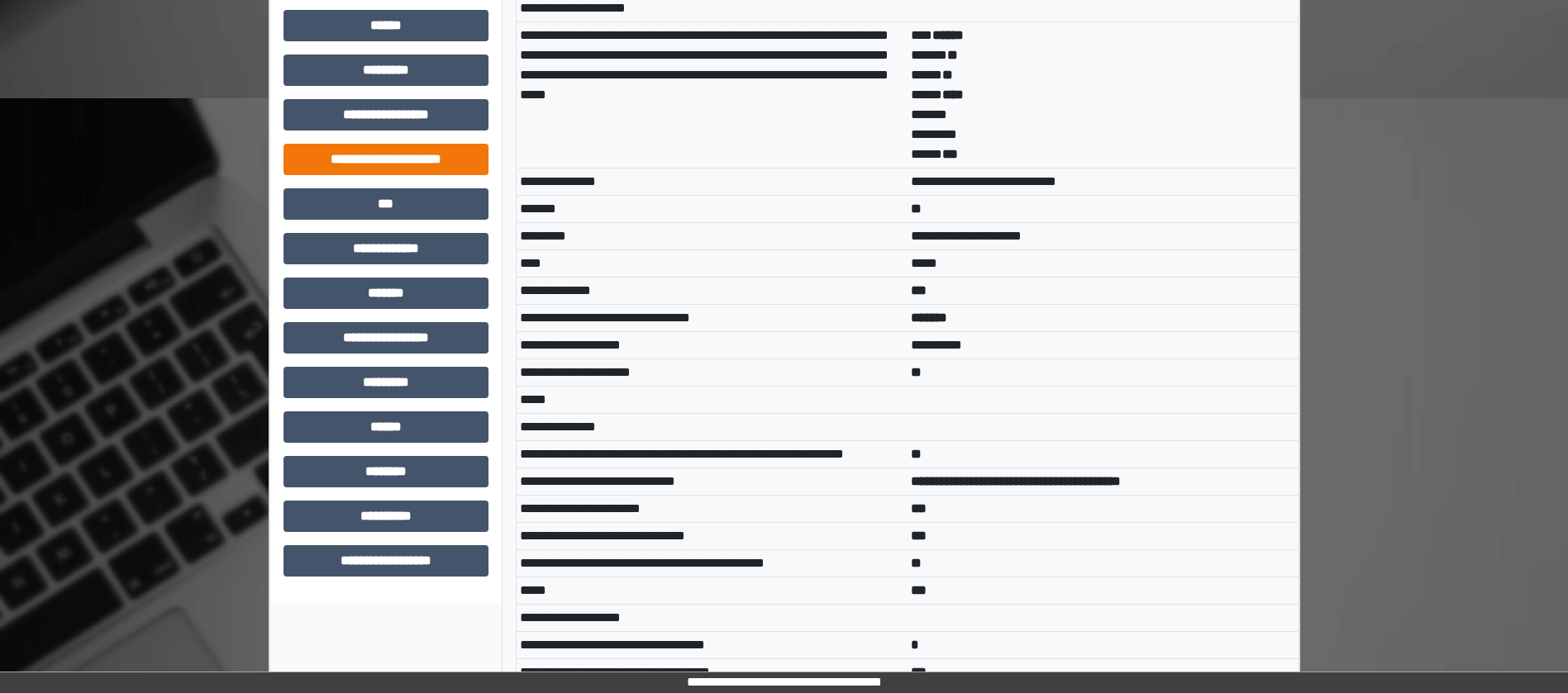 scroll, scrollTop: 750, scrollLeft: 0, axis: vertical 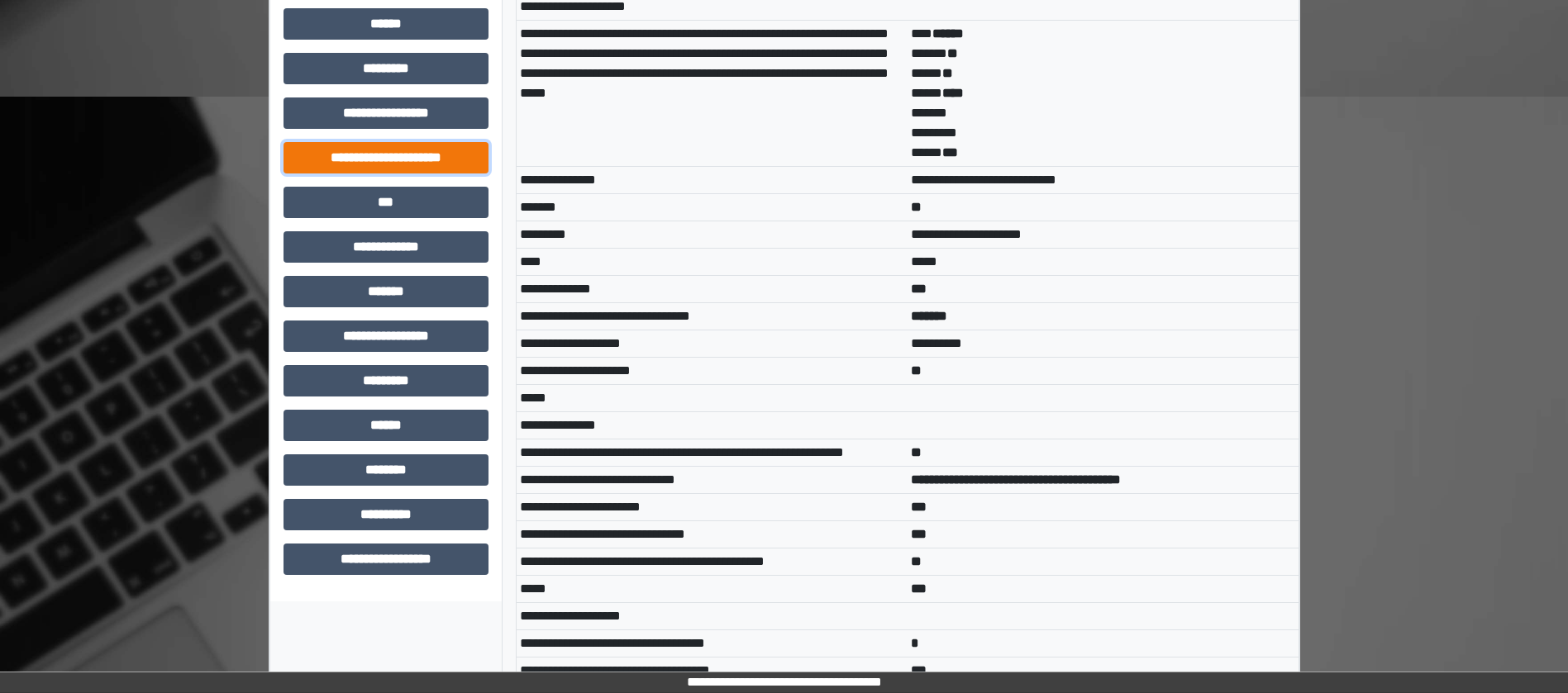 click on "**********" at bounding box center (386, 158) 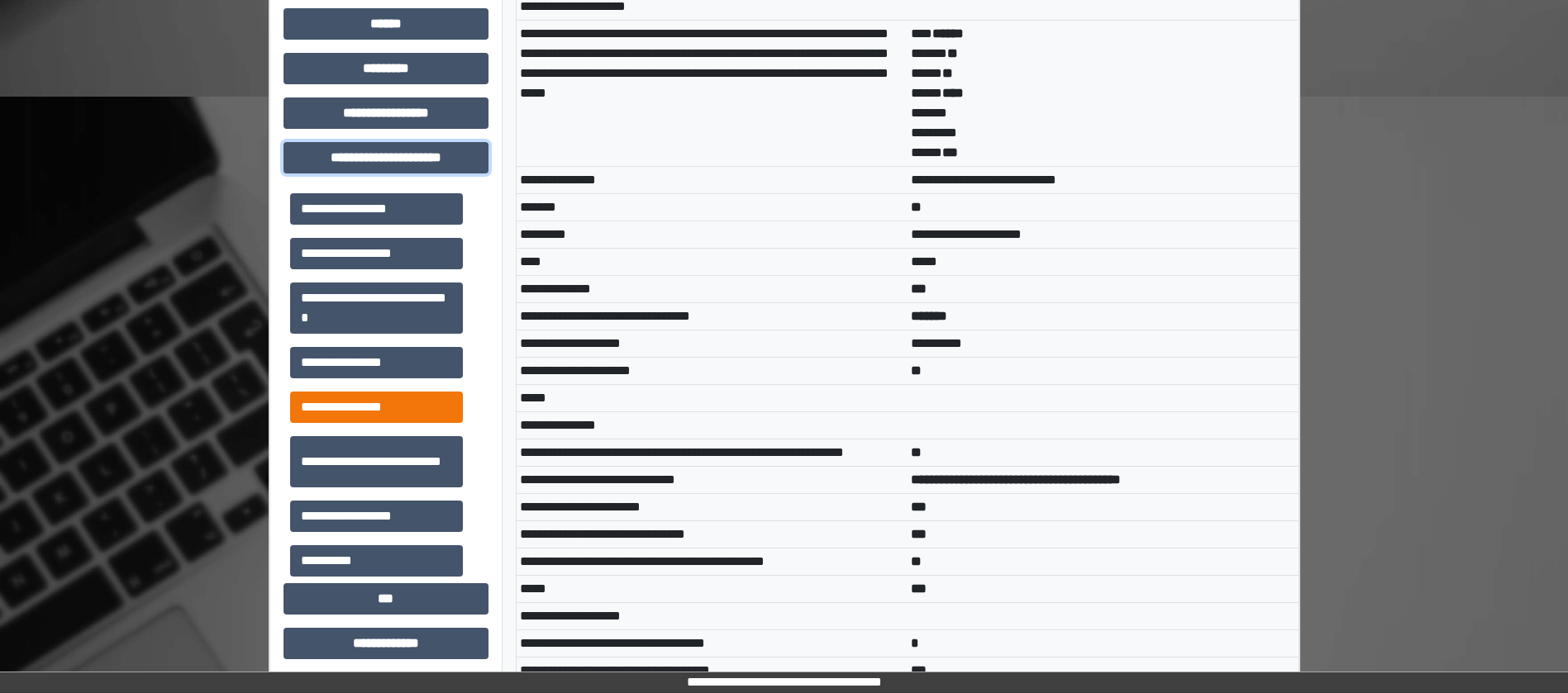 scroll, scrollTop: 58, scrollLeft: 0, axis: vertical 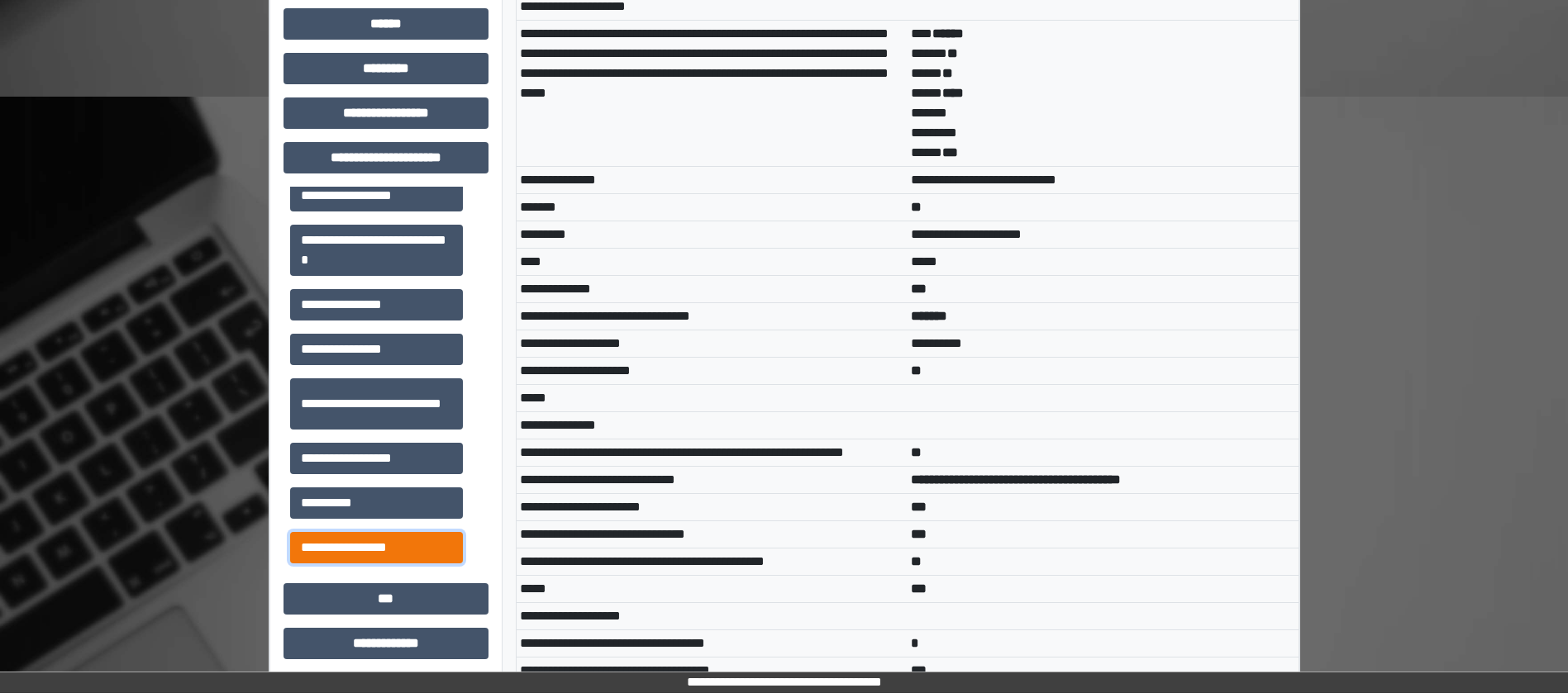 click on "**********" at bounding box center (376, 548) 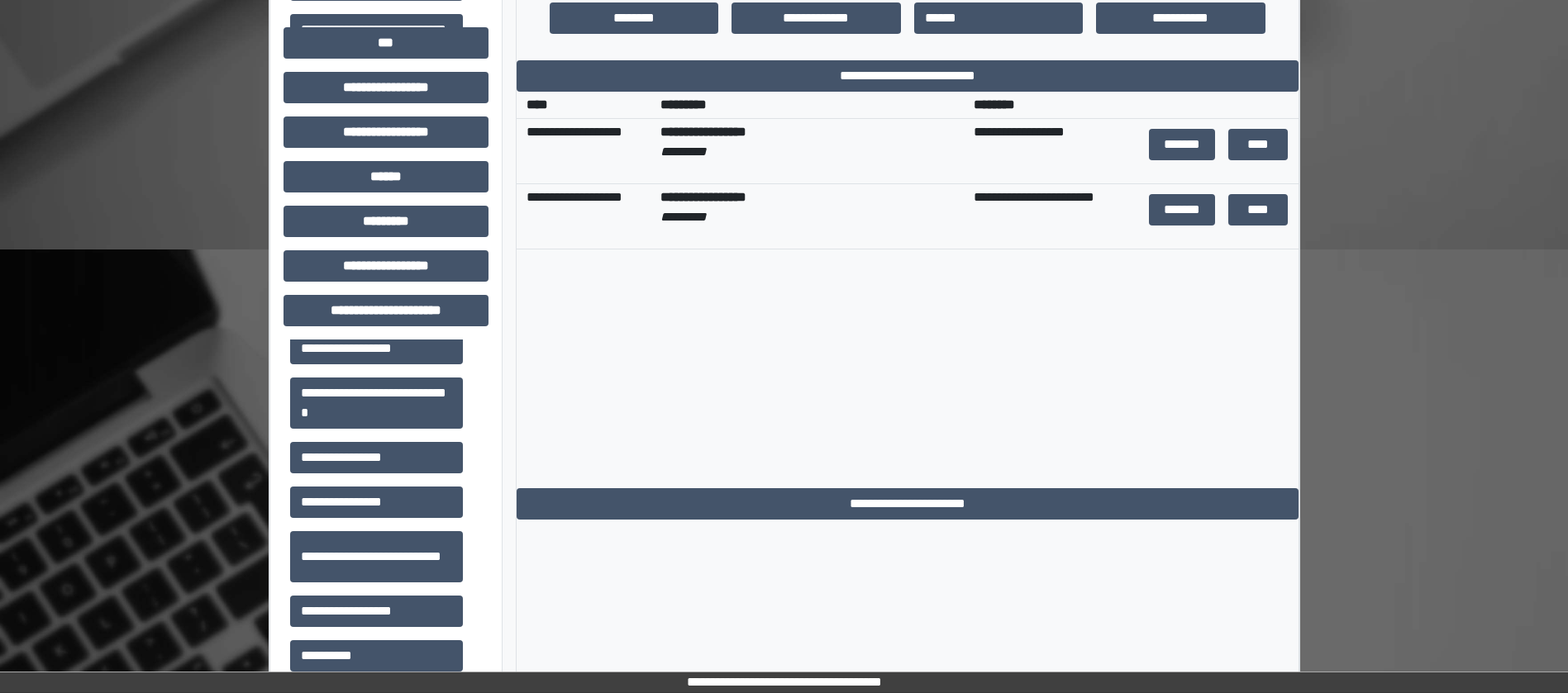 scroll, scrollTop: 572, scrollLeft: 0, axis: vertical 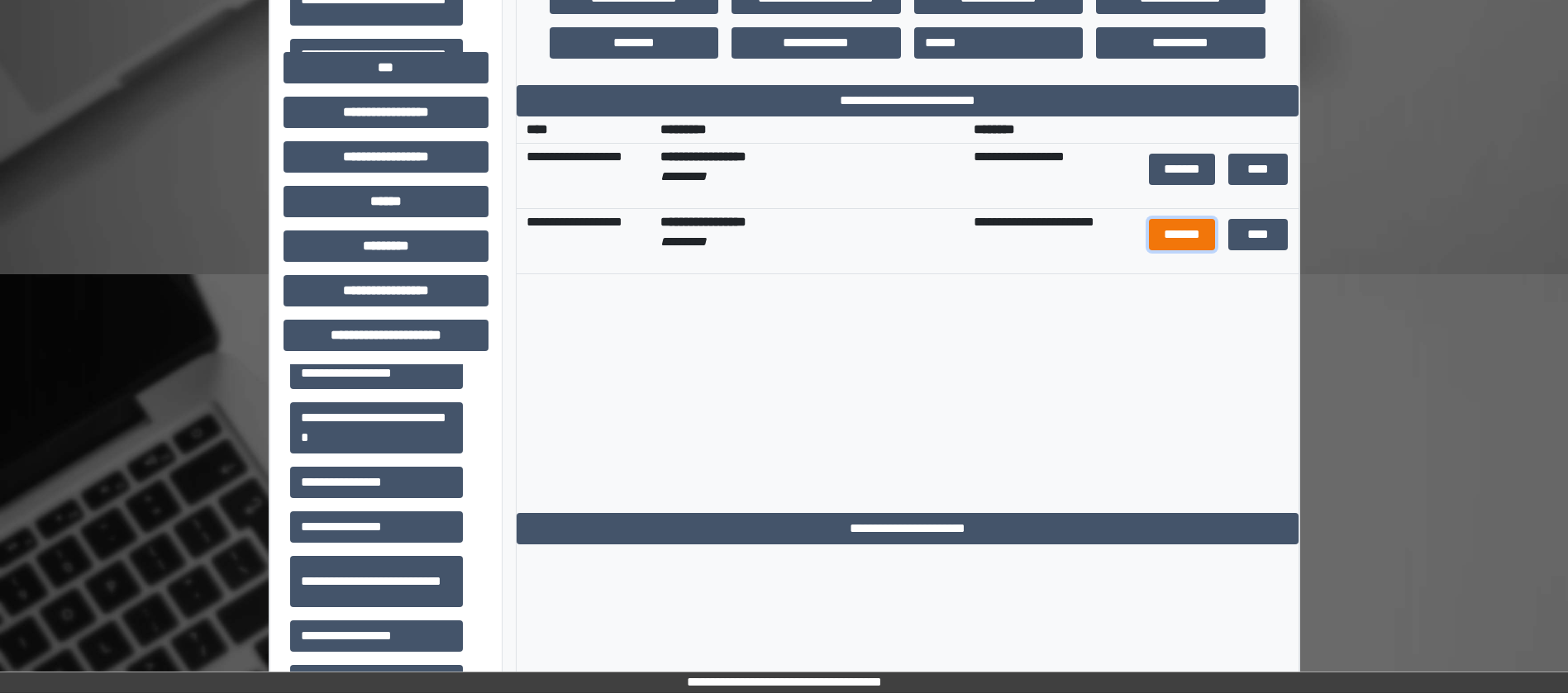 click on "*******" at bounding box center (1182, 235) 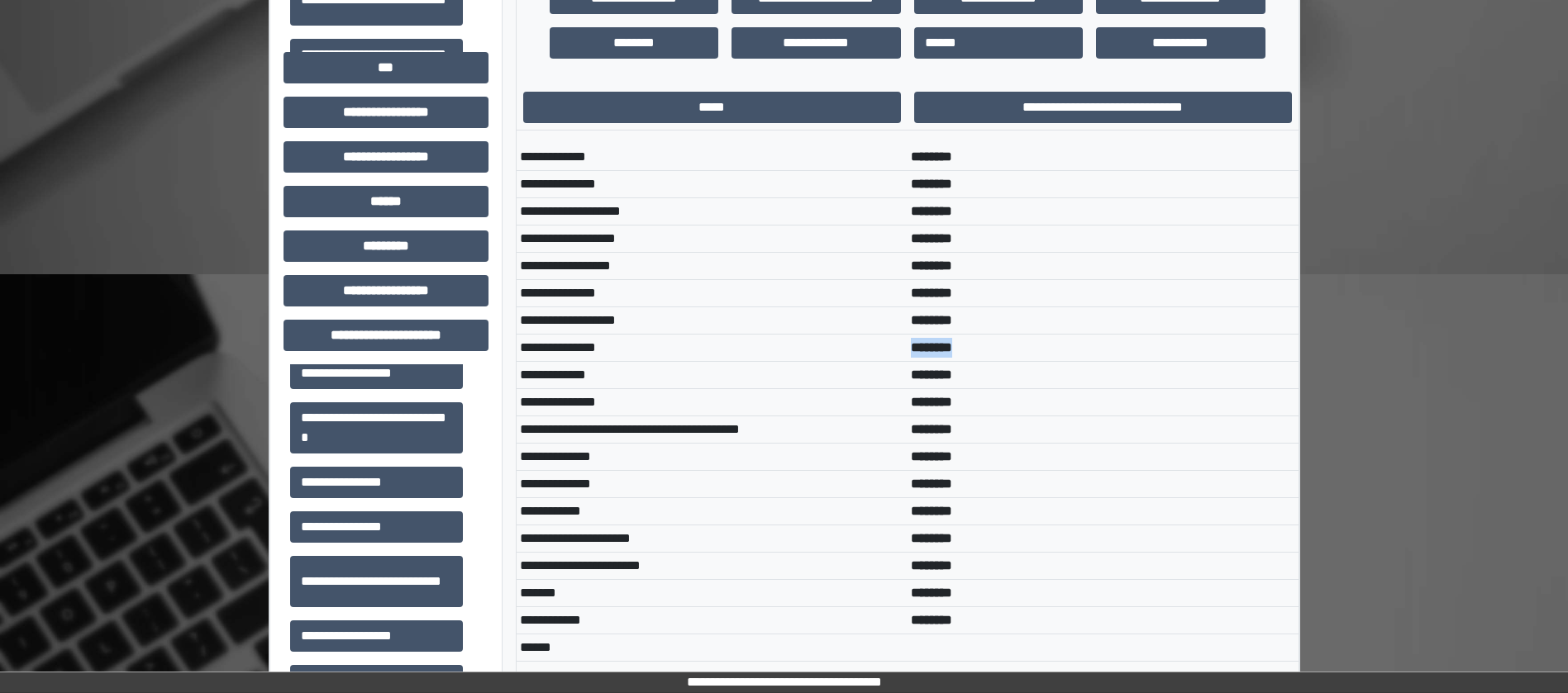 drag, startPoint x: 904, startPoint y: 352, endPoint x: 970, endPoint y: 354, distance: 66.030296 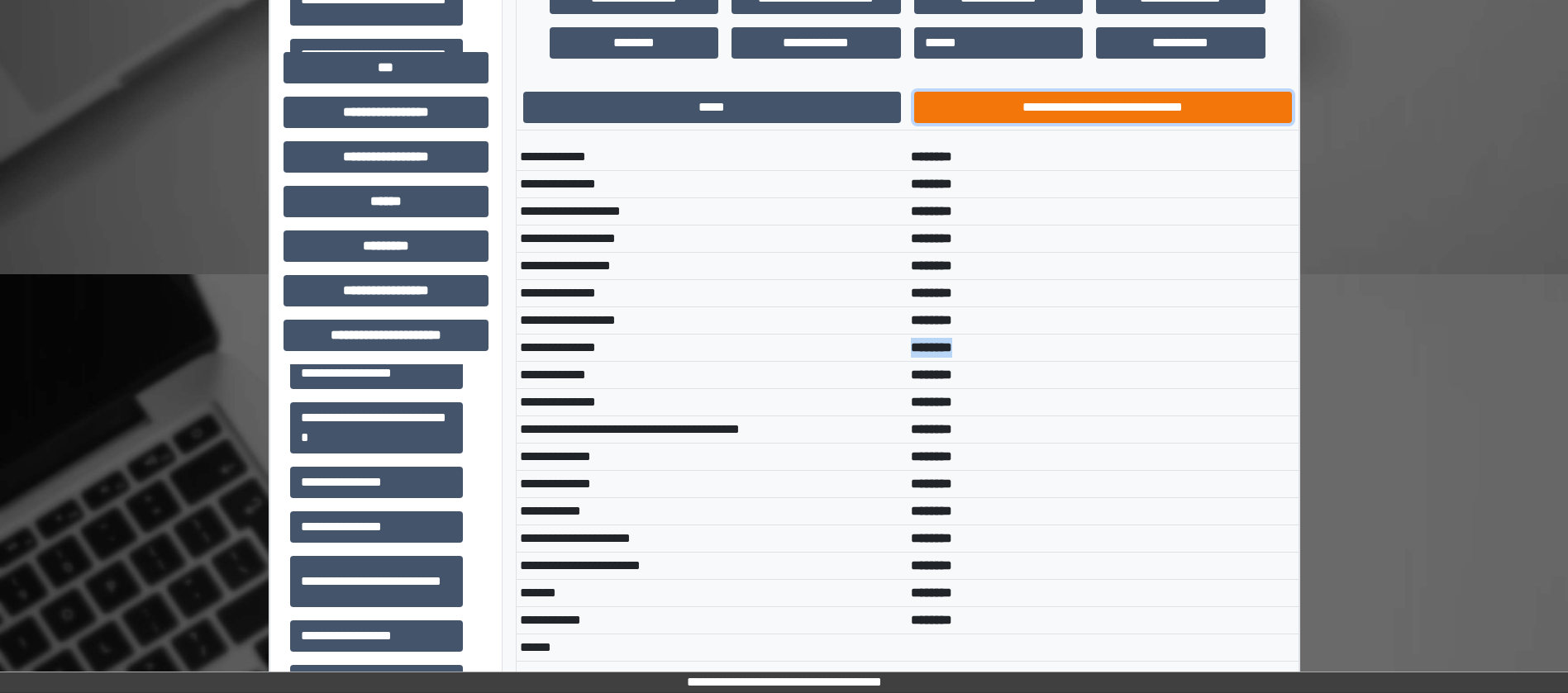 click on "**********" at bounding box center (1103, 107) 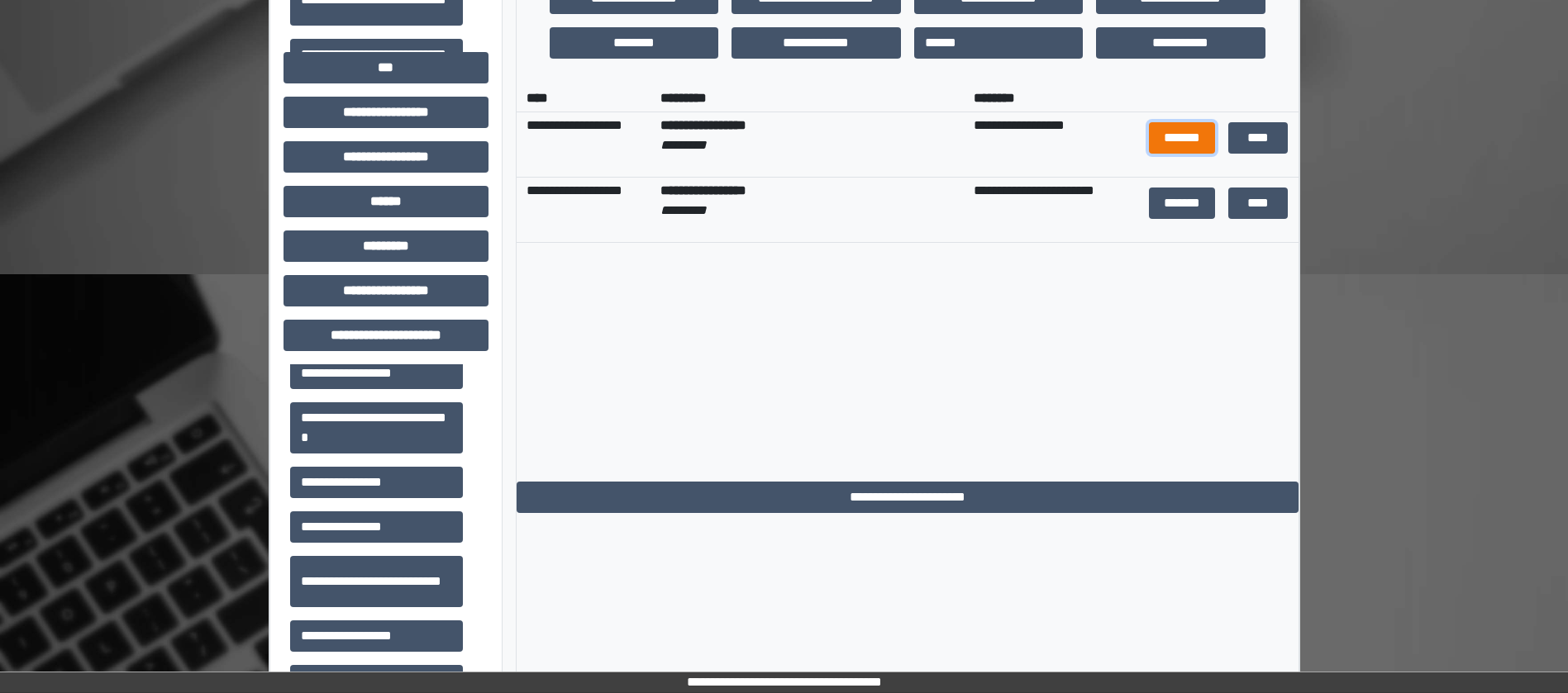 click on "*******" at bounding box center (1182, 138) 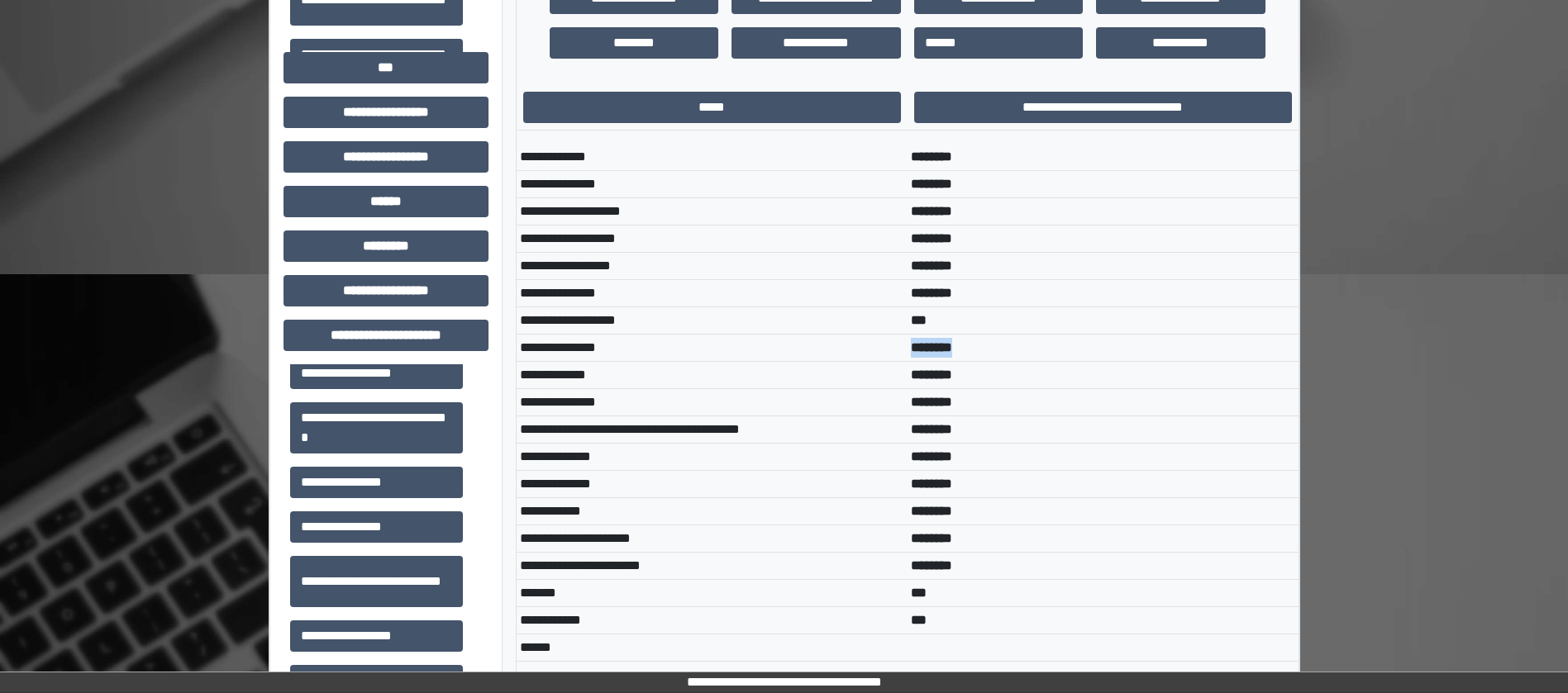 drag, startPoint x: 900, startPoint y: 340, endPoint x: 996, endPoint y: 341, distance: 96.00521 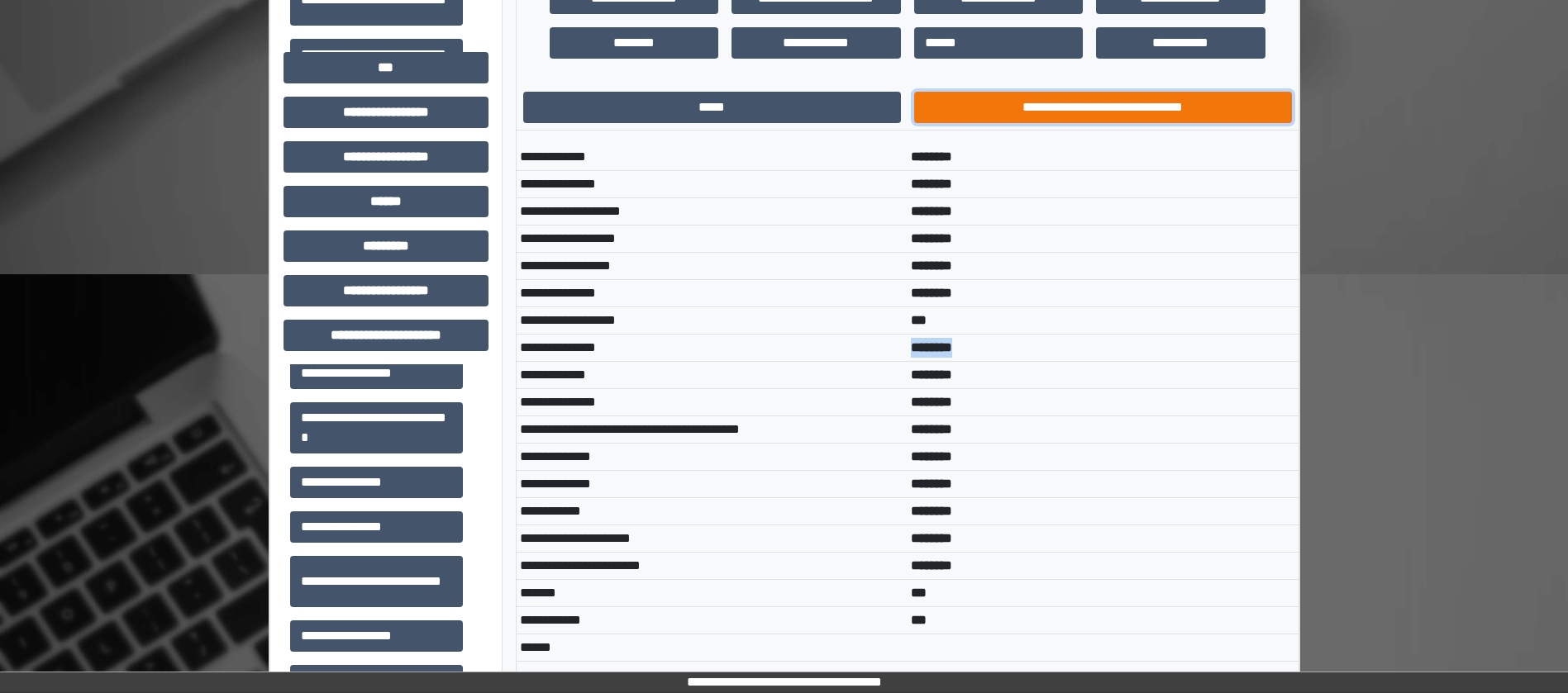 click on "**********" at bounding box center [1103, 107] 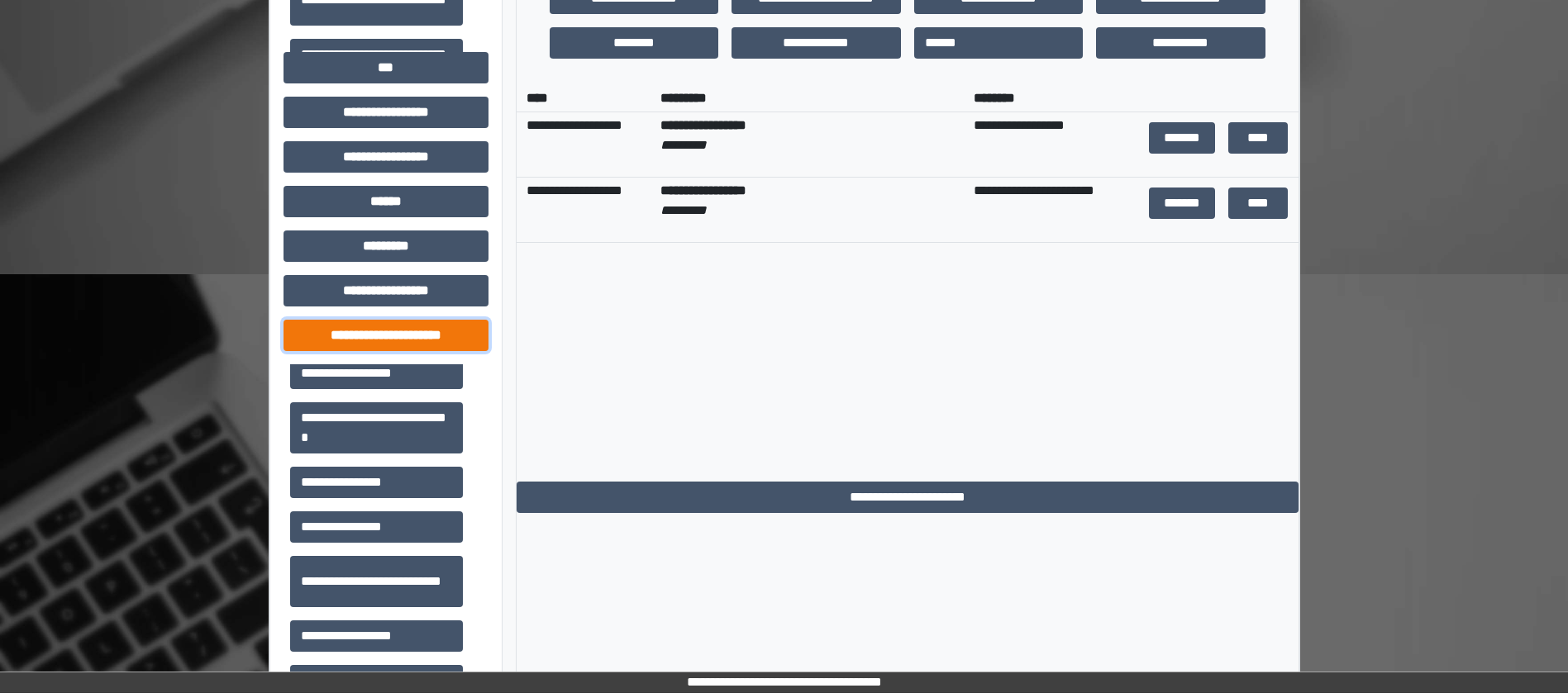 click on "**********" at bounding box center [386, 335] 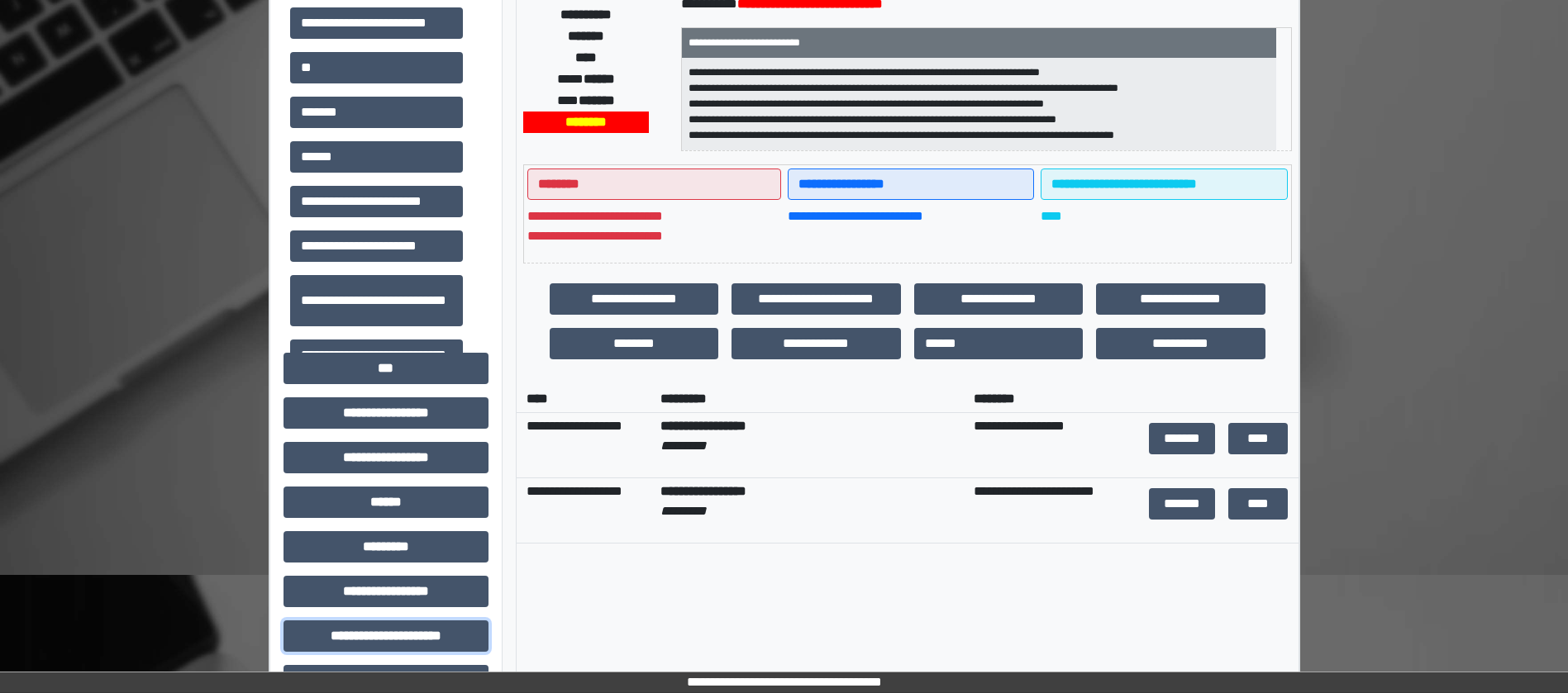 scroll, scrollTop: 262, scrollLeft: 0, axis: vertical 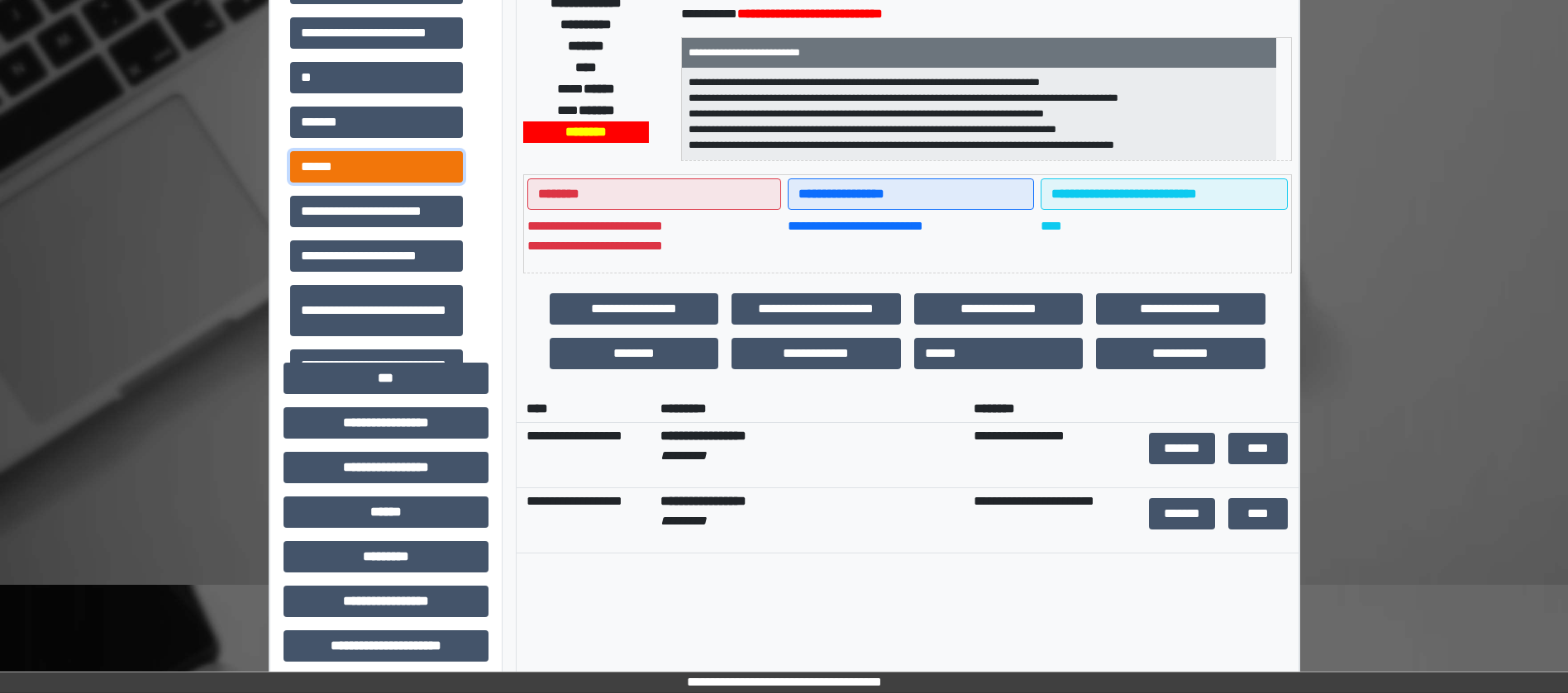 click on "******" at bounding box center (376, 167) 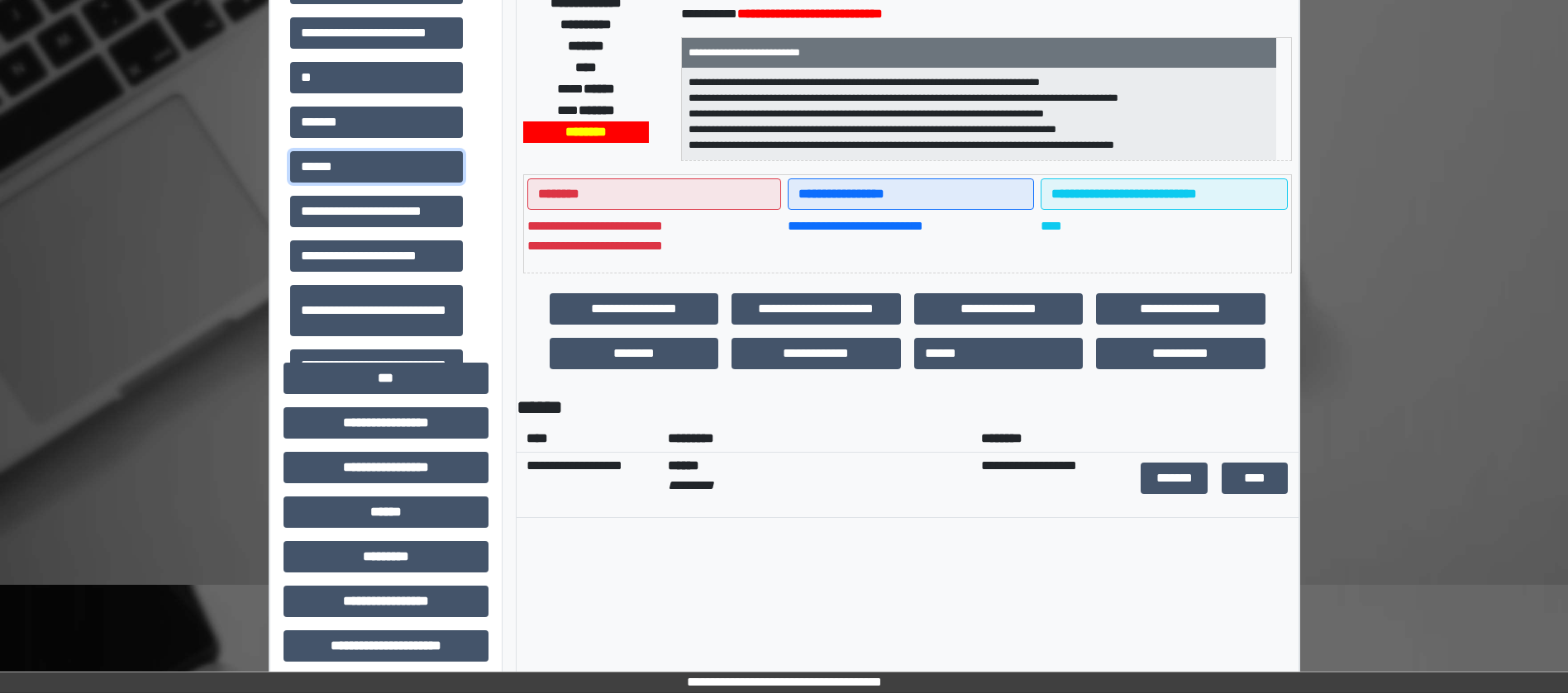 scroll, scrollTop: 0, scrollLeft: 0, axis: both 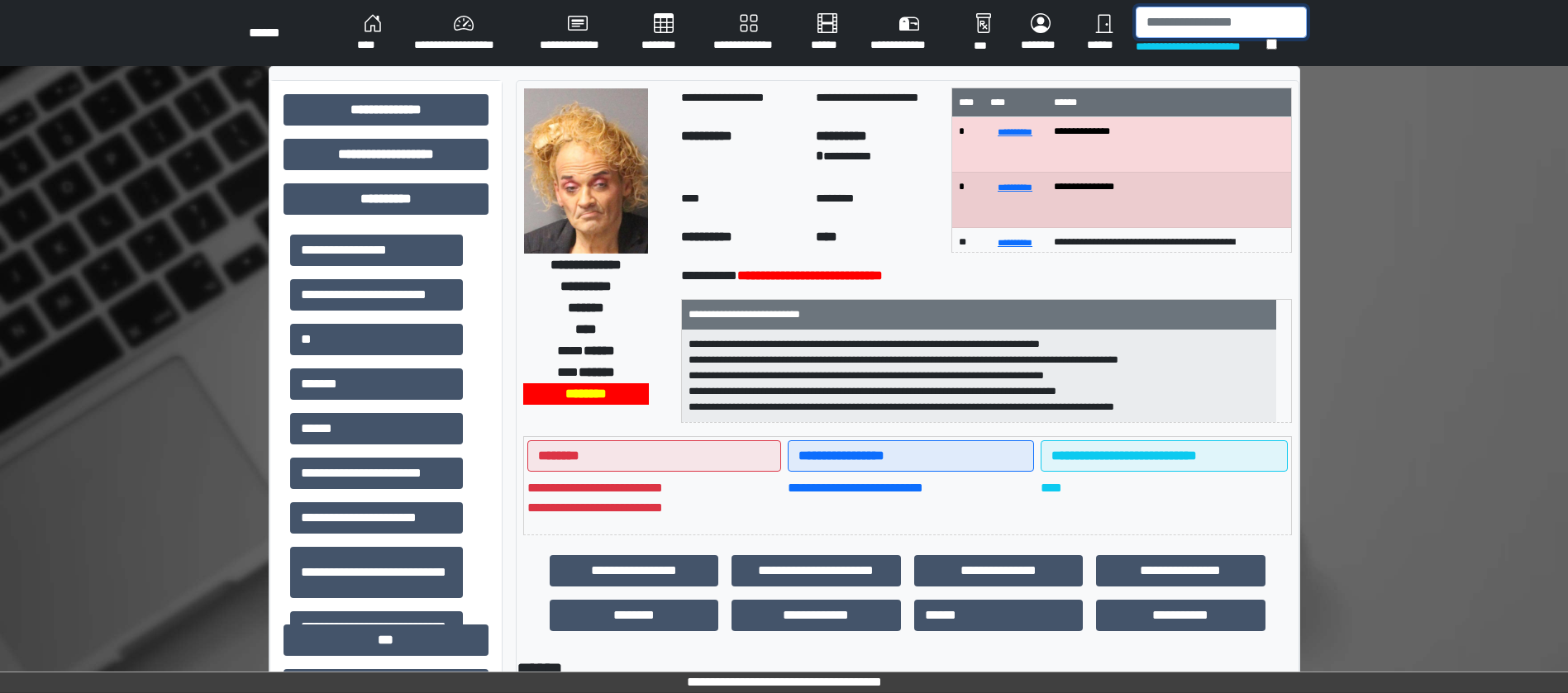 click at bounding box center (1221, 22) 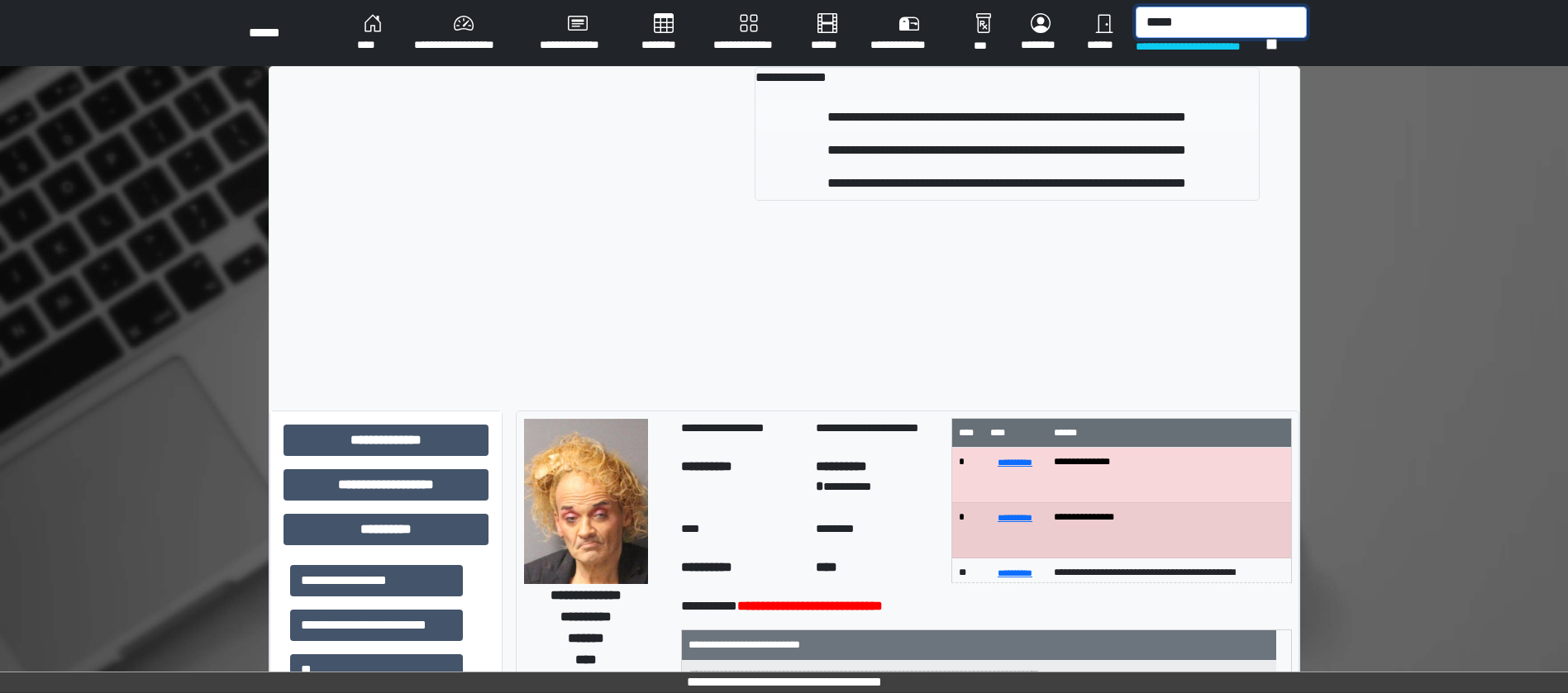 type on "*****" 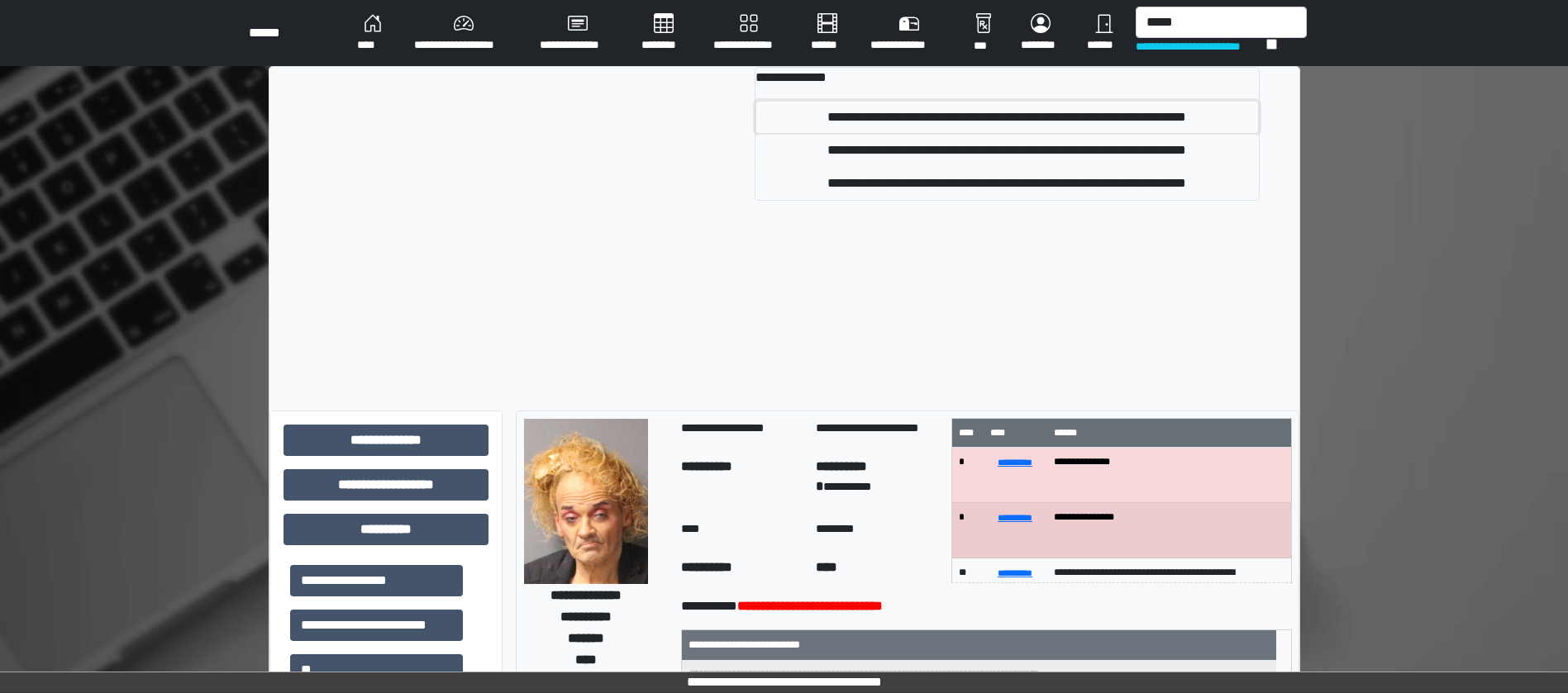 click on "**********" at bounding box center [1007, 117] 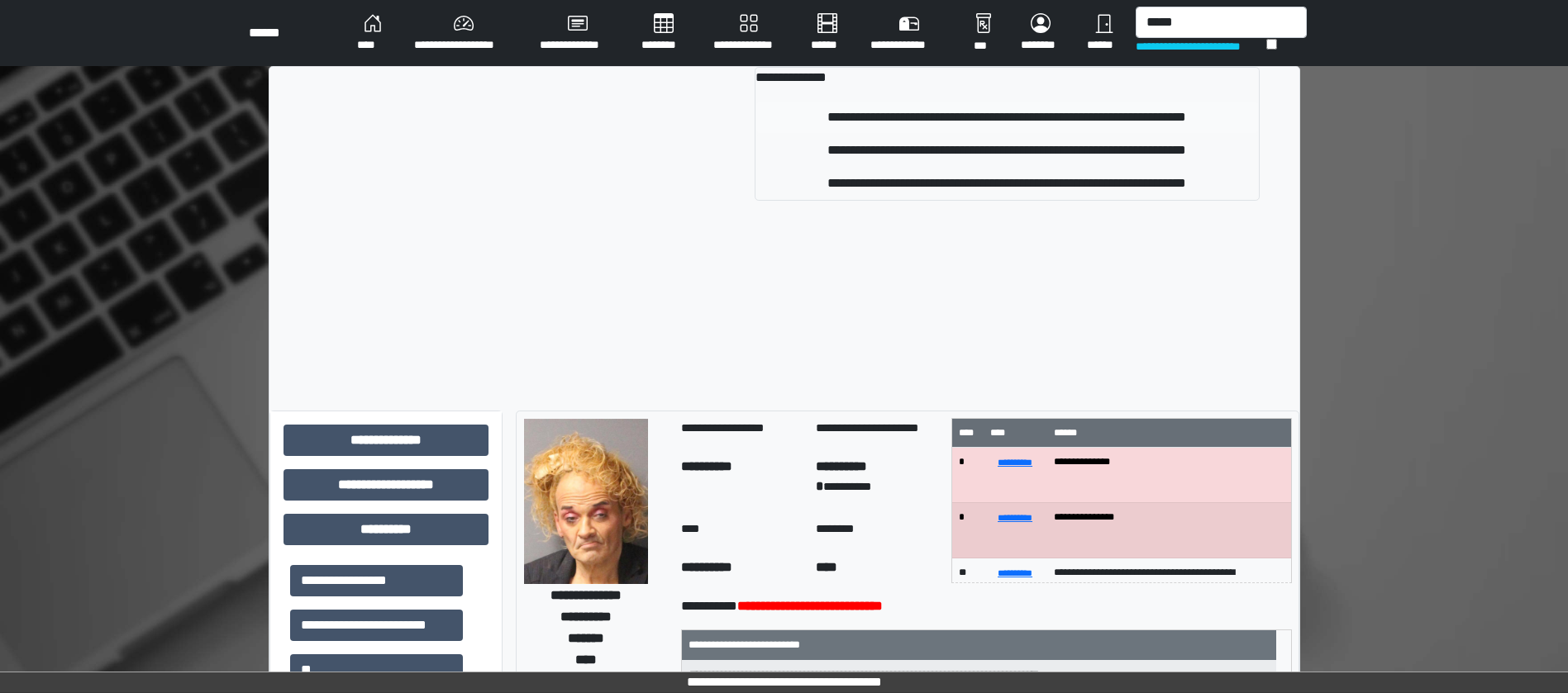 type 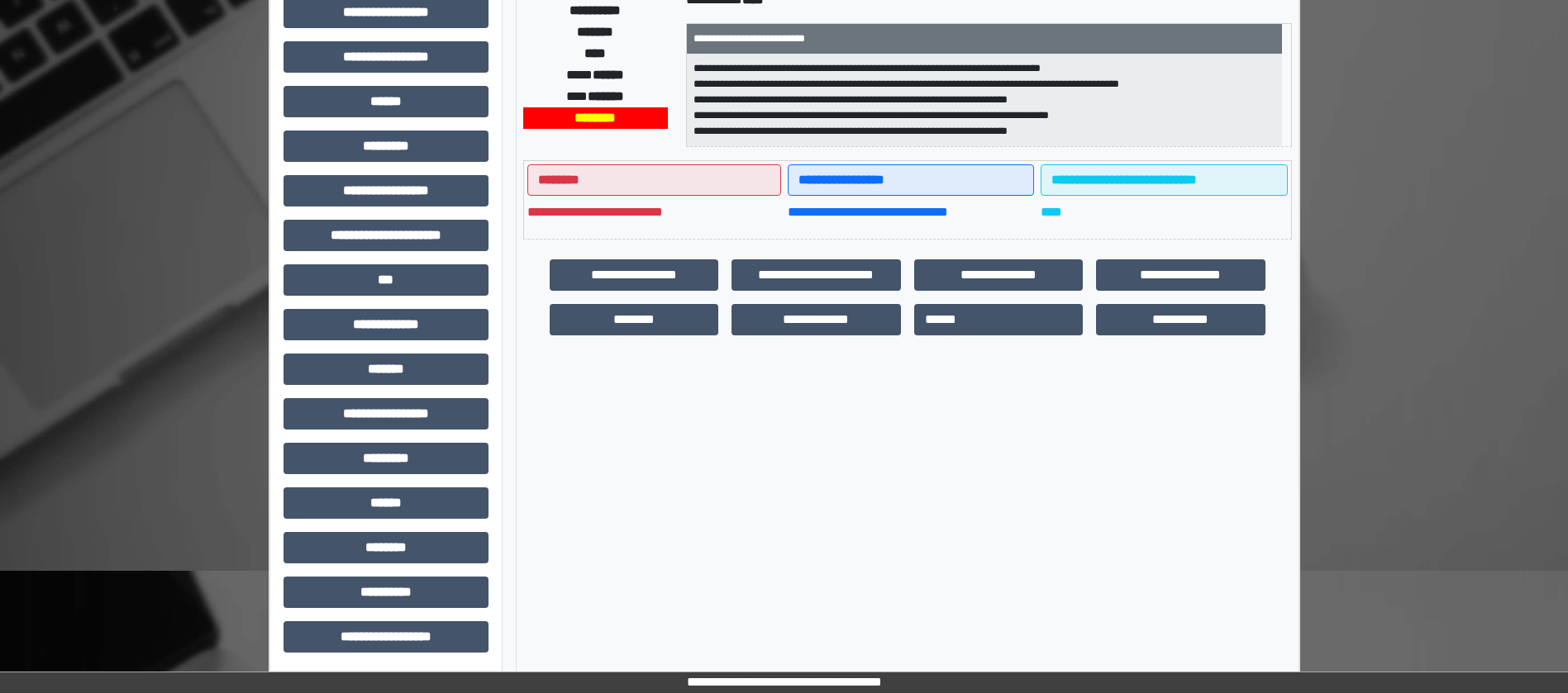 scroll, scrollTop: 0, scrollLeft: 0, axis: both 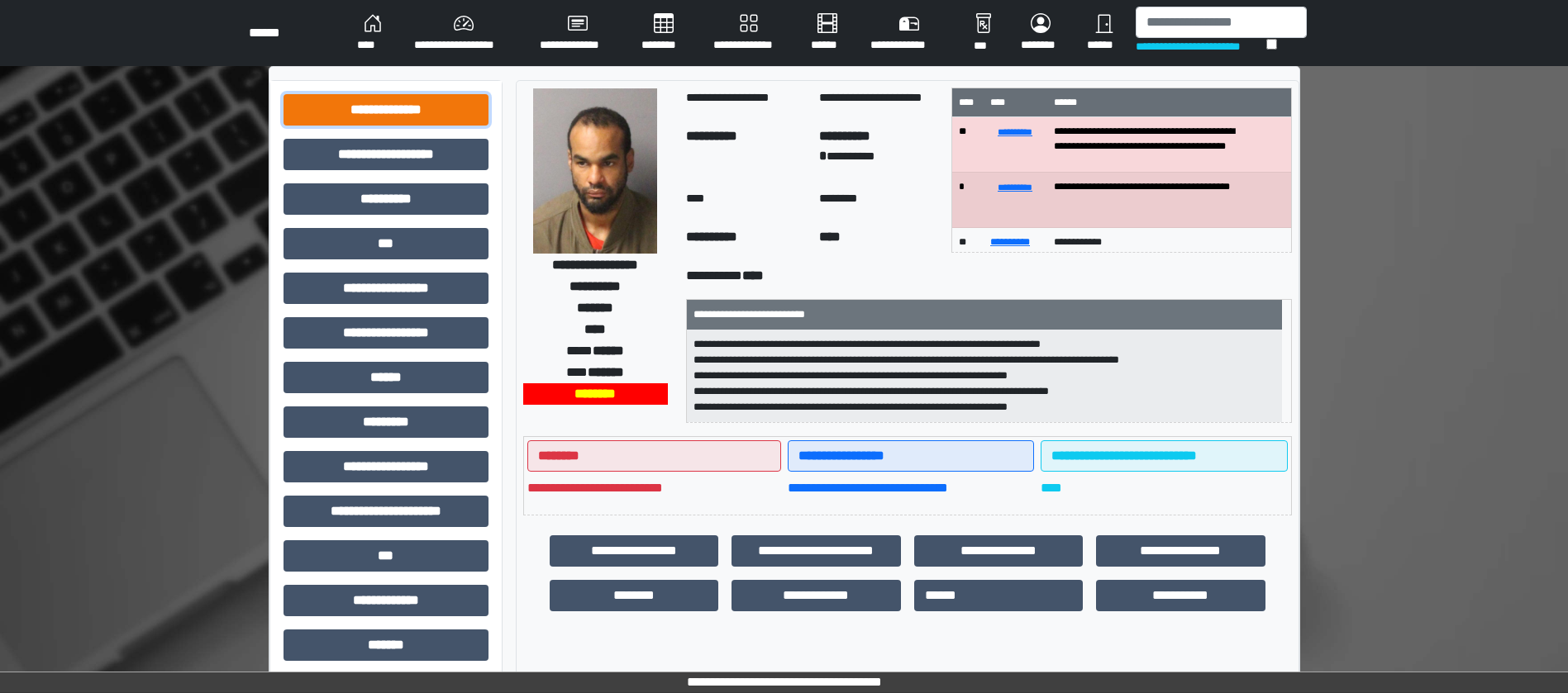 click on "**********" at bounding box center [386, 110] 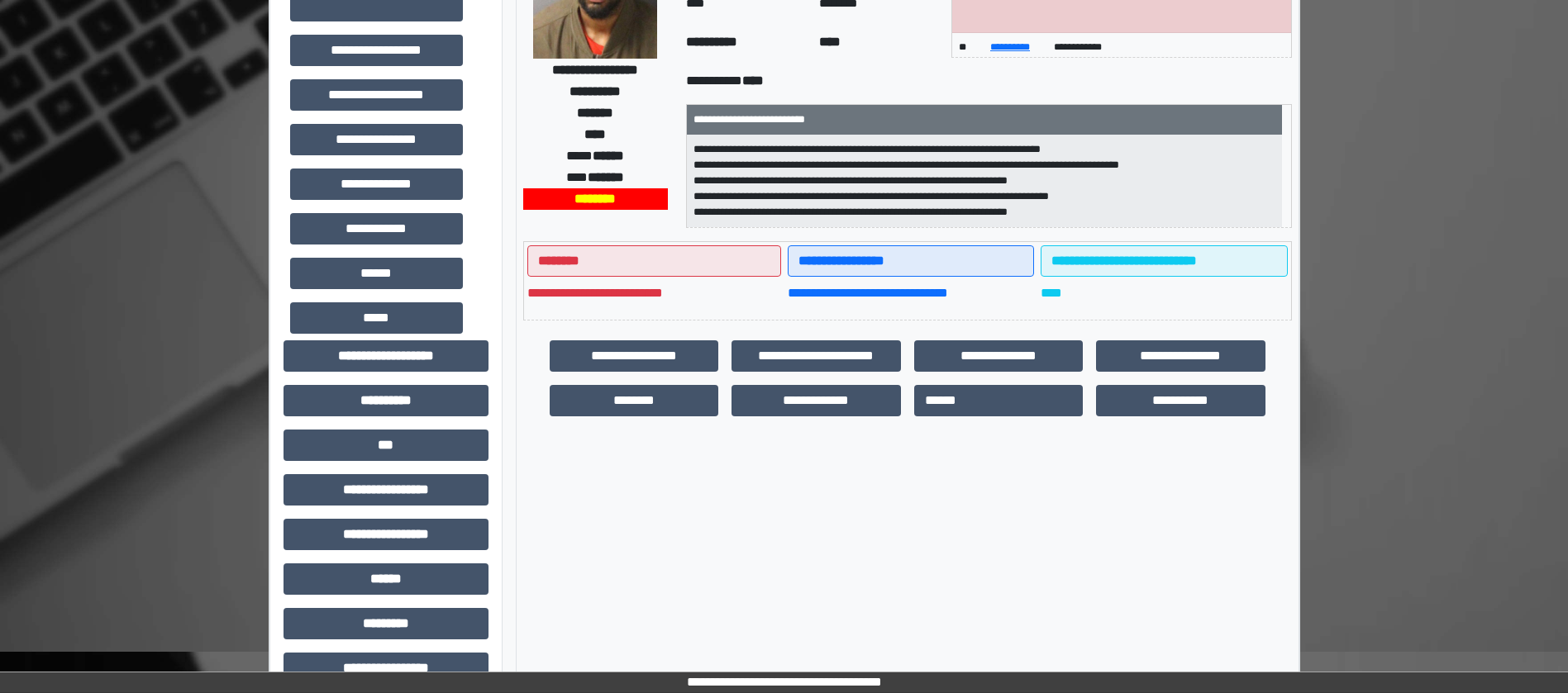 scroll, scrollTop: 196, scrollLeft: 0, axis: vertical 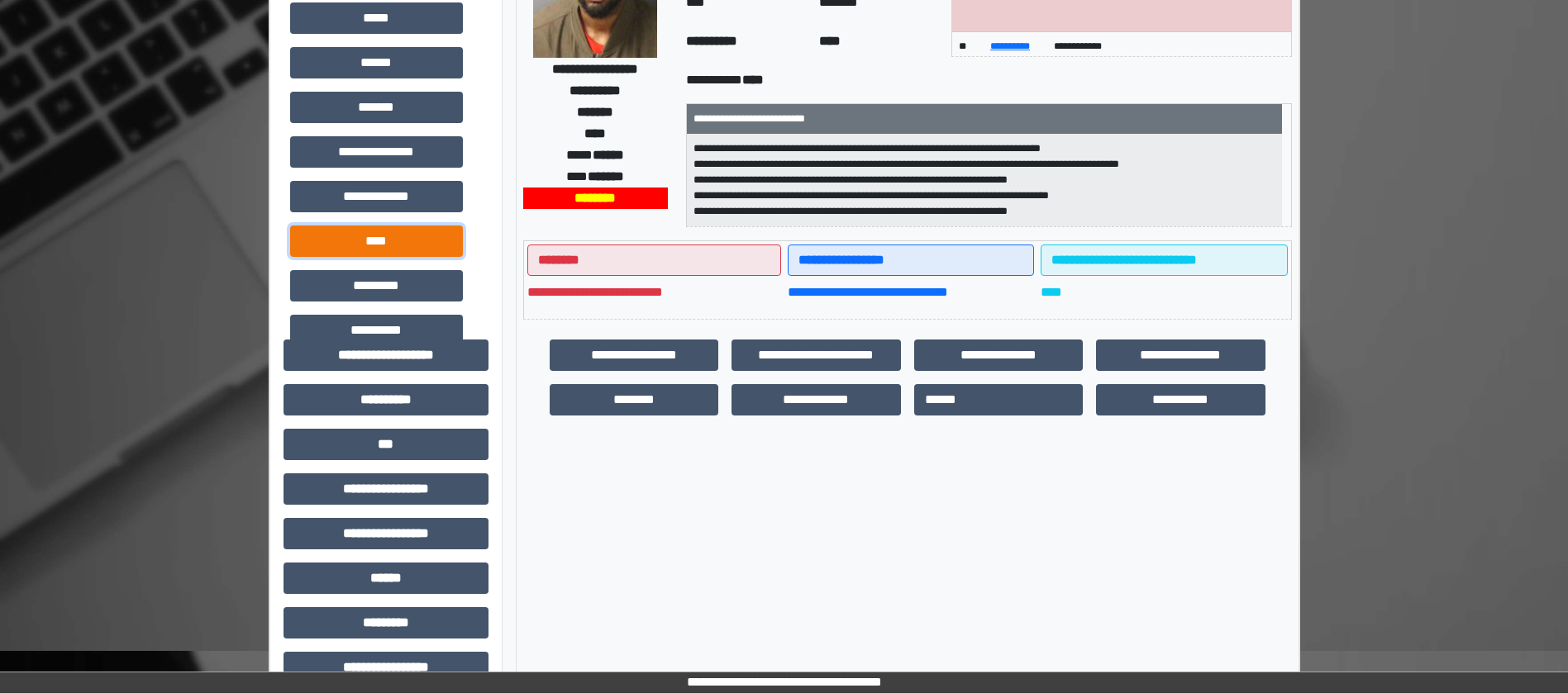 click on "****" at bounding box center (376, 241) 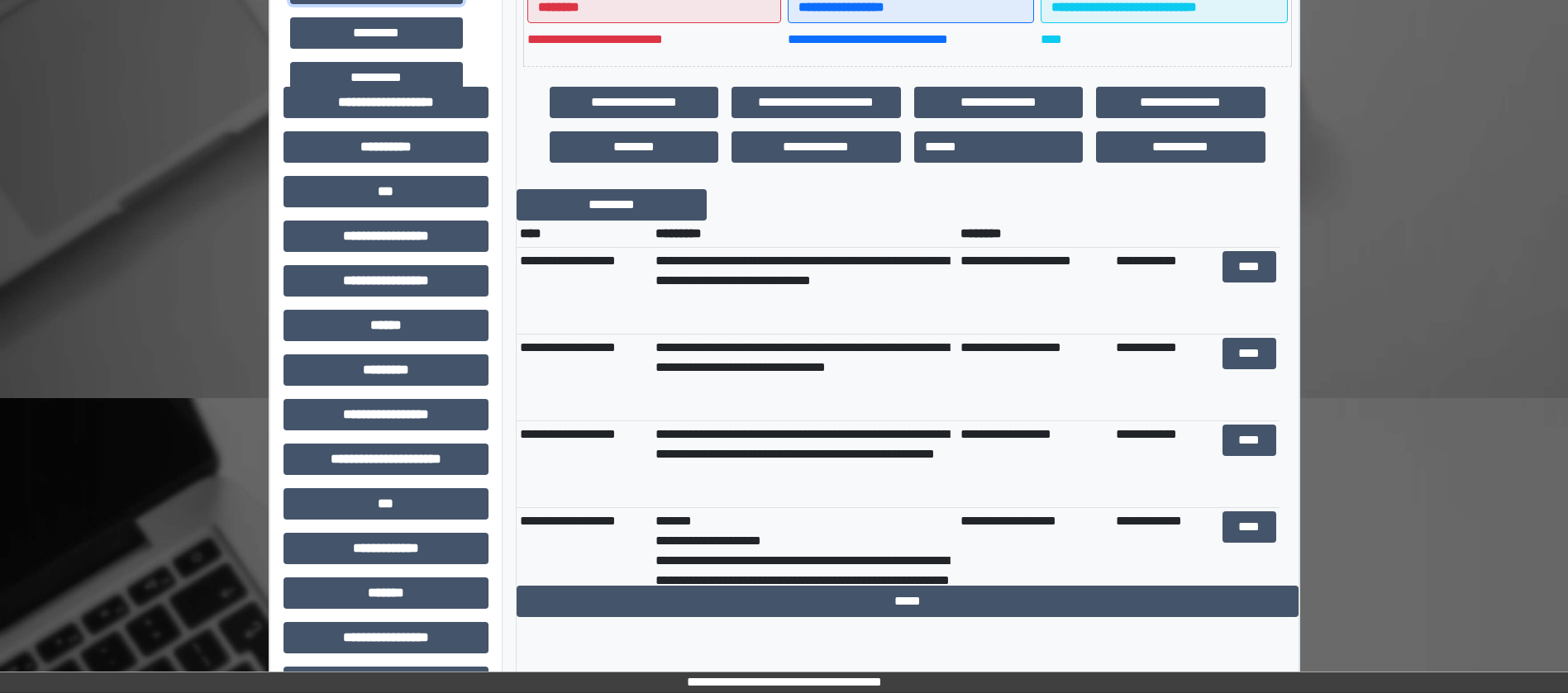 scroll, scrollTop: 450, scrollLeft: 0, axis: vertical 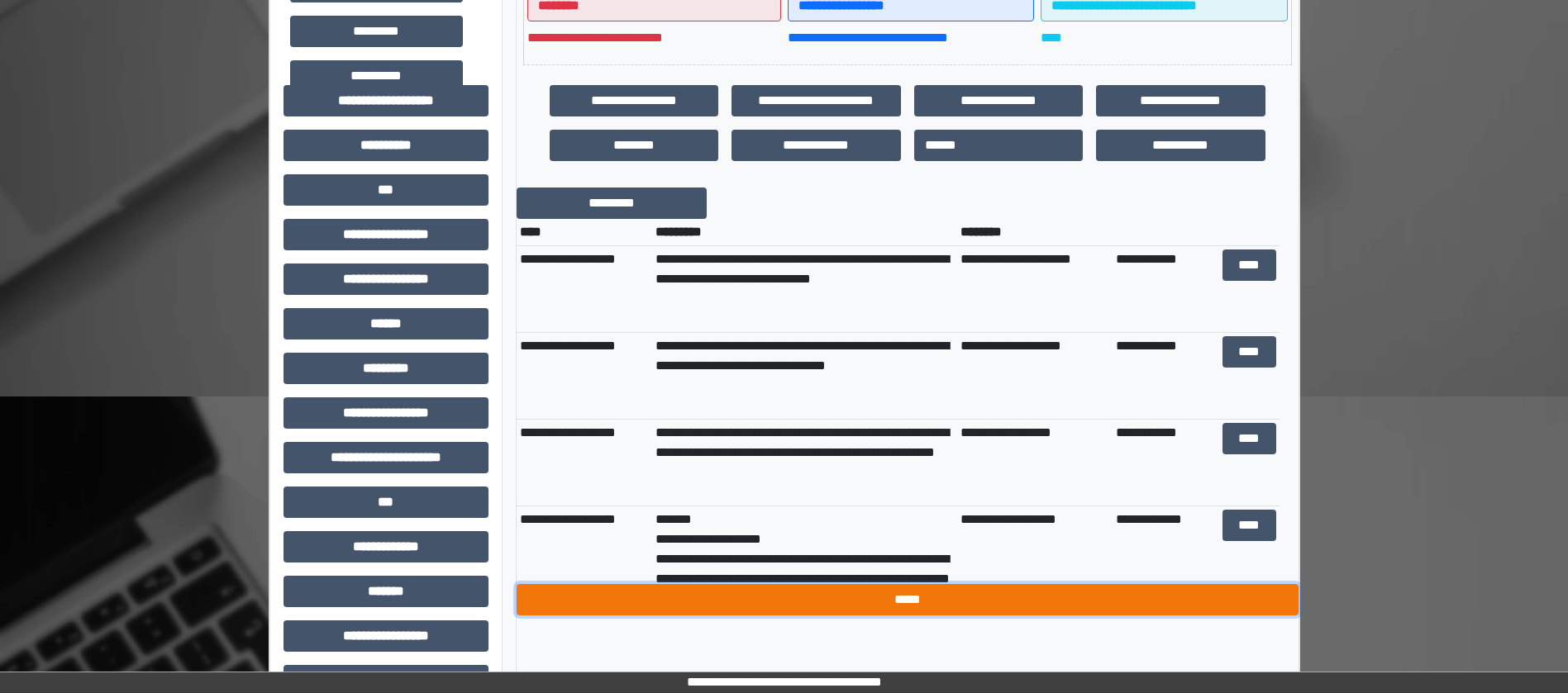 click on "*****" at bounding box center (908, 600) 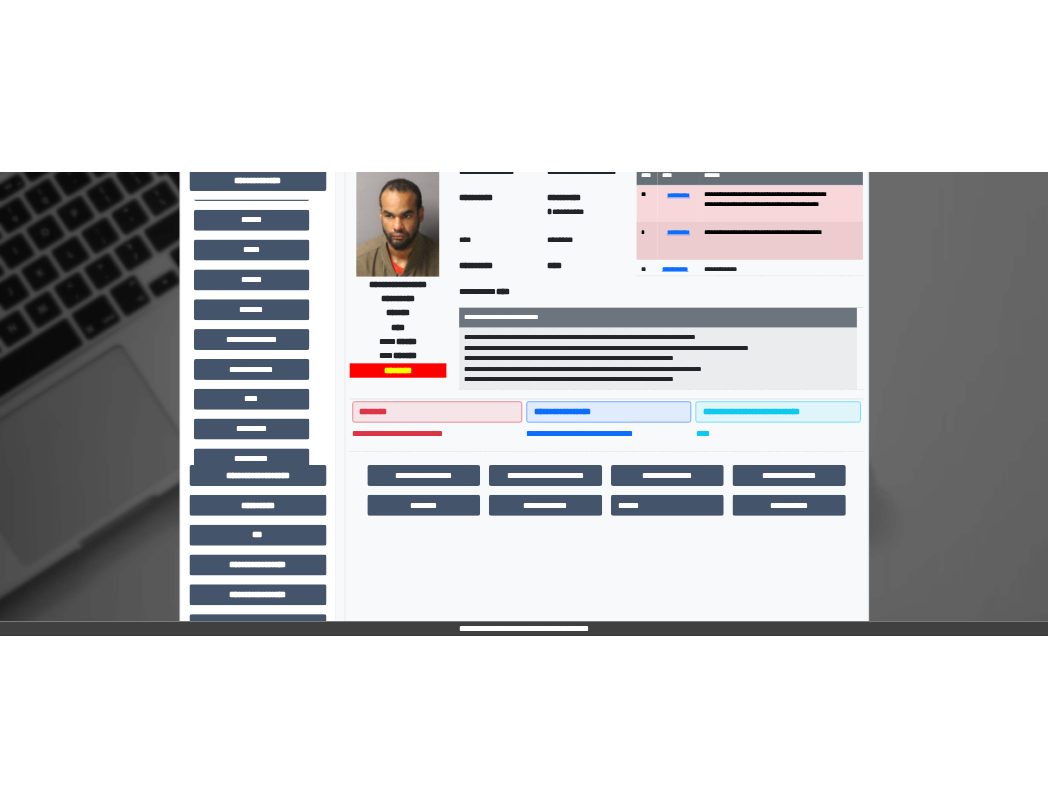 scroll, scrollTop: 0, scrollLeft: 0, axis: both 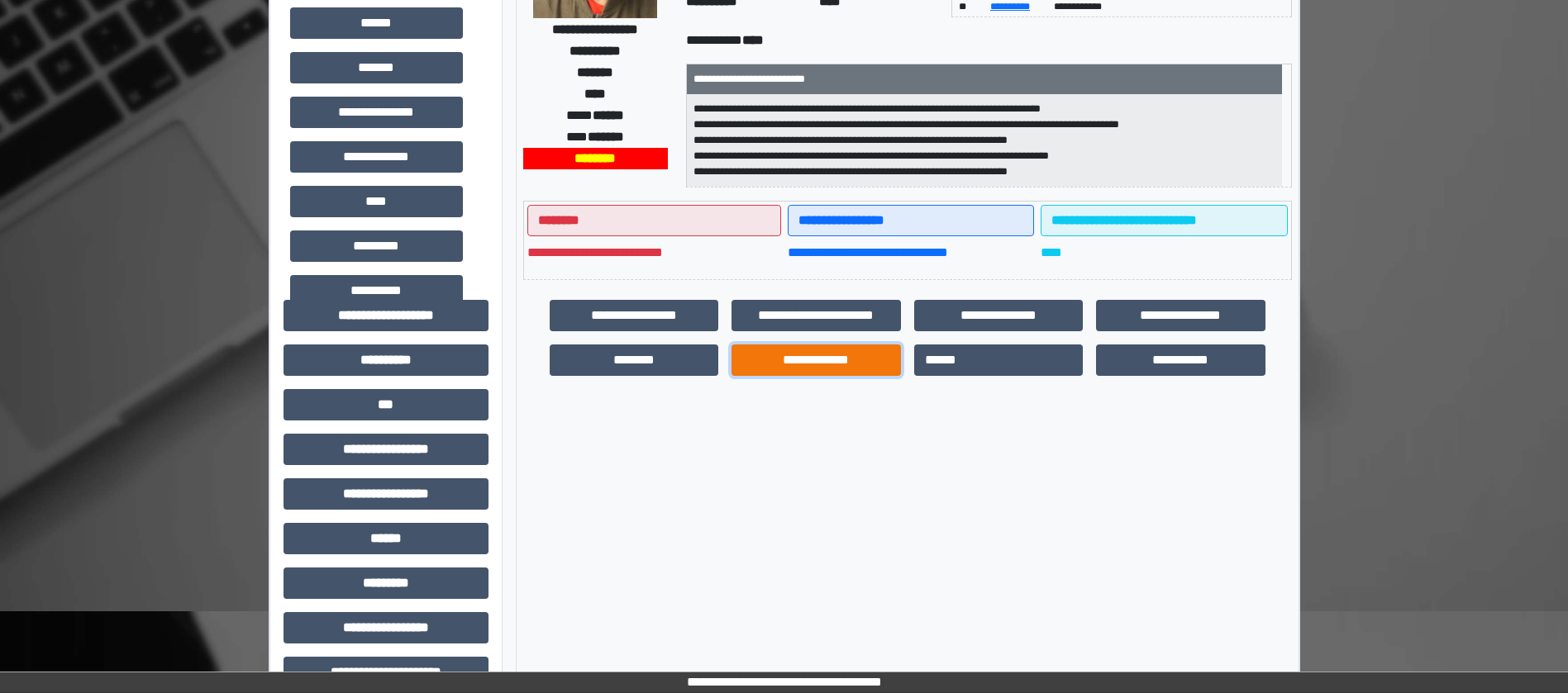 click on "**********" at bounding box center (816, 360) 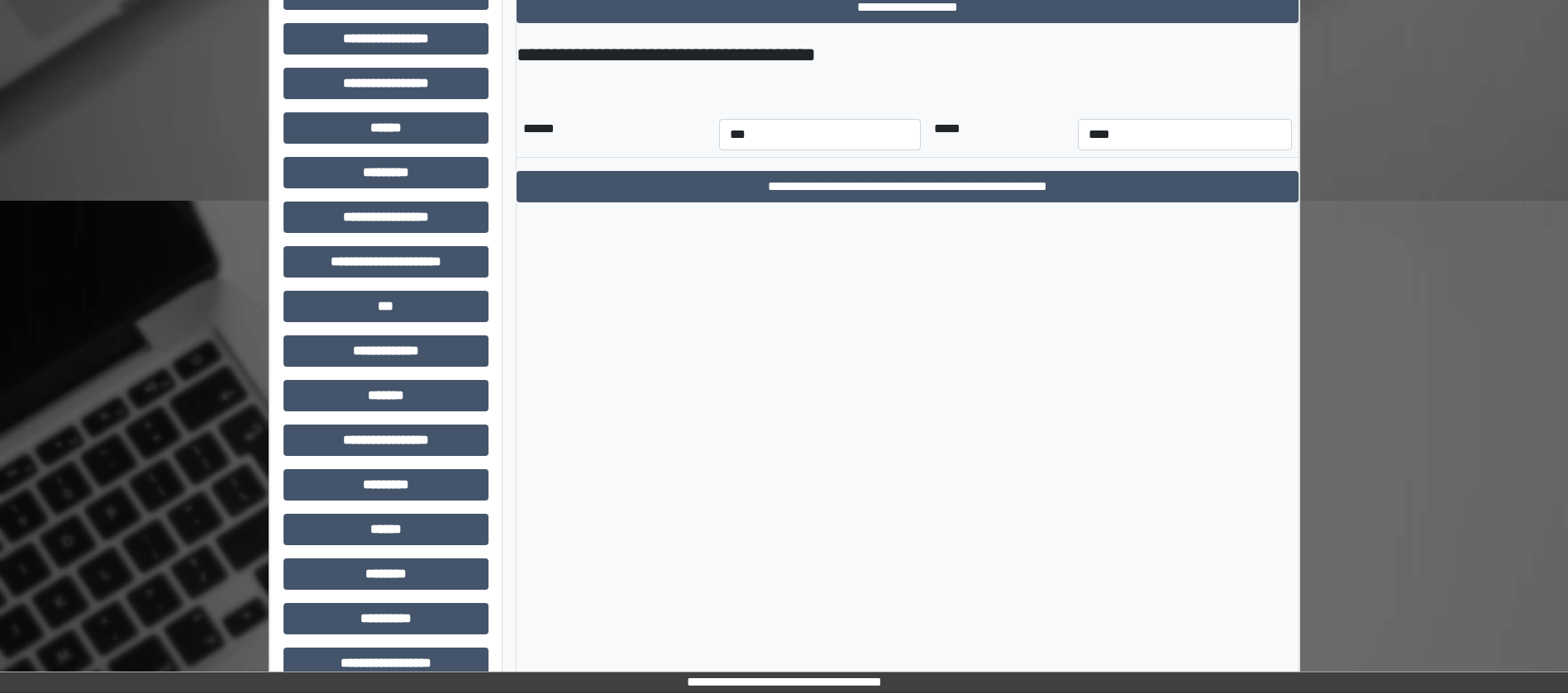 scroll, scrollTop: 647, scrollLeft: 0, axis: vertical 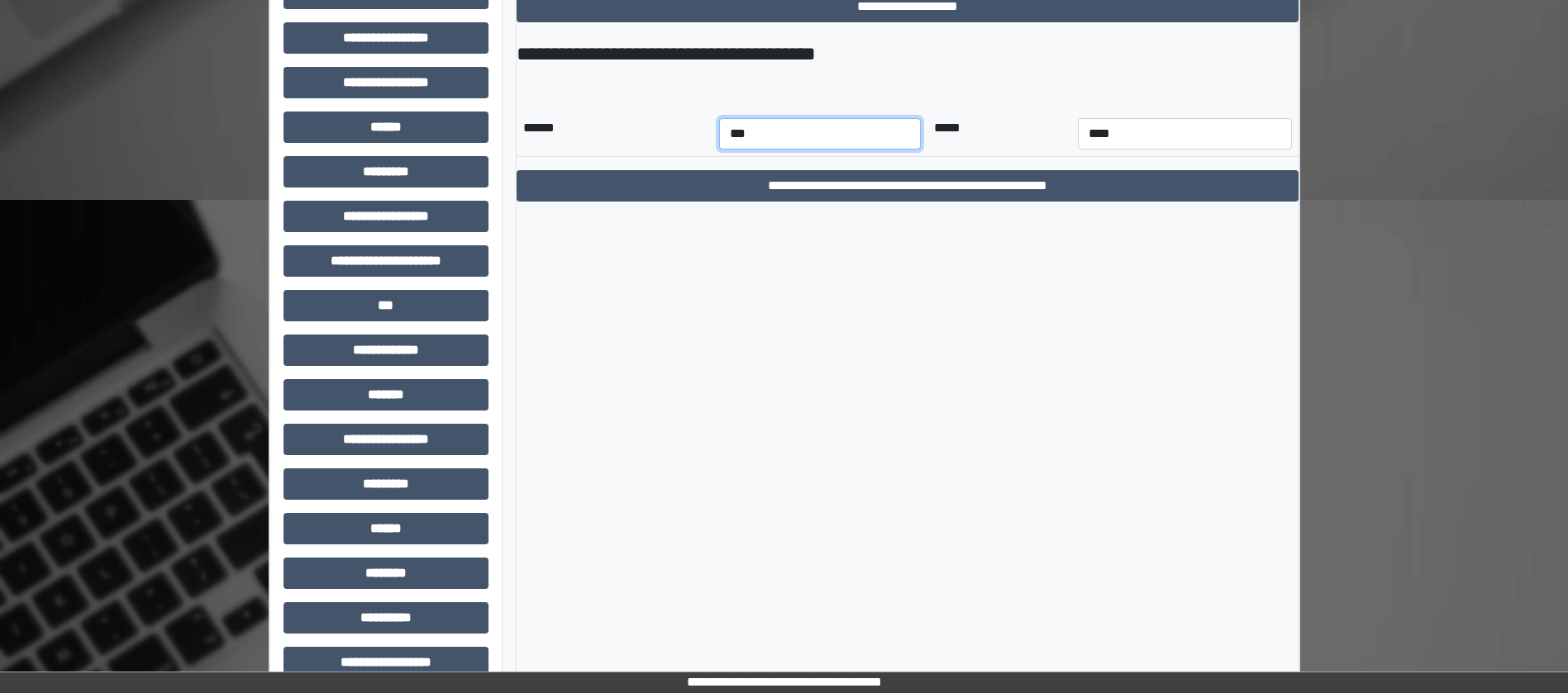 click on "***
***
***
***
***
***
***
***
***
***
***
***" at bounding box center [820, 134] 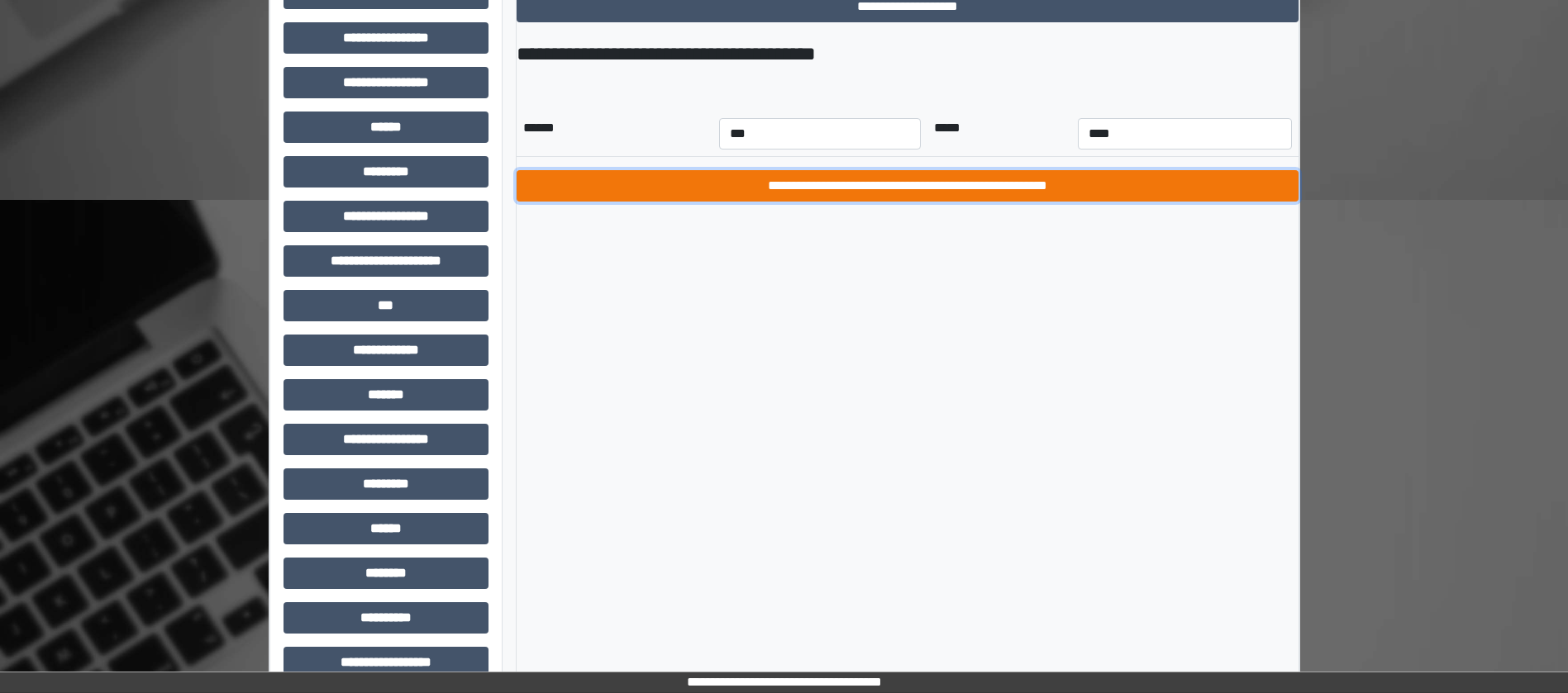 click on "**********" at bounding box center (908, 186) 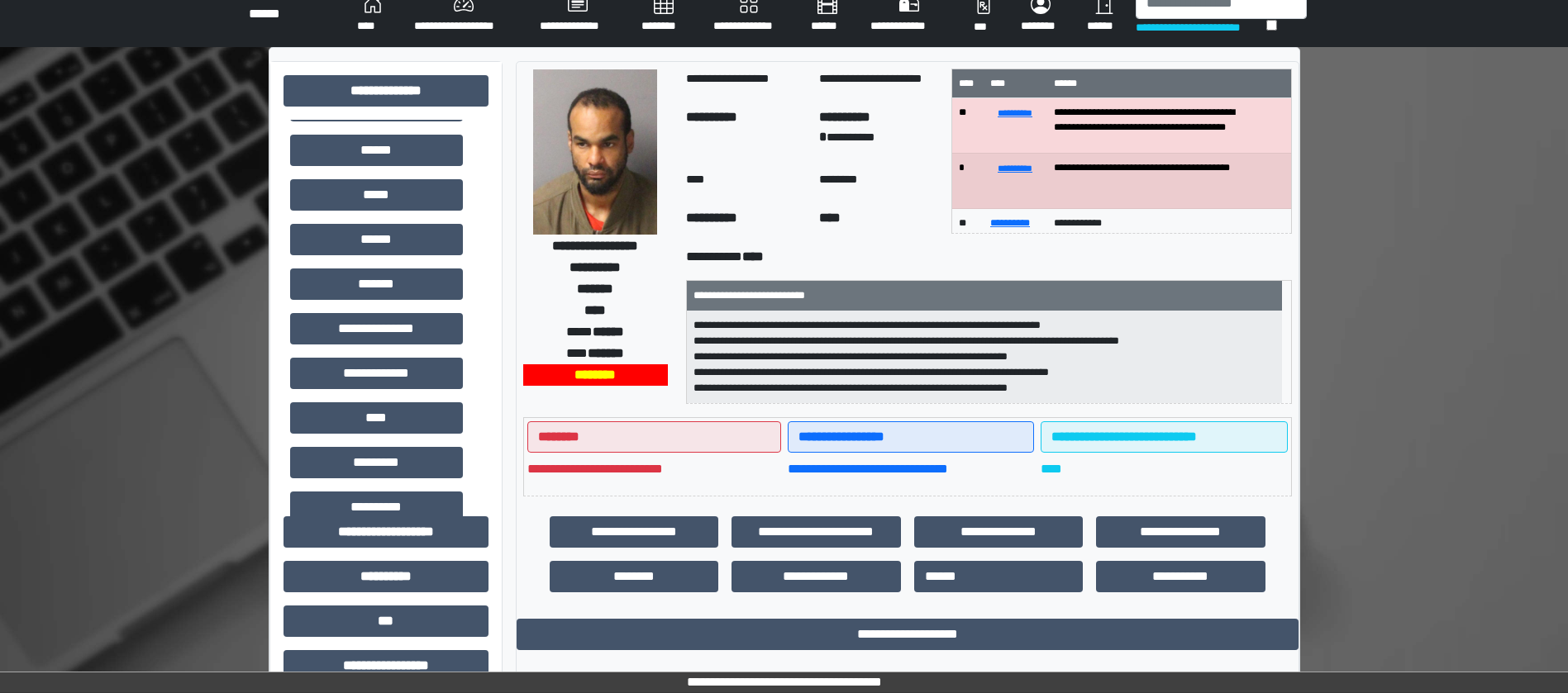 scroll, scrollTop: 14, scrollLeft: 0, axis: vertical 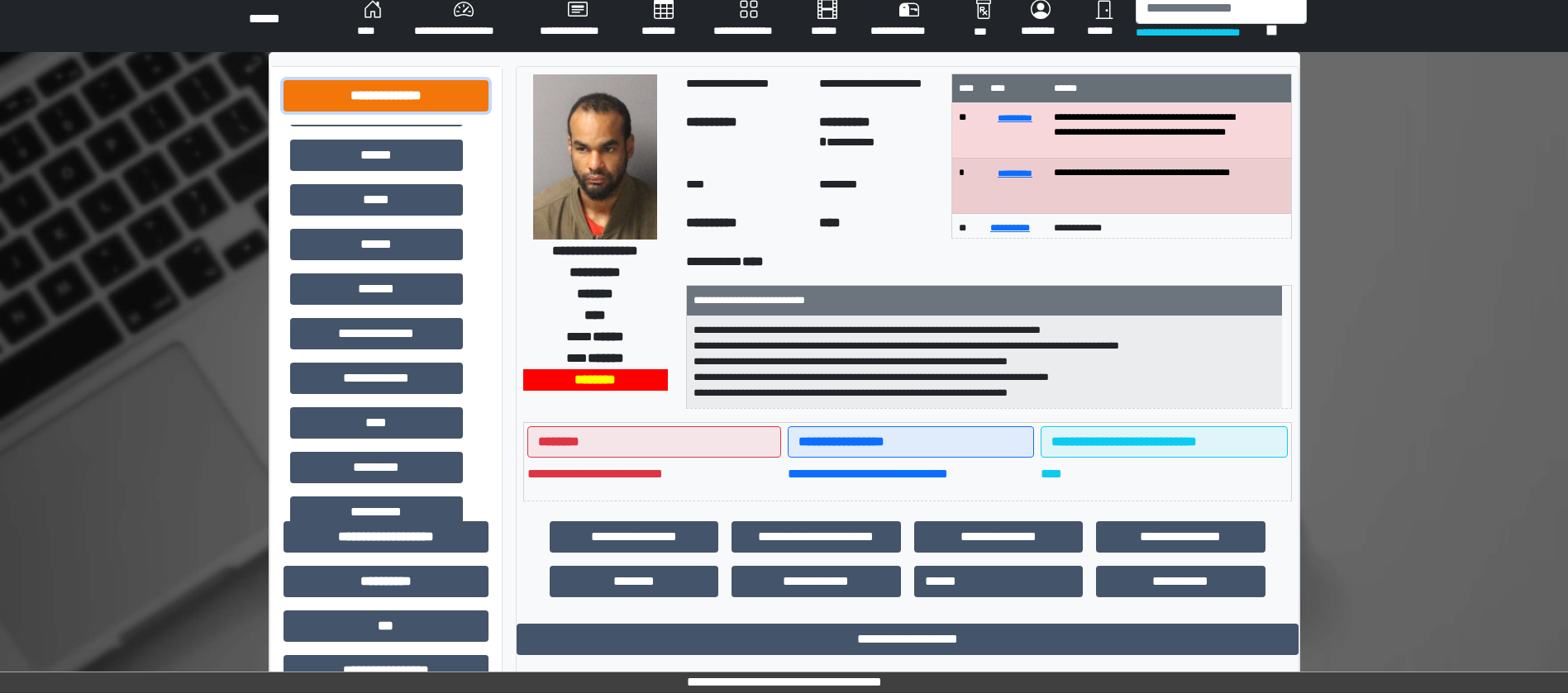 click on "**********" at bounding box center (386, 96) 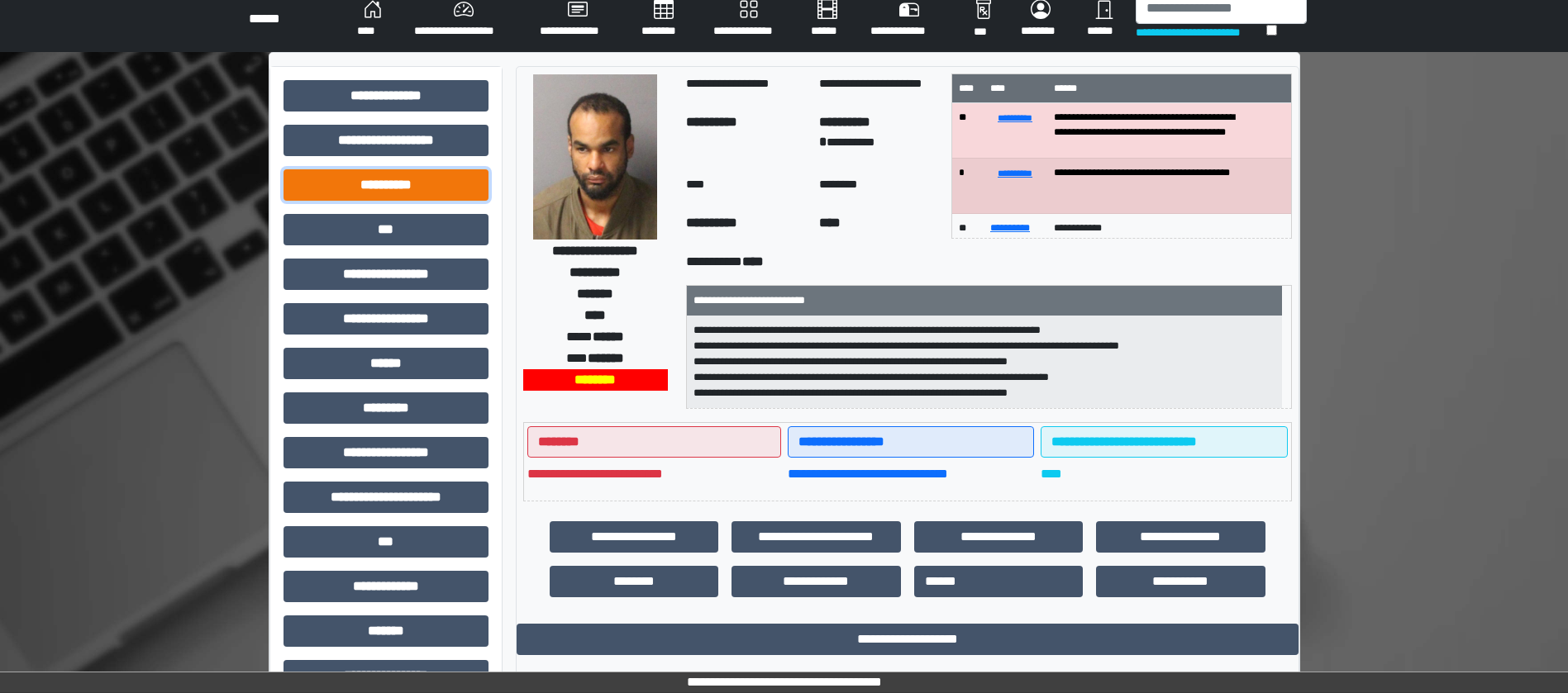 click on "**********" at bounding box center [386, 185] 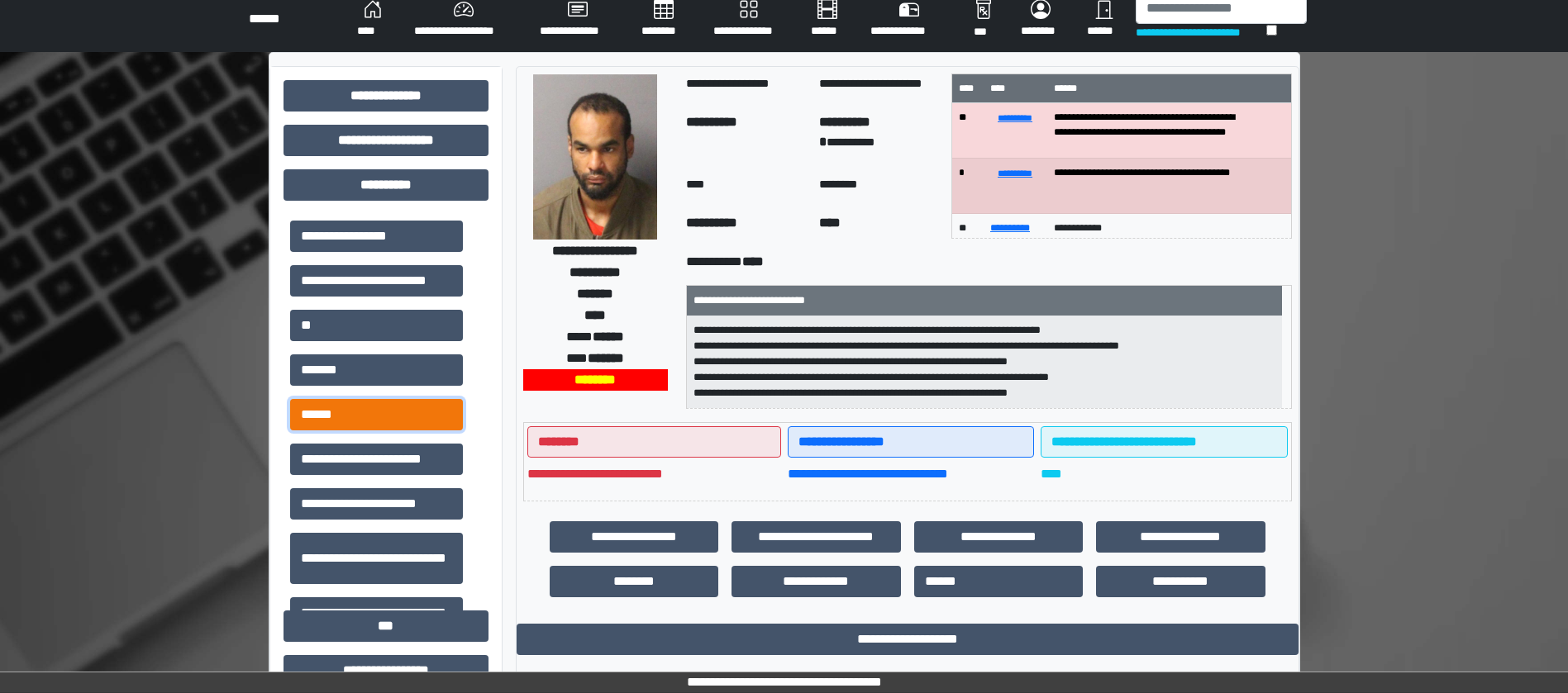 click on "******" at bounding box center [376, 415] 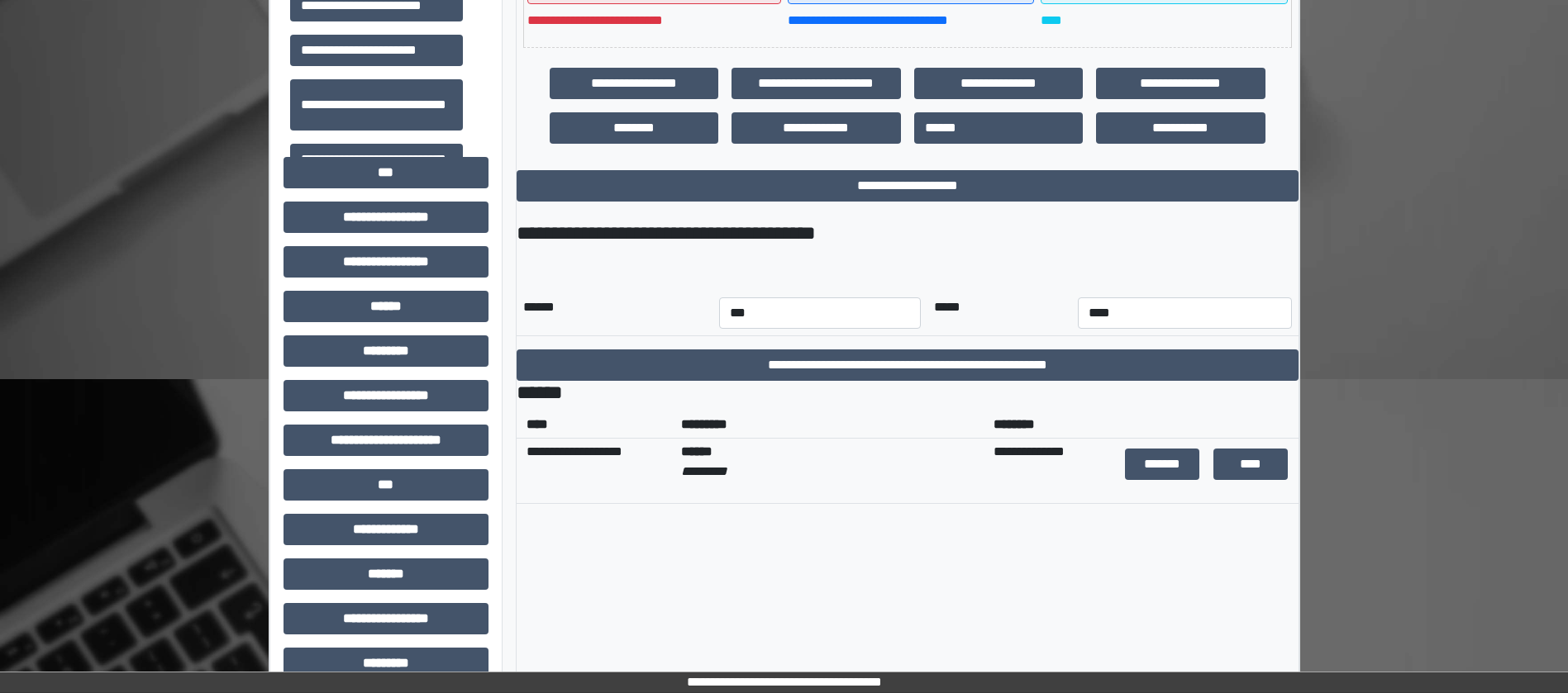 scroll, scrollTop: 584, scrollLeft: 0, axis: vertical 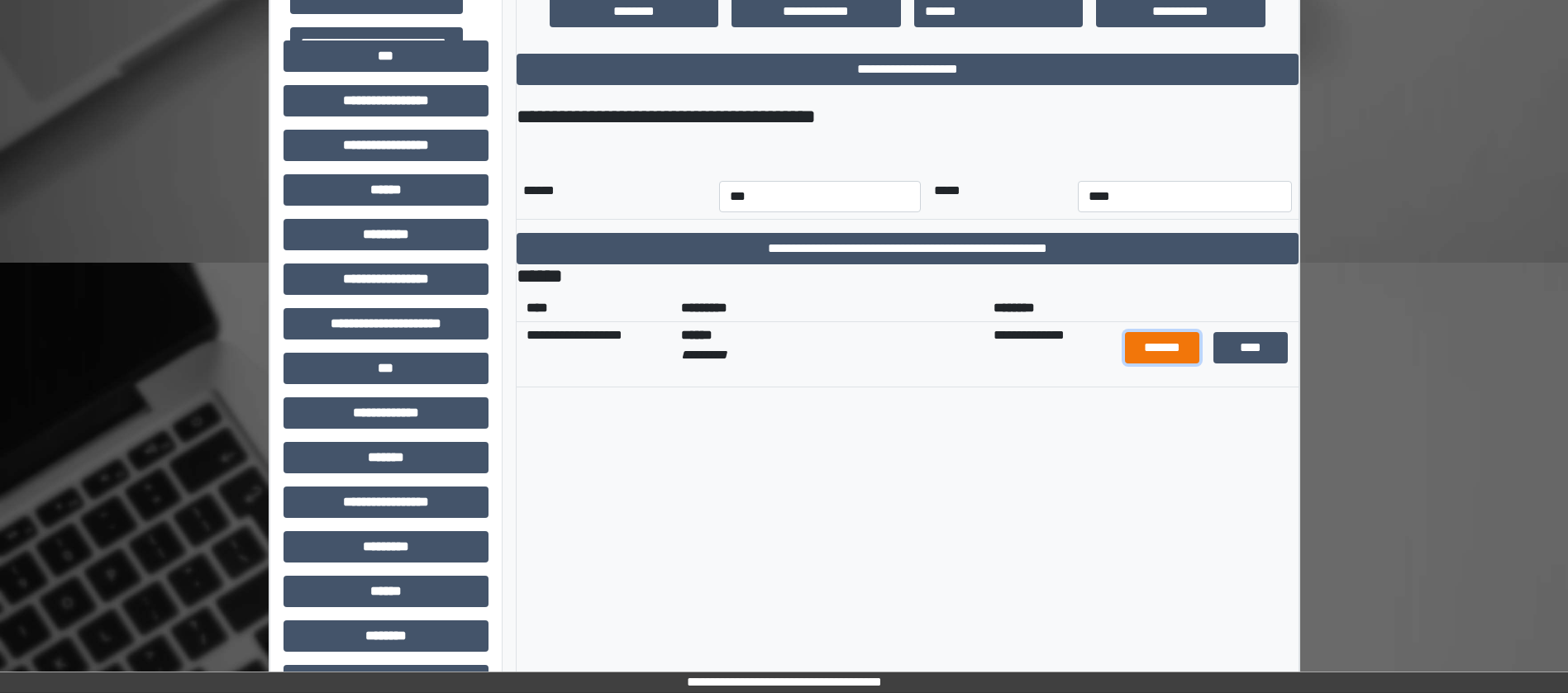 click on "*******" at bounding box center [1162, 348] 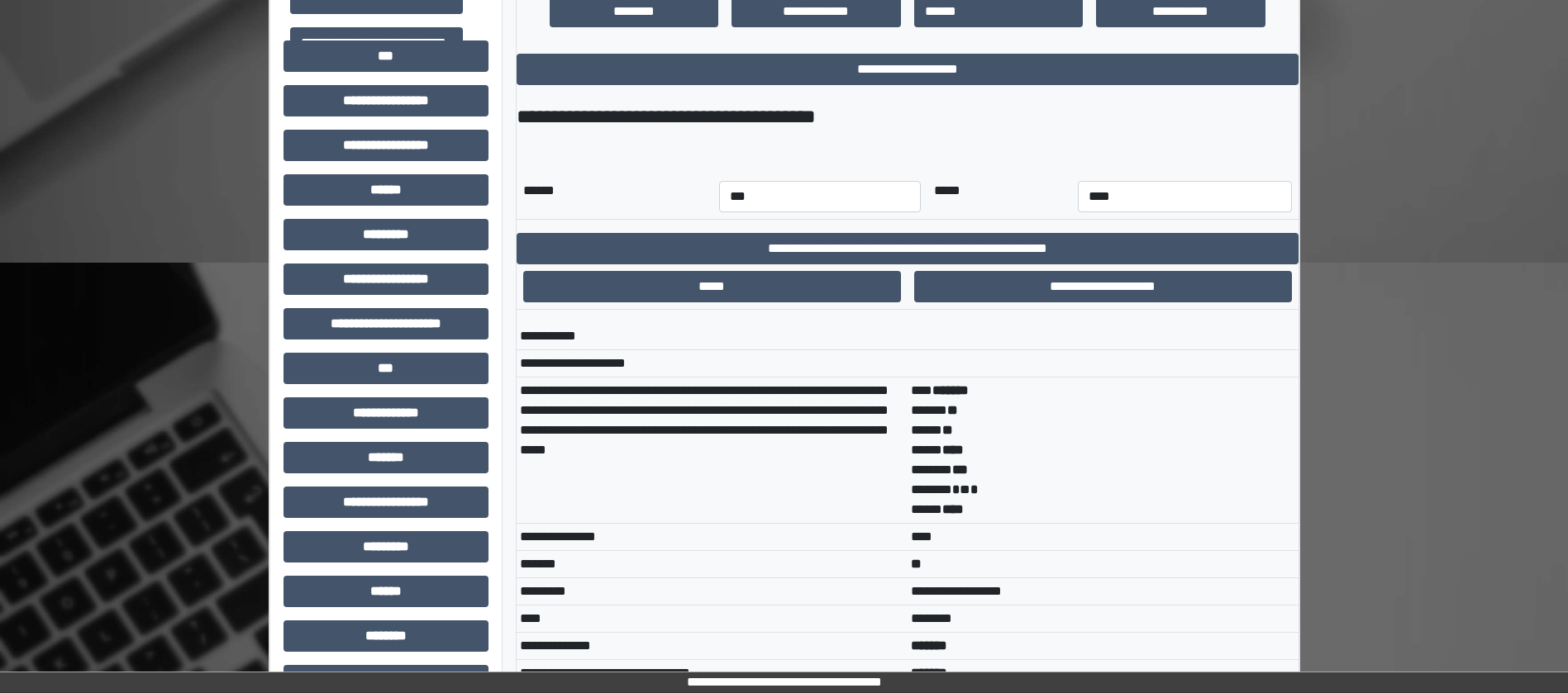 click on "*** ******* ****** ** ***** ** ***** **** ******* *** ******* * * * ***** ****" at bounding box center [1103, 450] 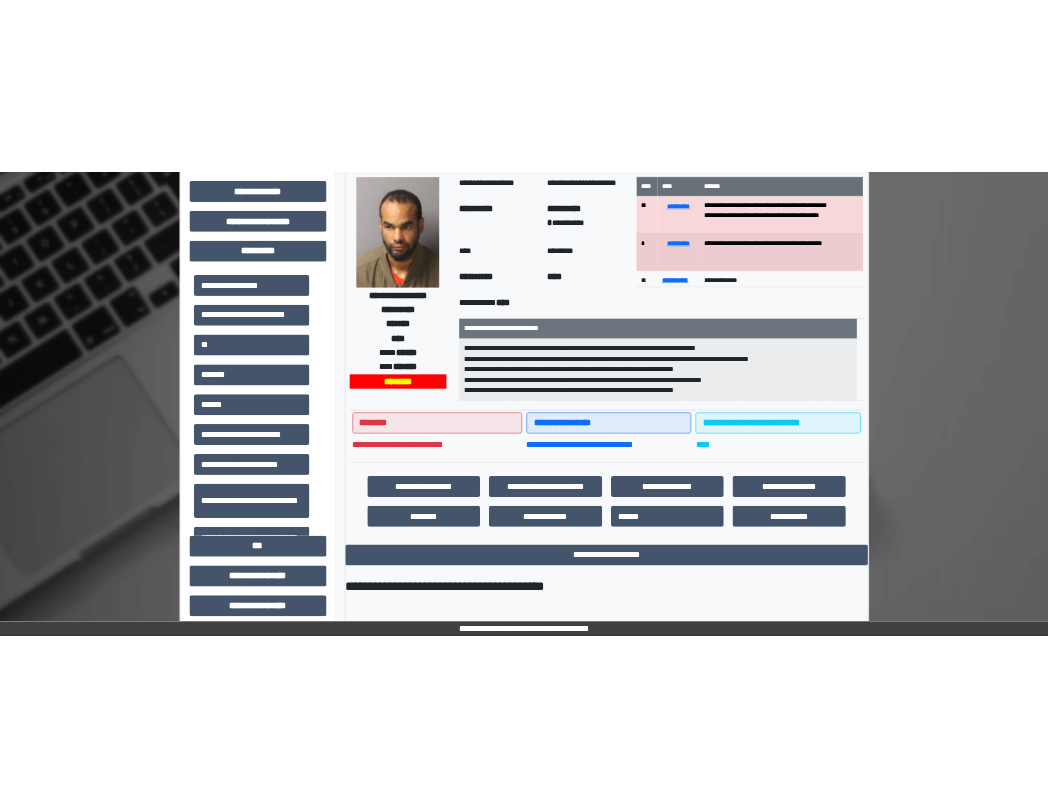 scroll, scrollTop: 0, scrollLeft: 0, axis: both 